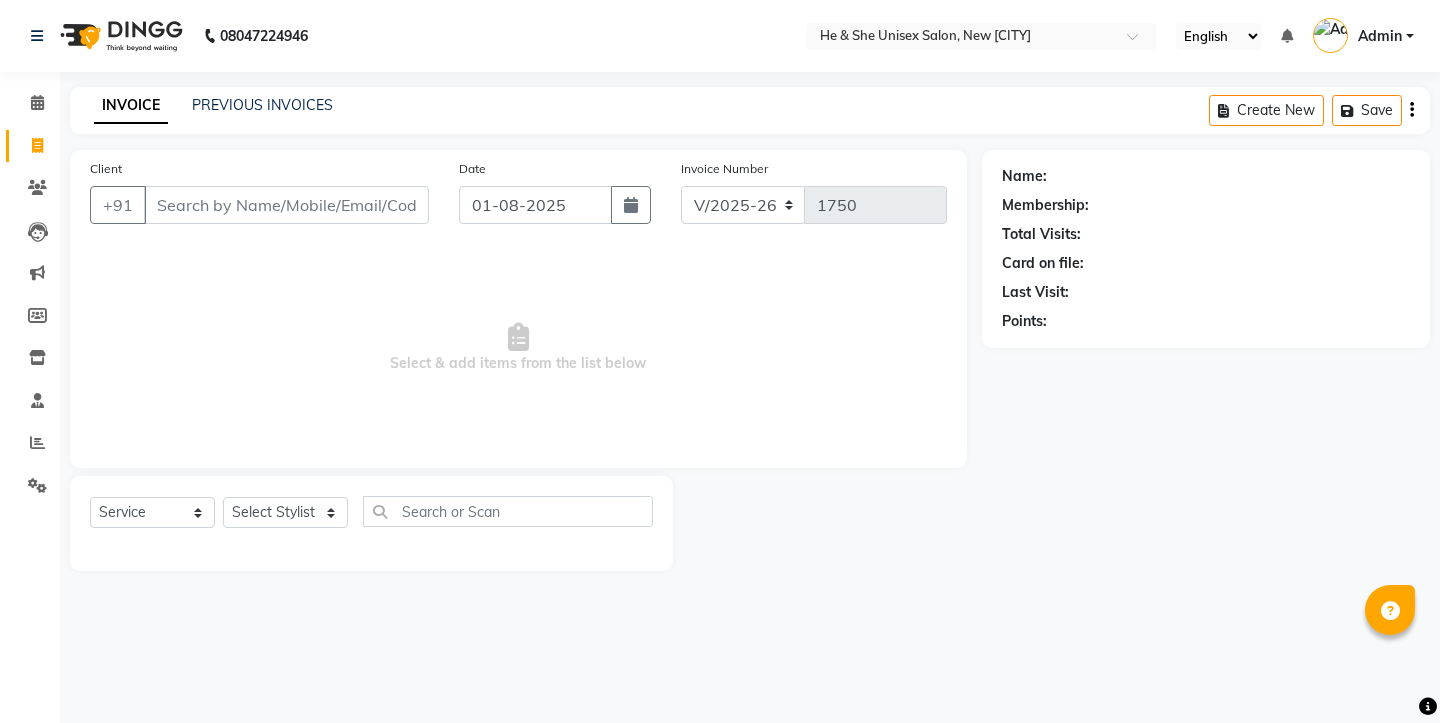 select on "4745" 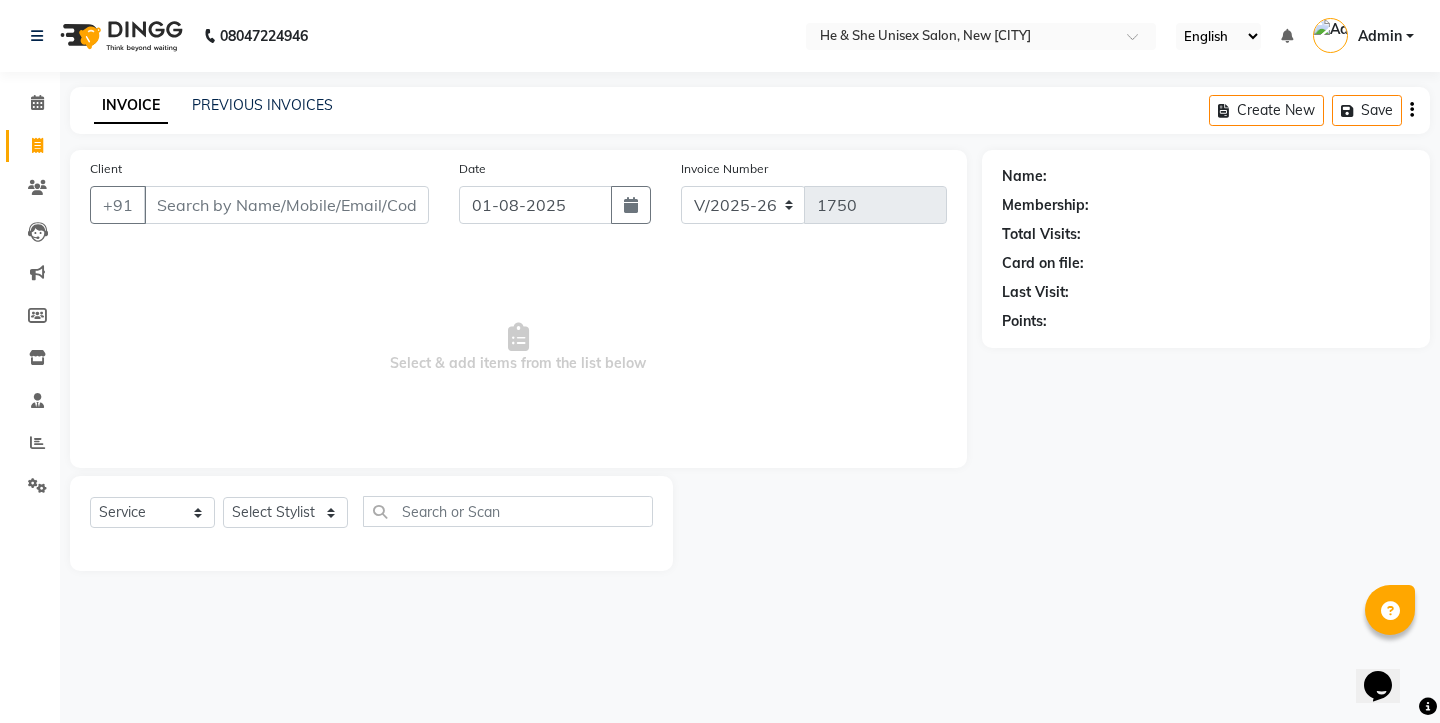 scroll, scrollTop: 0, scrollLeft: 0, axis: both 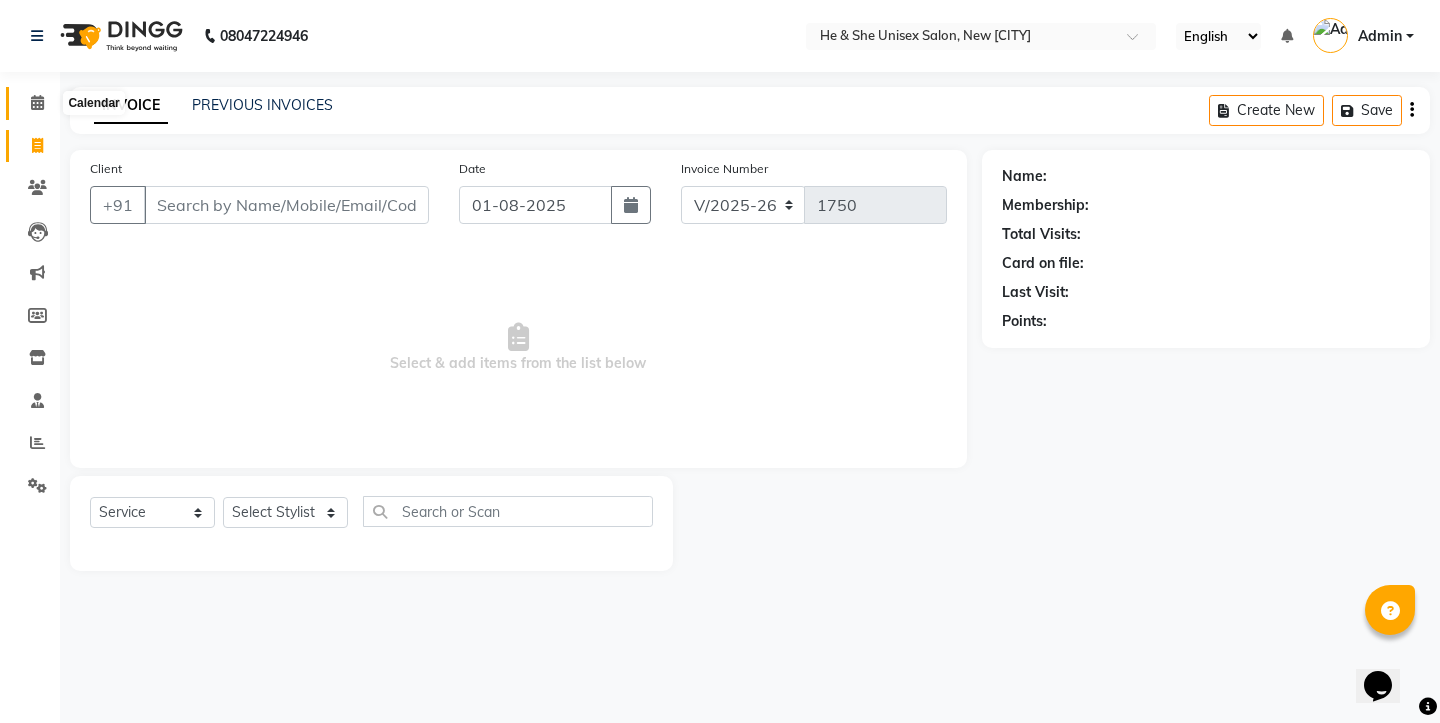 click 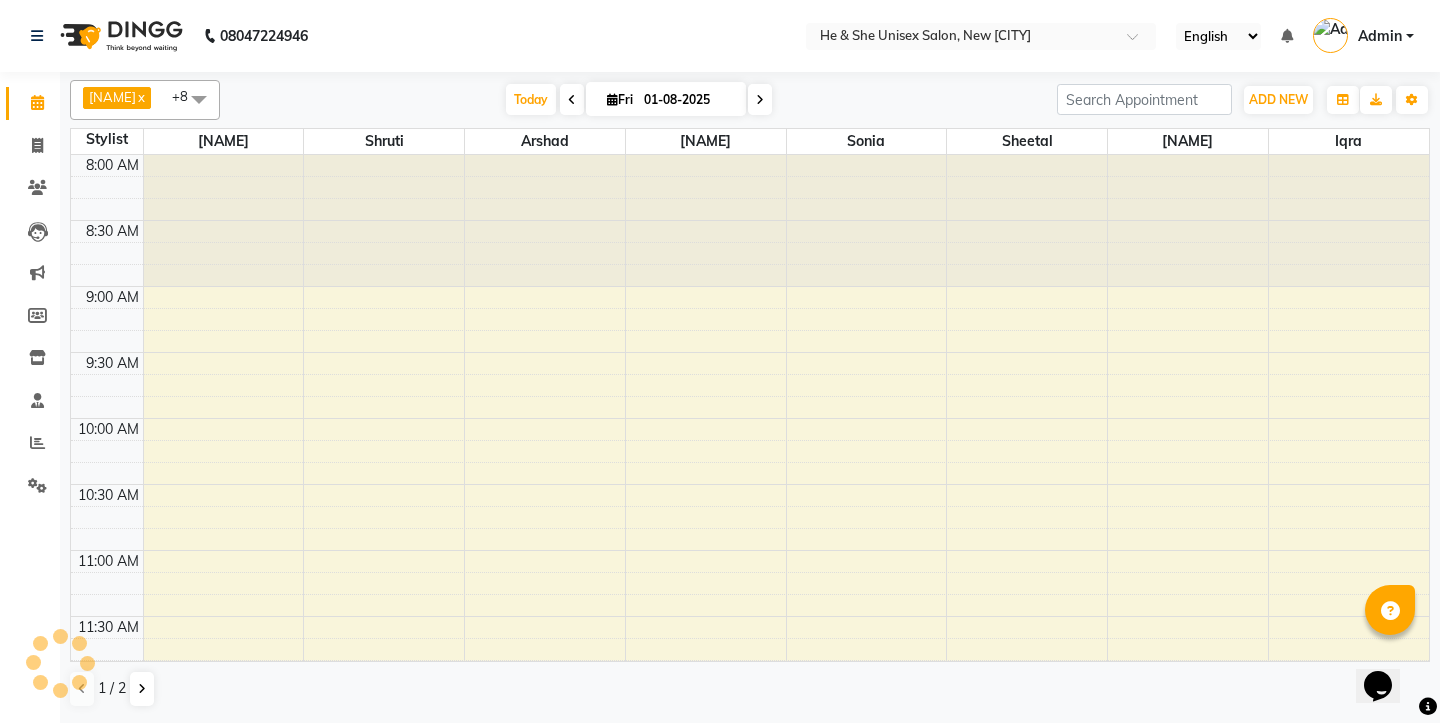 scroll, scrollTop: 1171, scrollLeft: 0, axis: vertical 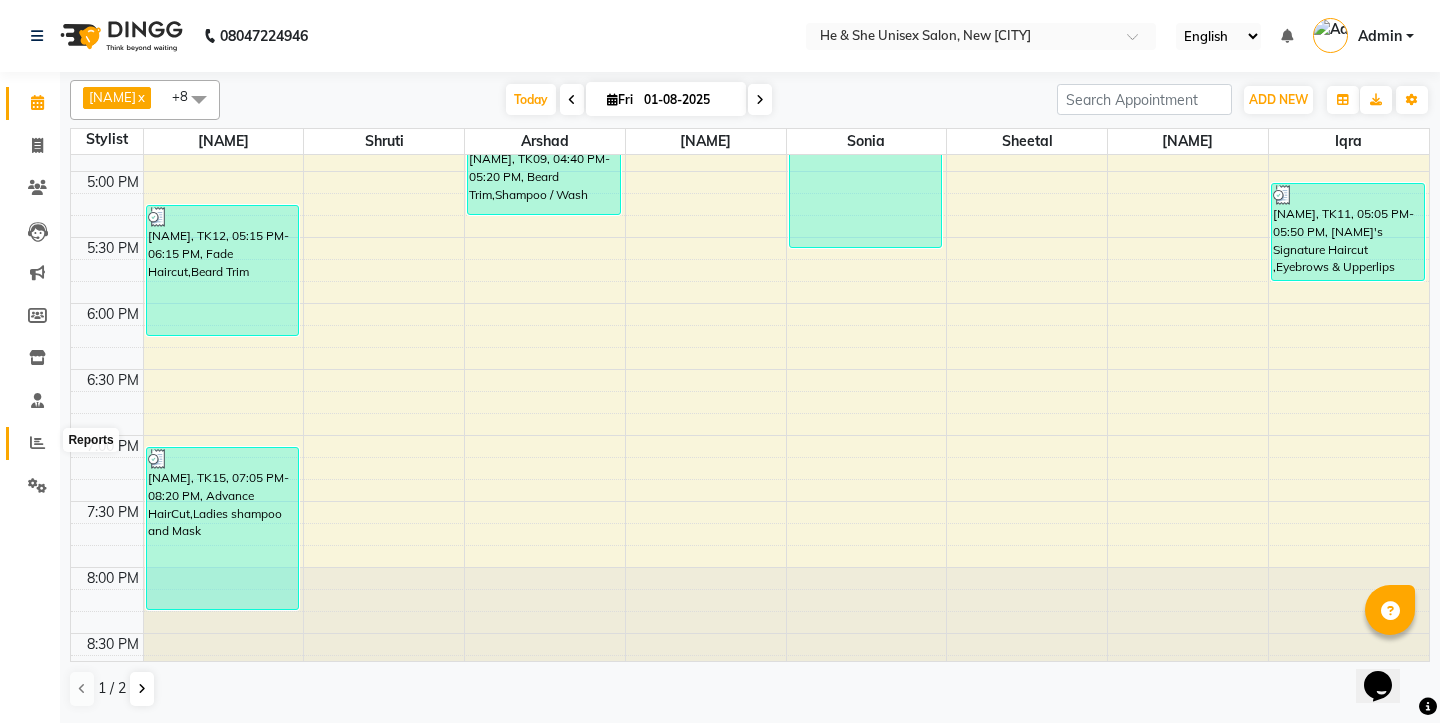 click 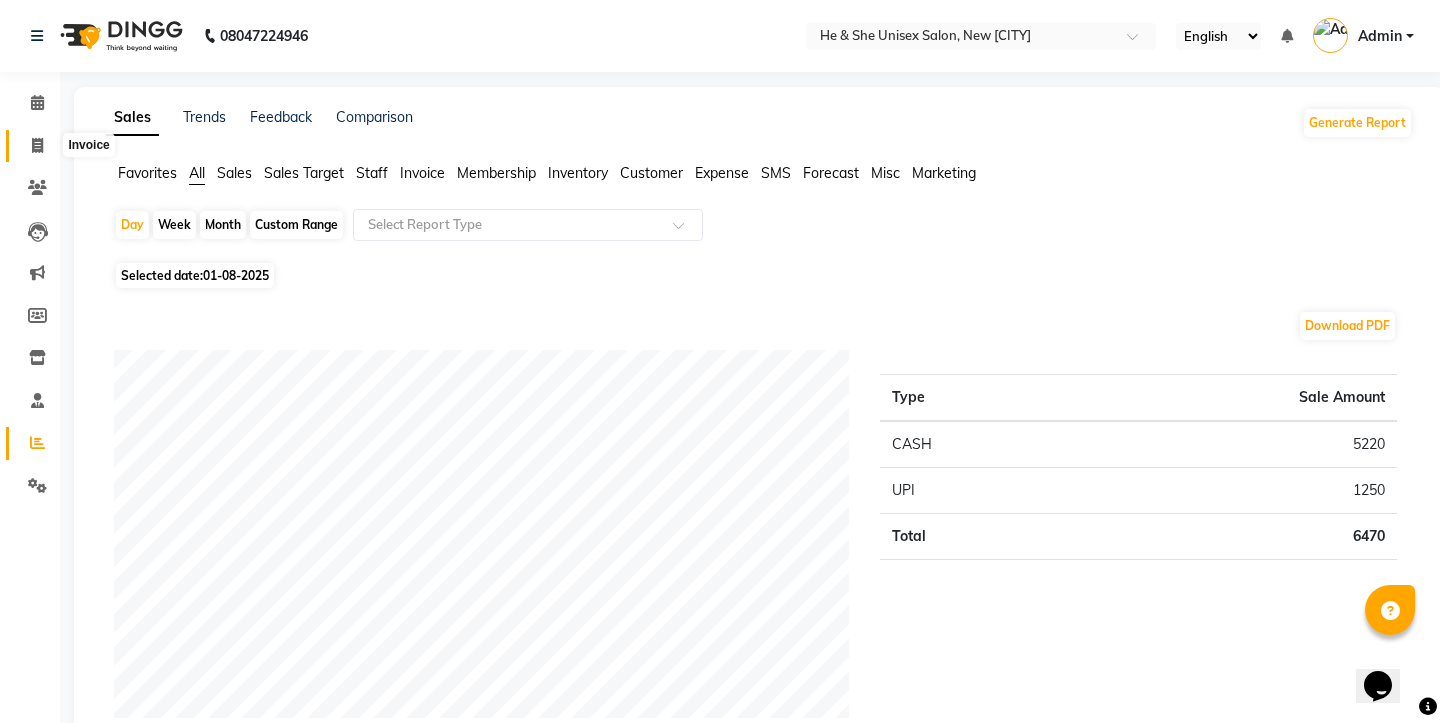 click 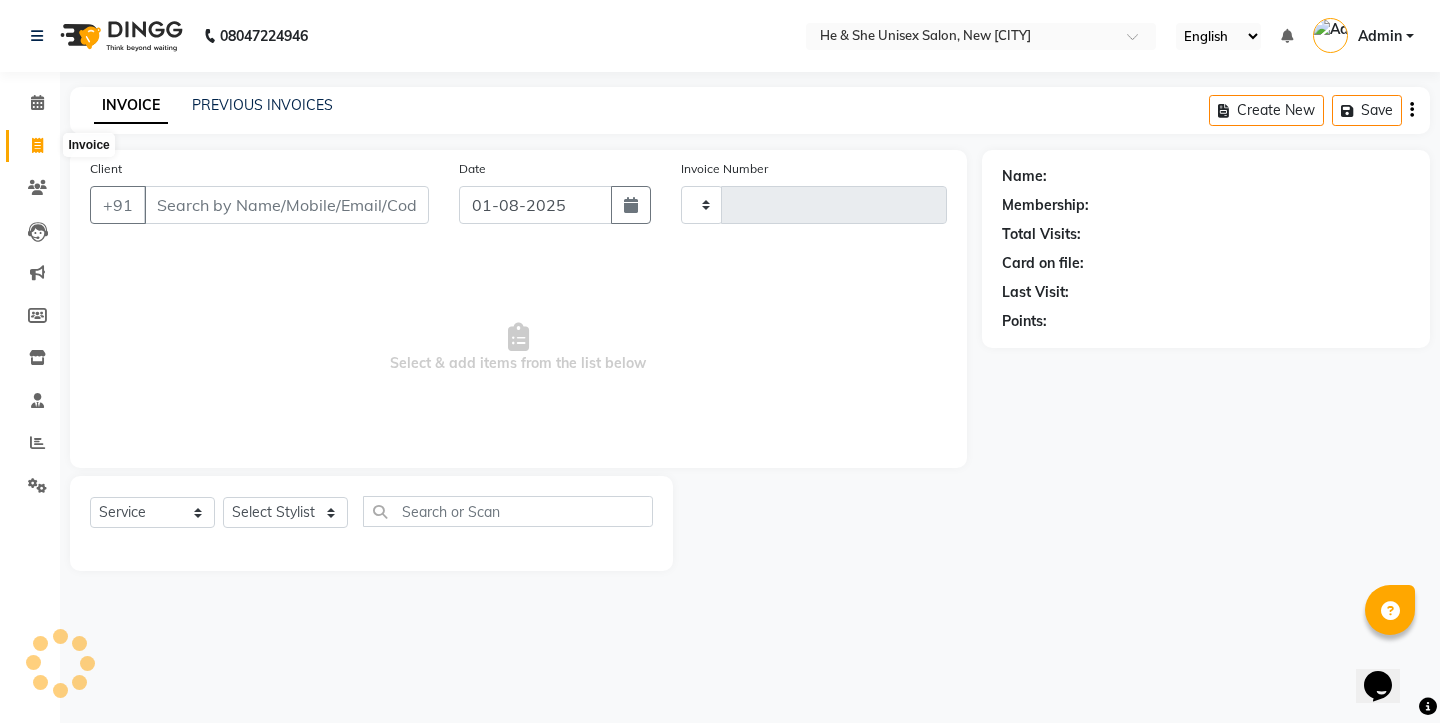type on "1750" 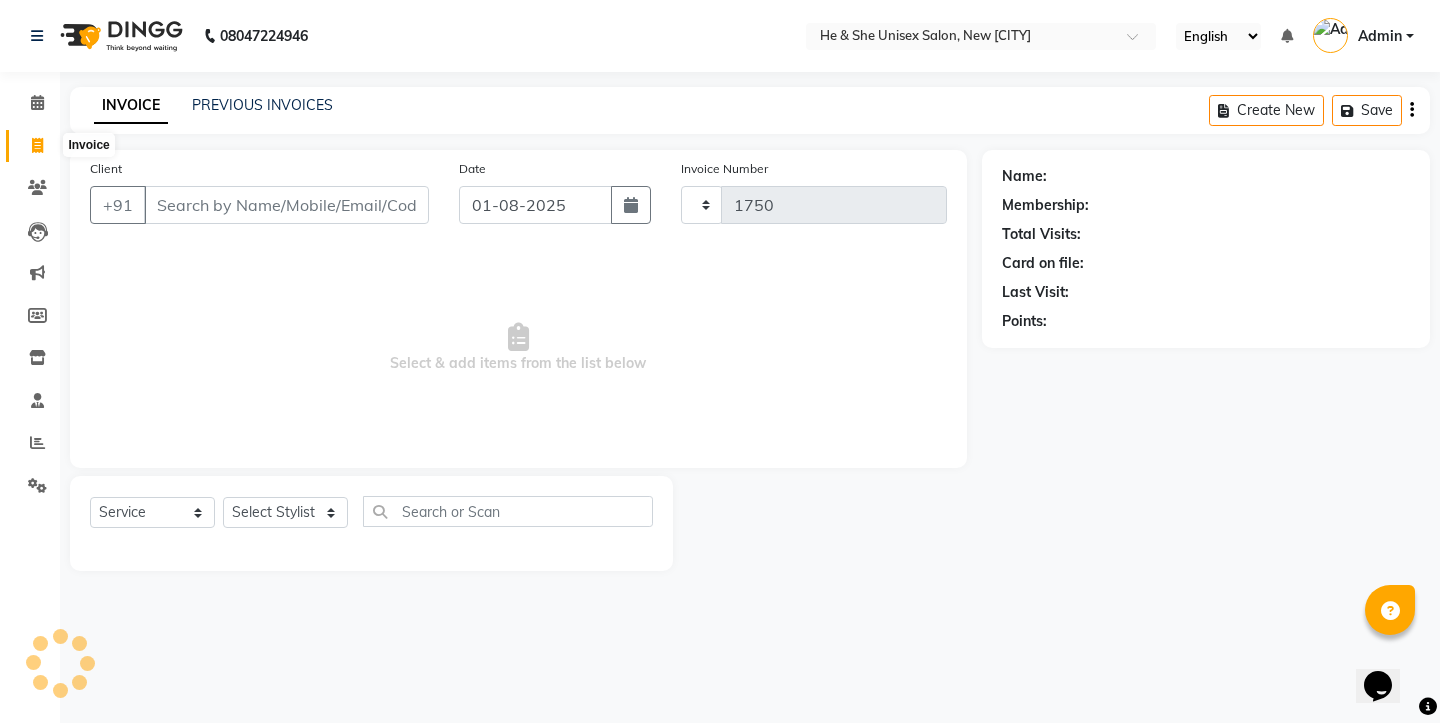 select on "4745" 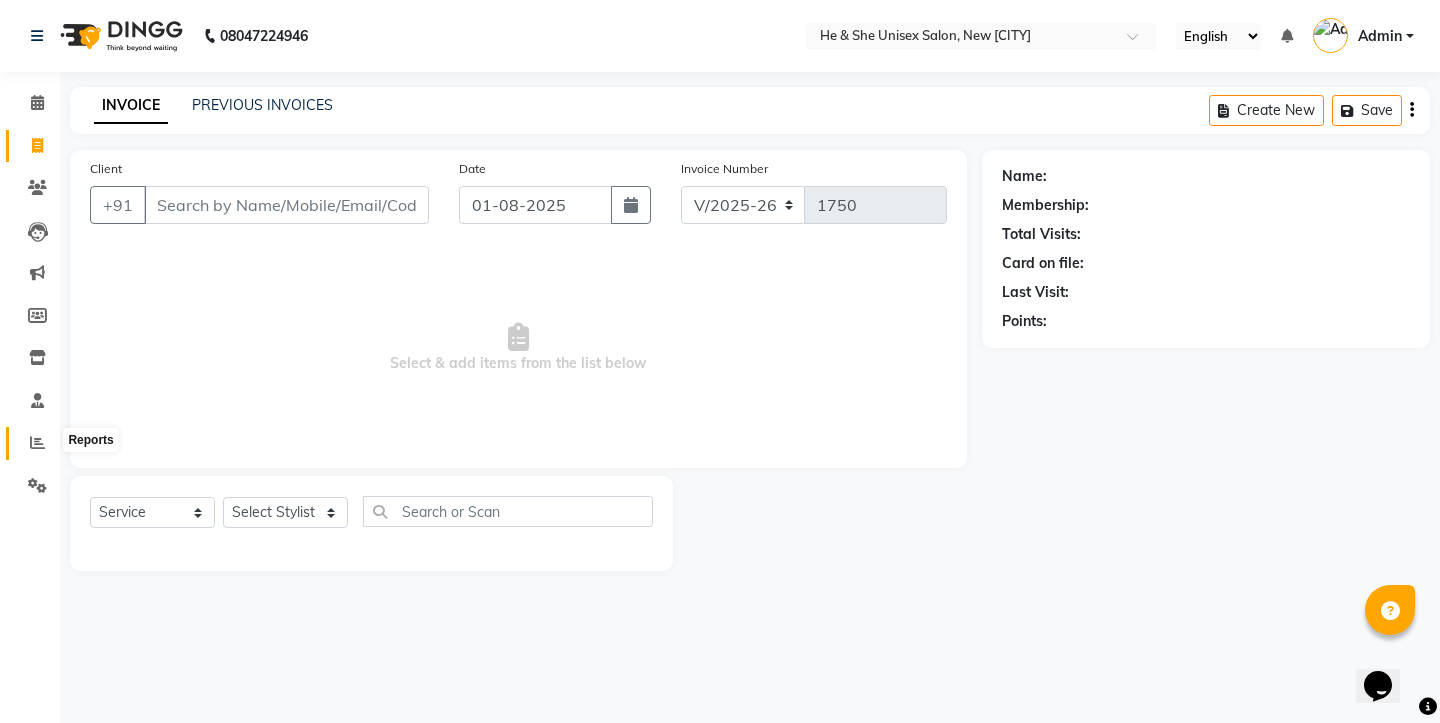 click 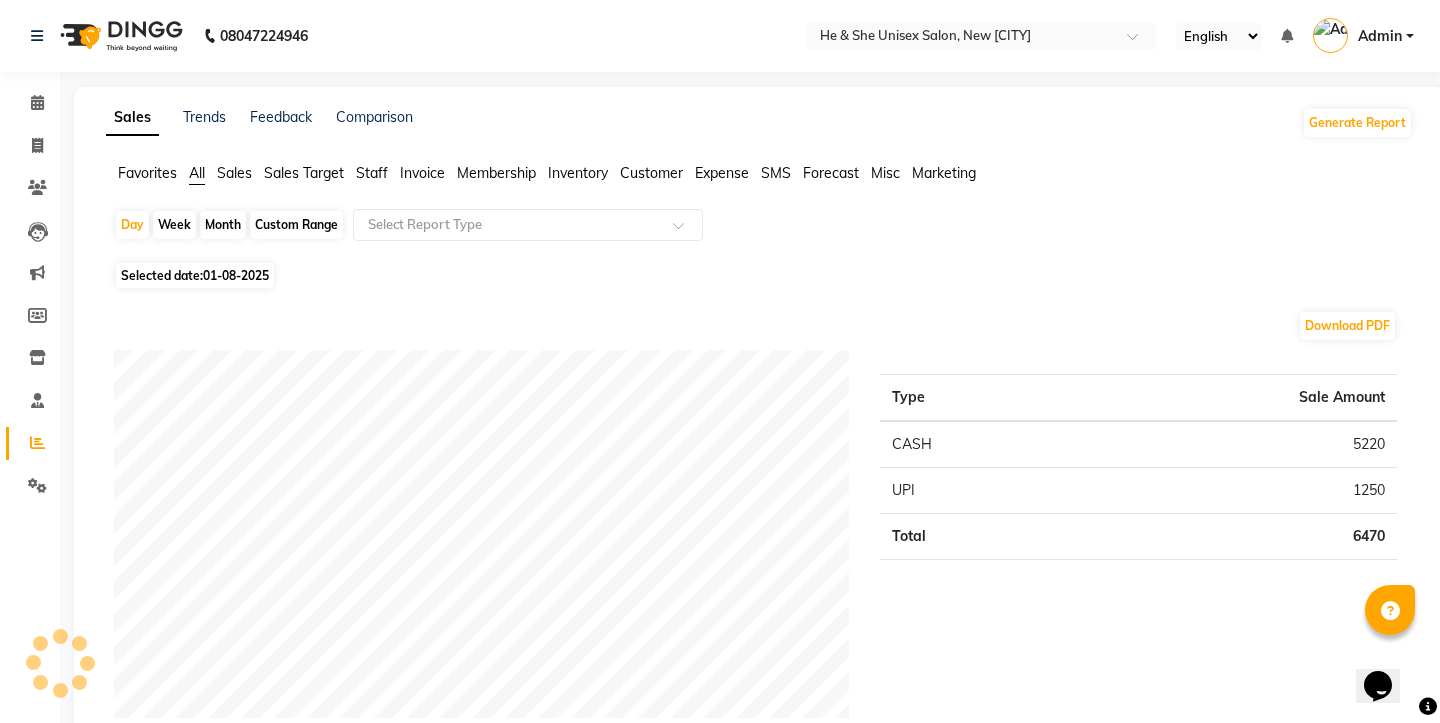 click on "Staff" 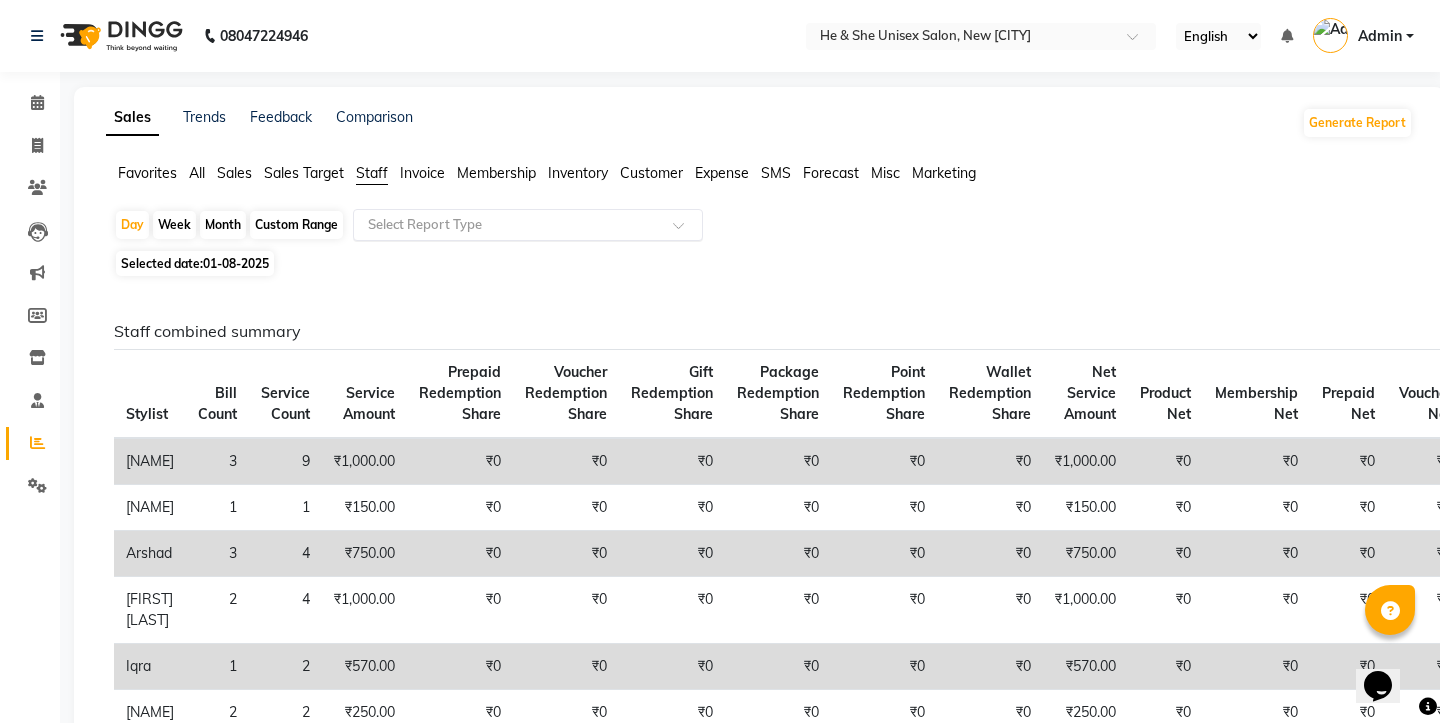 click 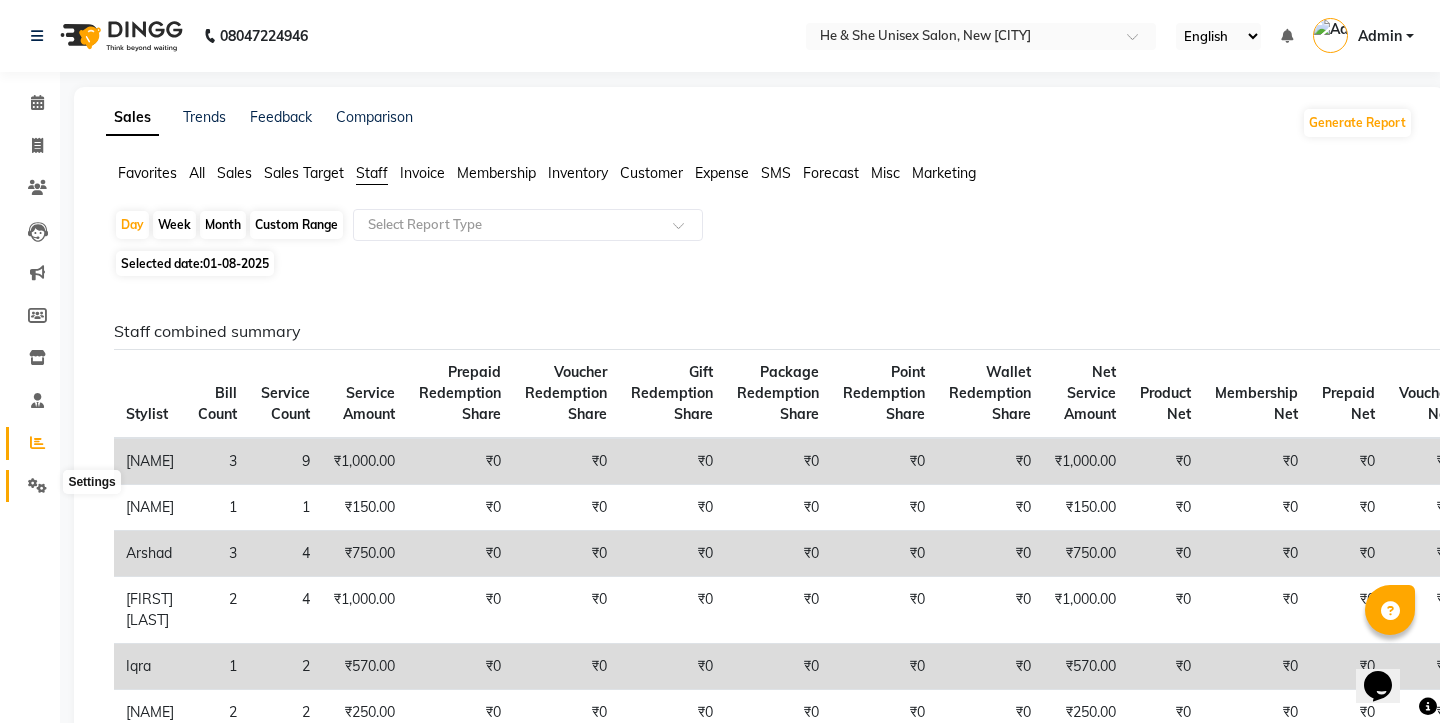 click 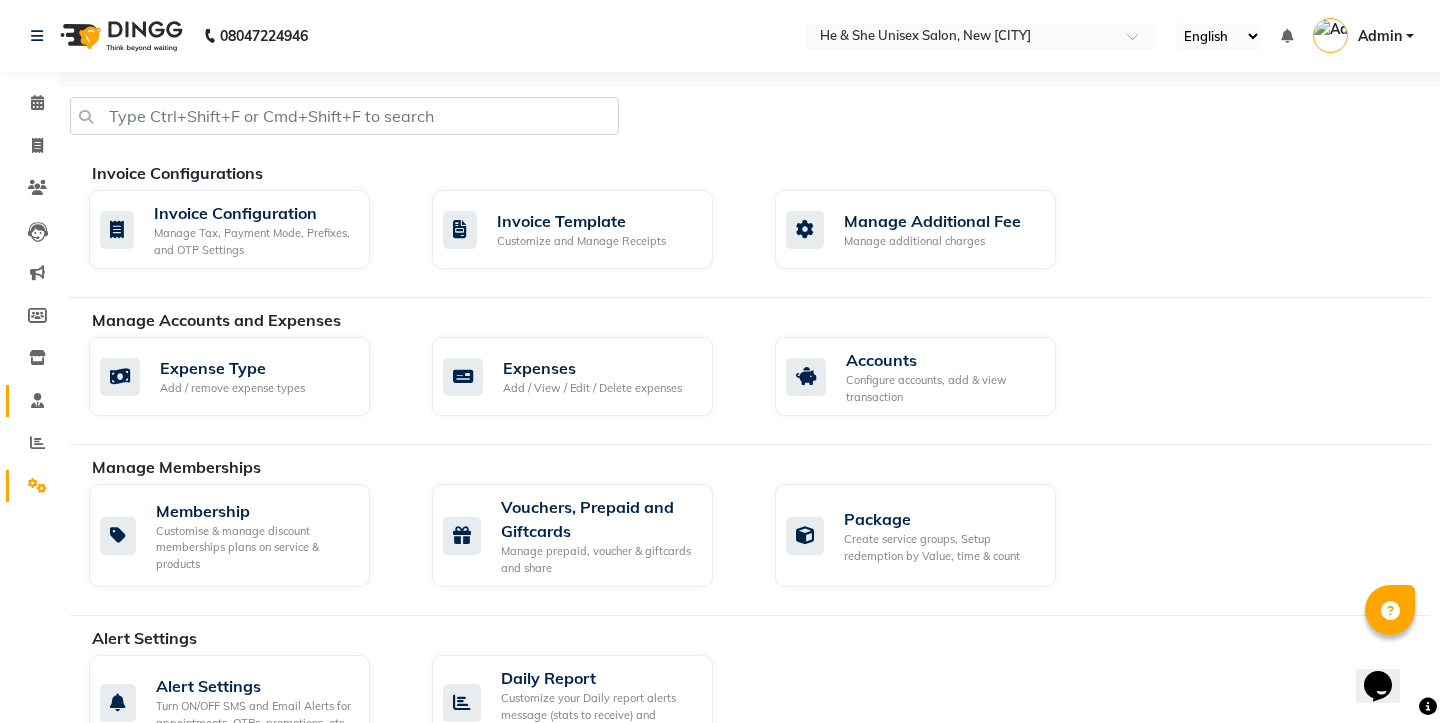 click 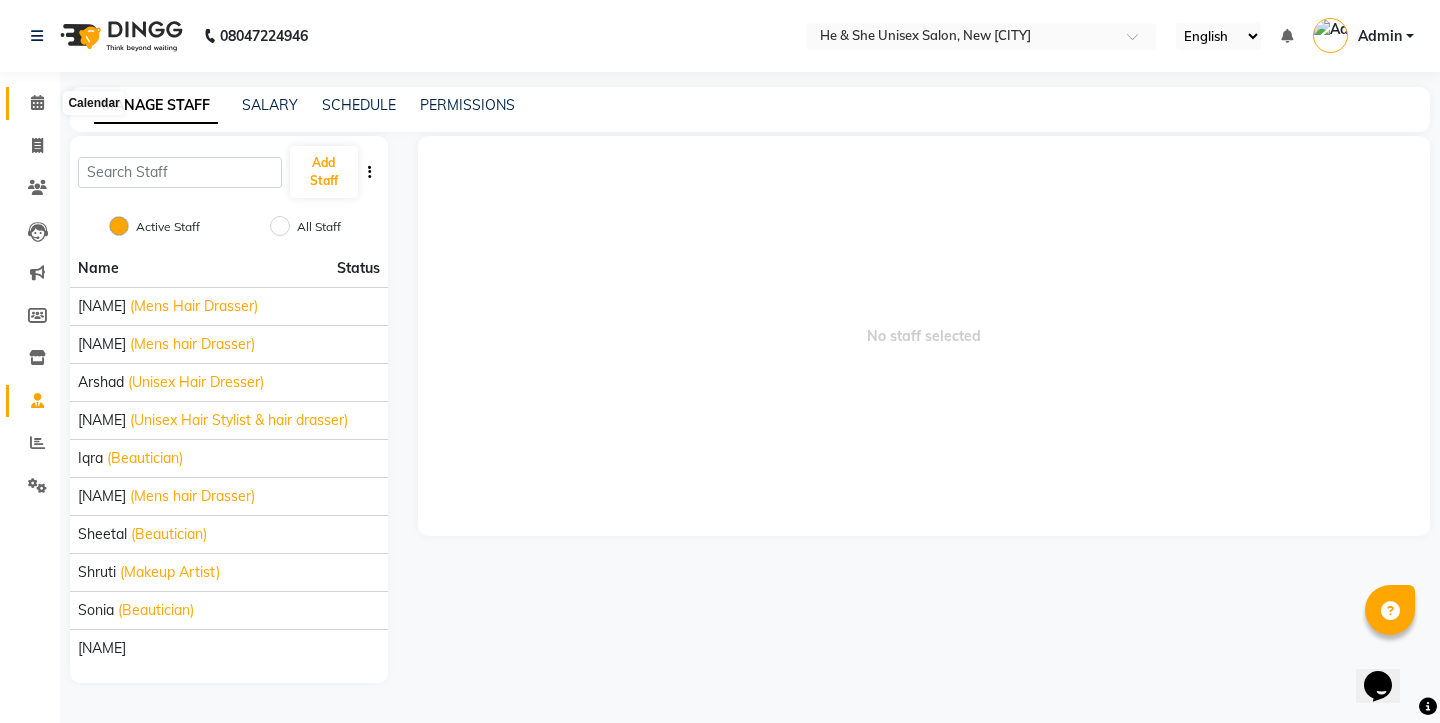 click 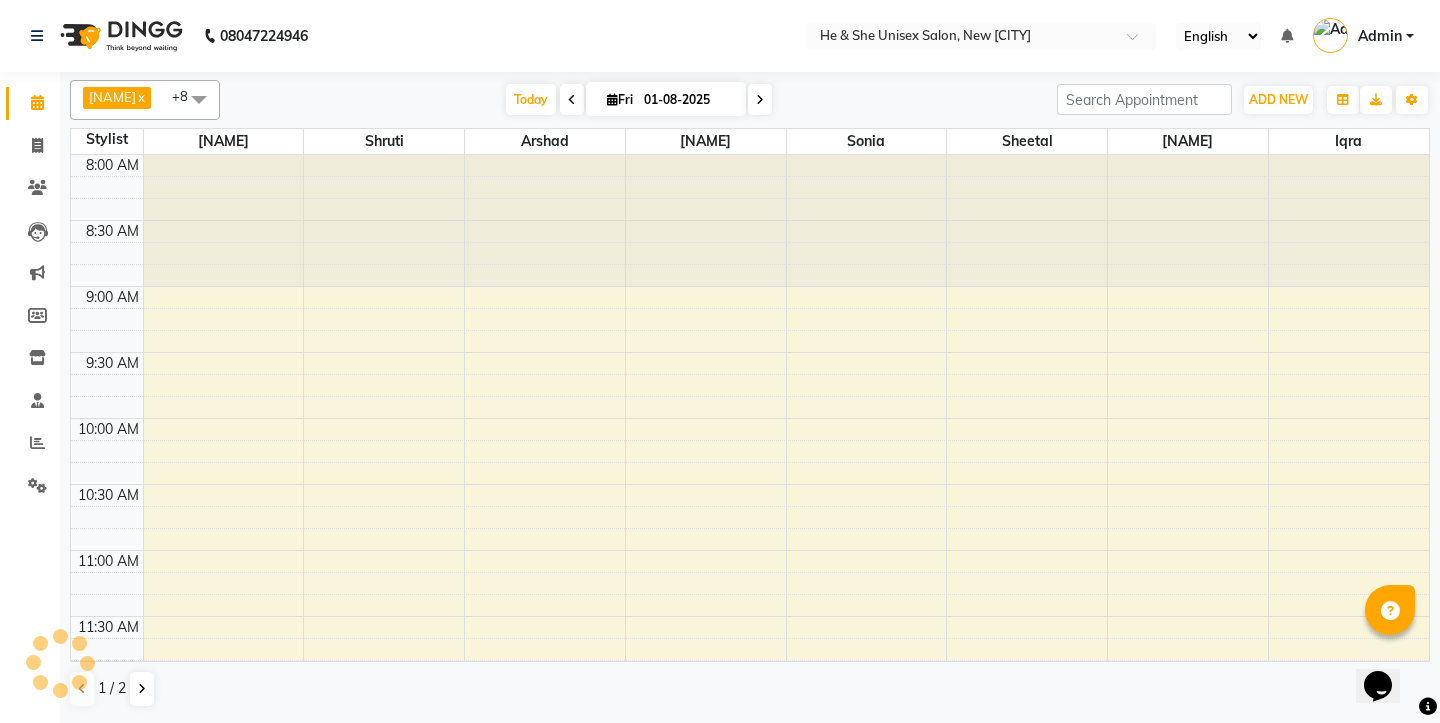 scroll, scrollTop: 0, scrollLeft: 0, axis: both 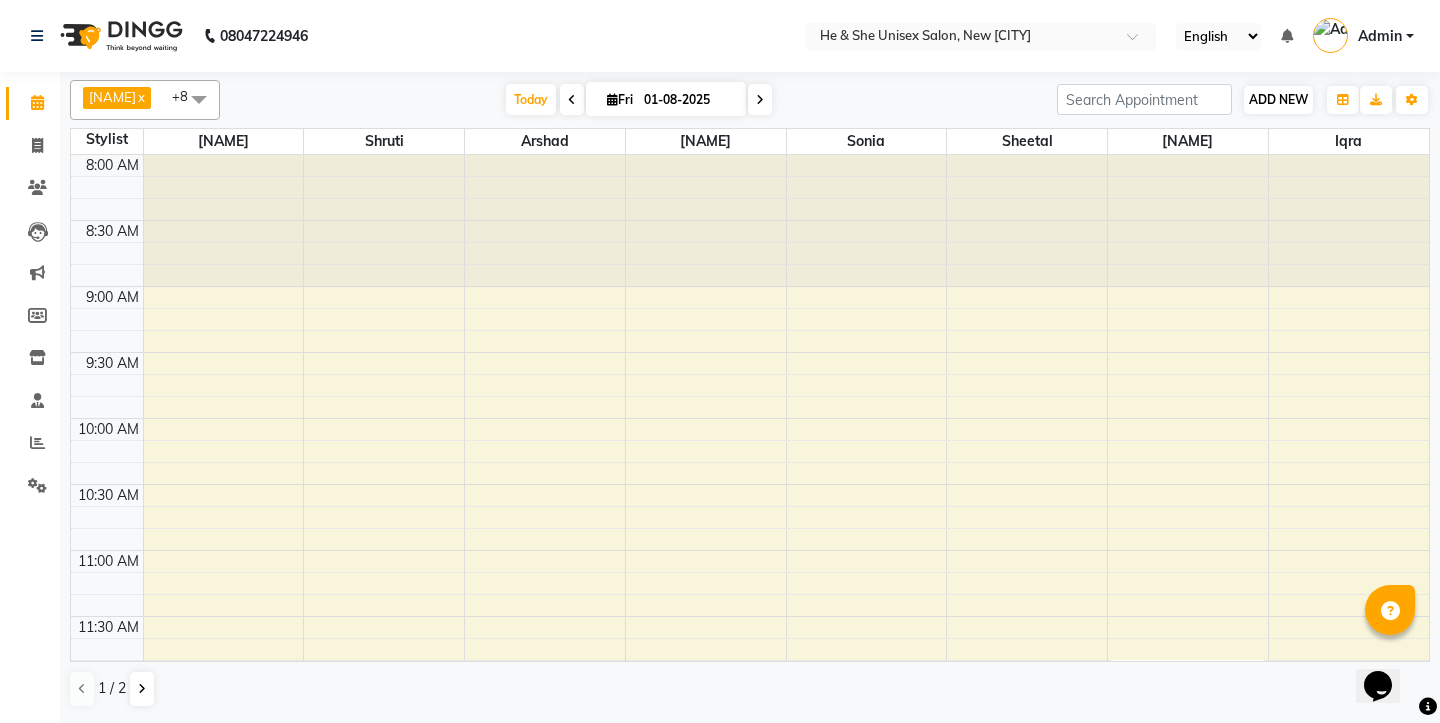 click on "ADD NEW Toggle Dropdown" at bounding box center (1278, 100) 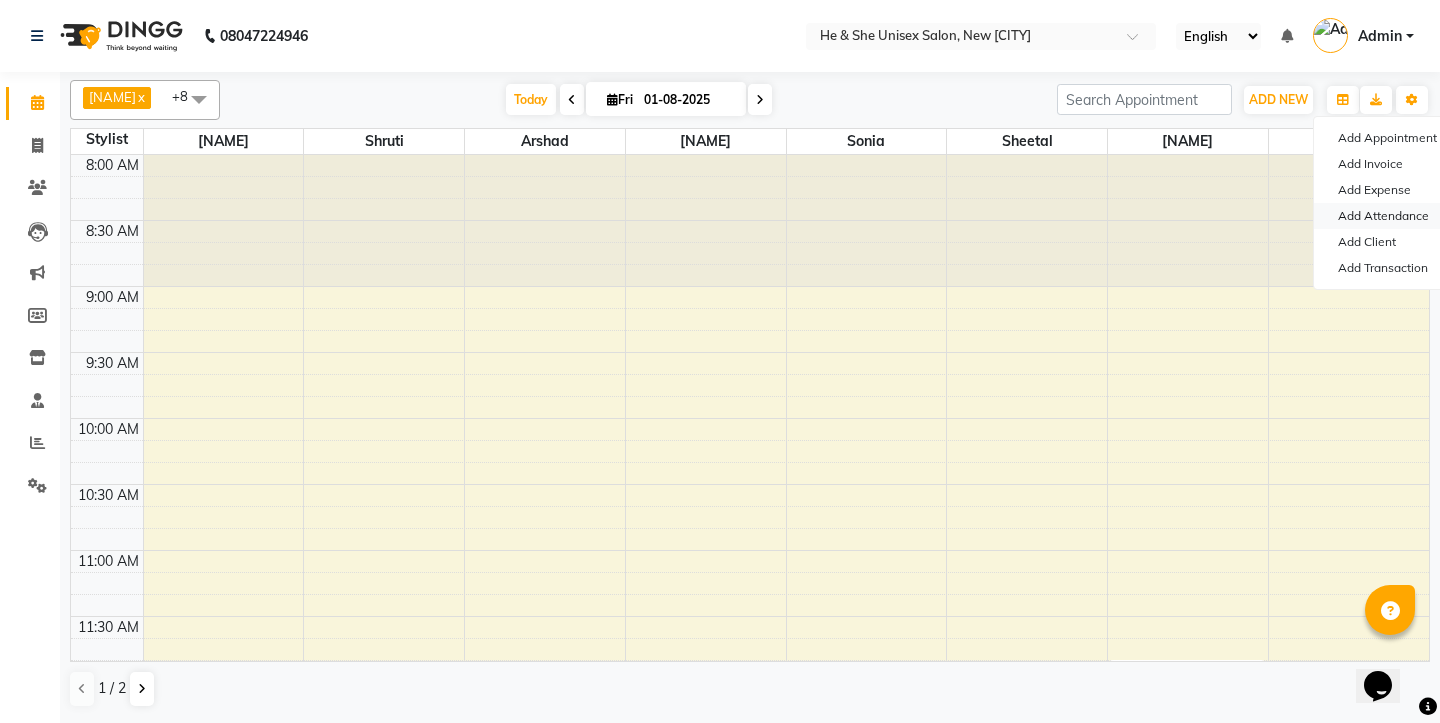 click on "Add Attendance" at bounding box center [1393, 216] 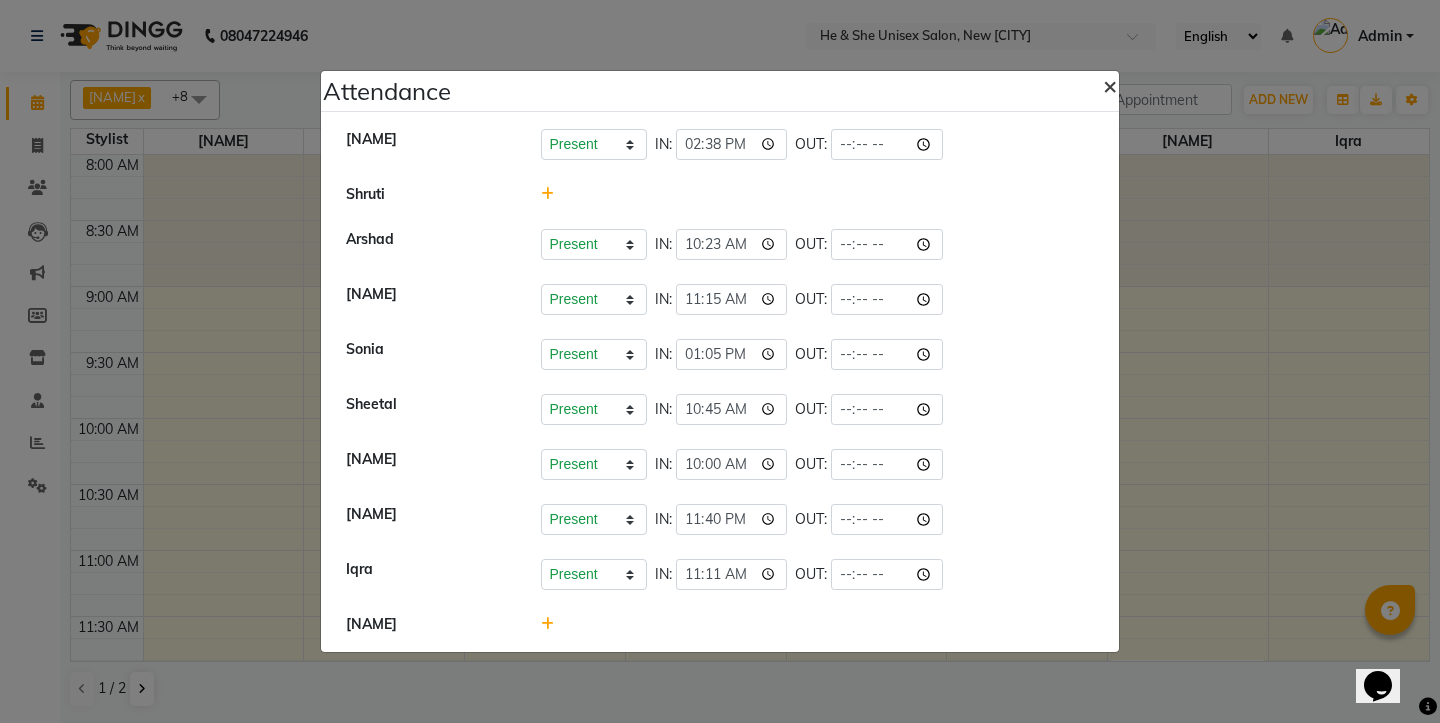 click on "×" 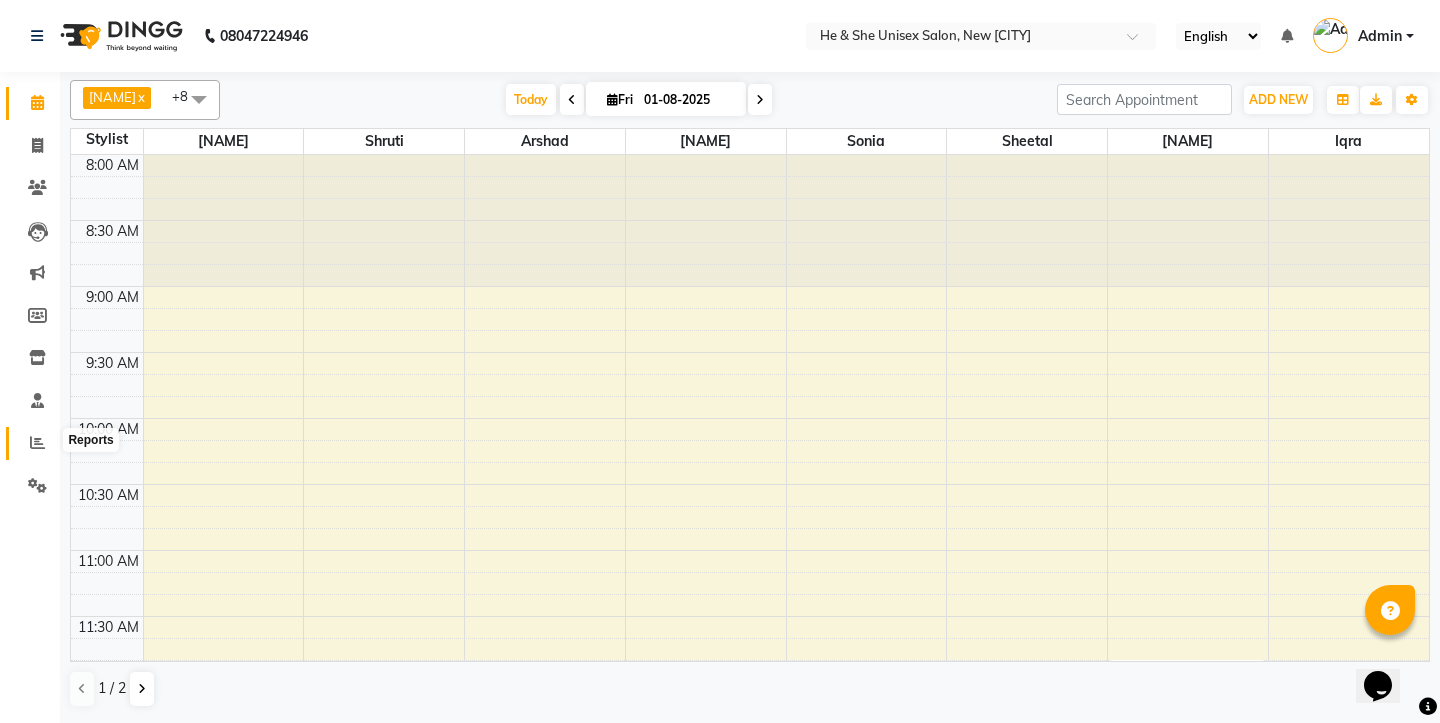 click 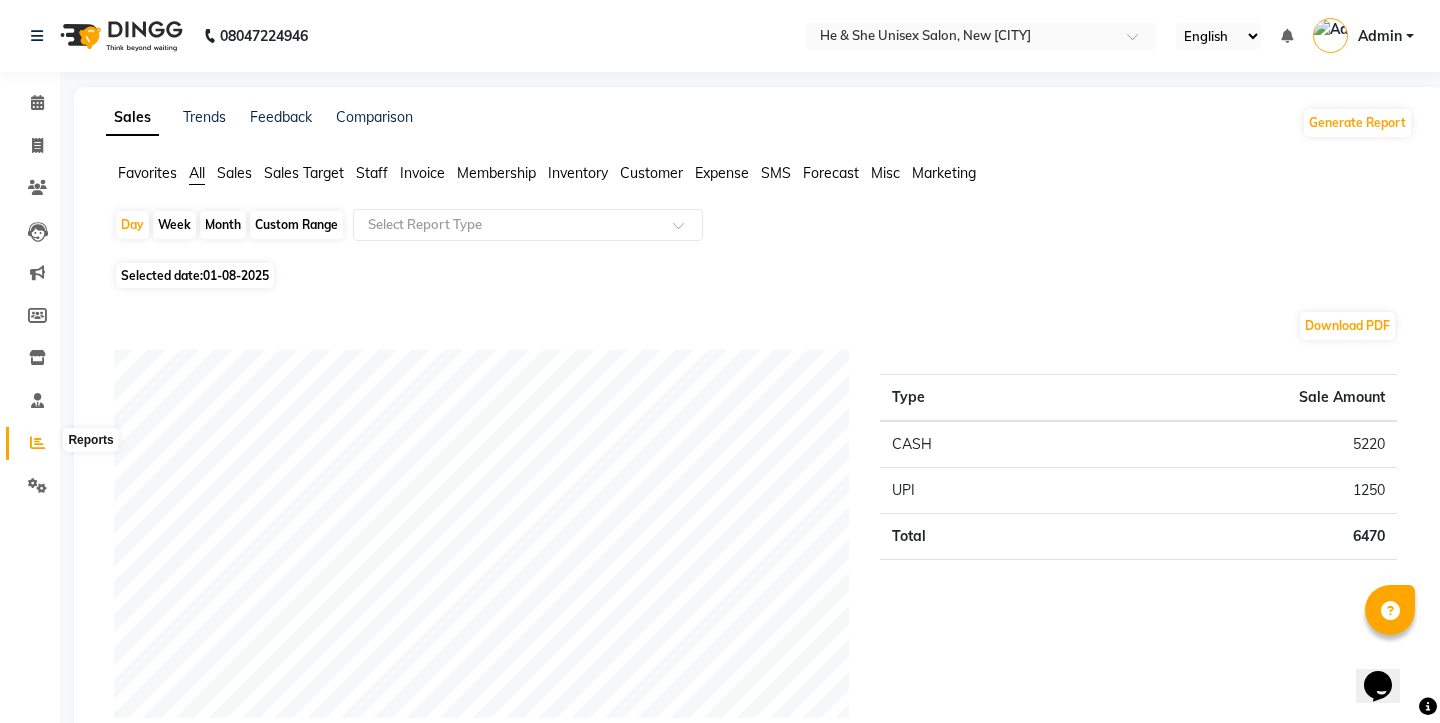 click 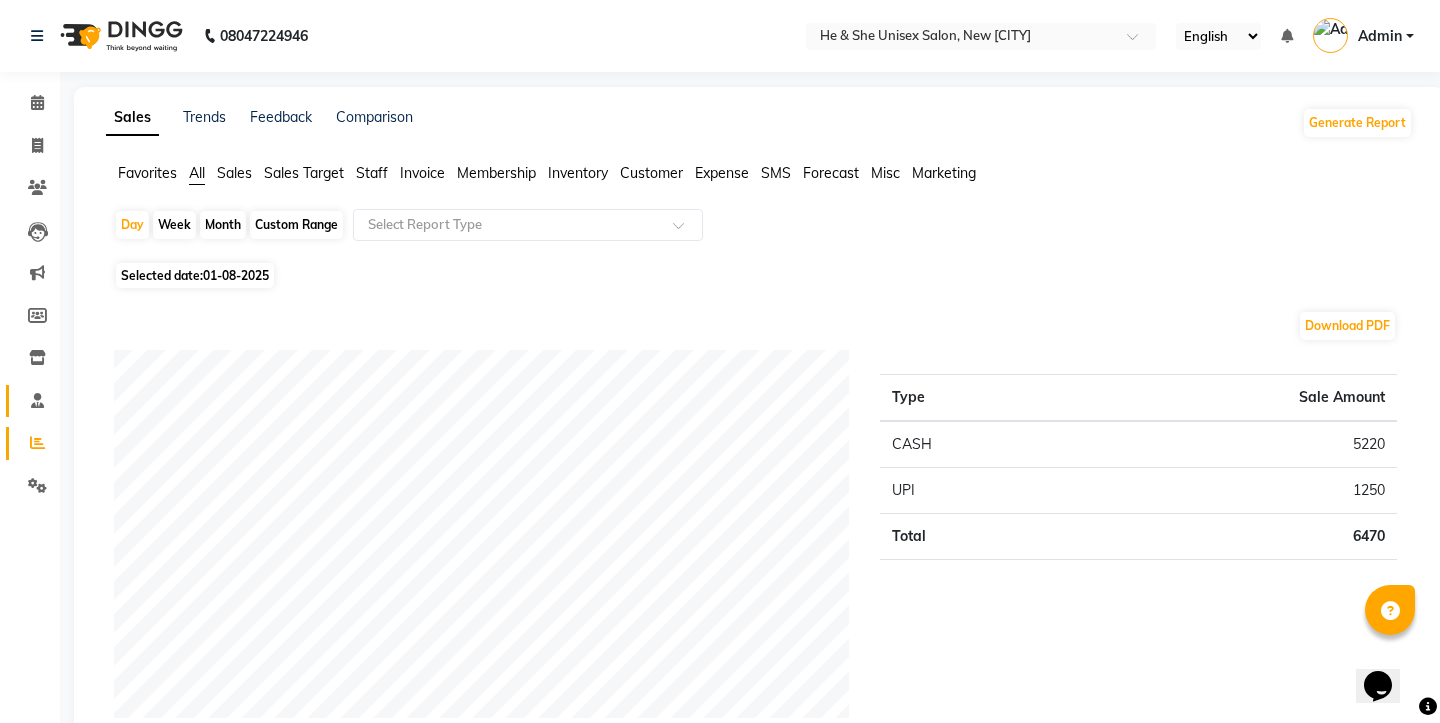click 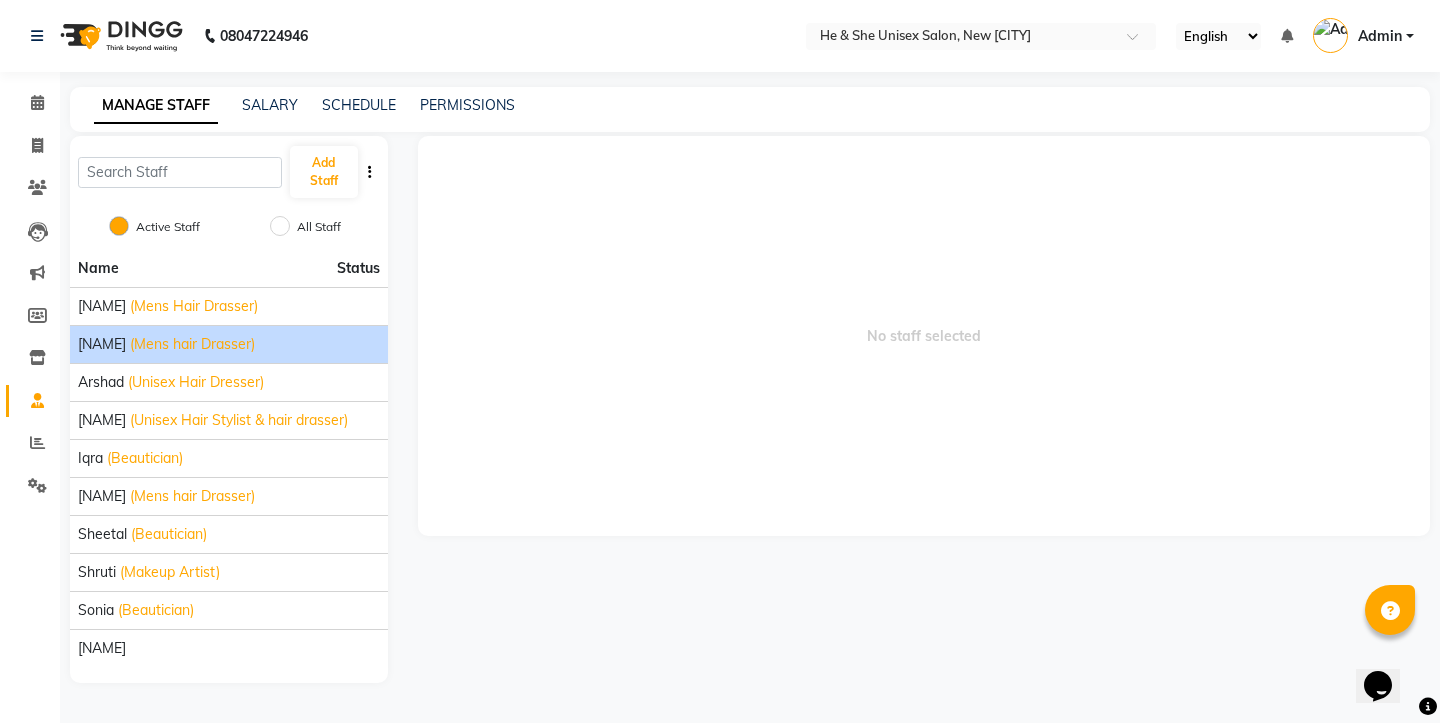 click on "[NAME]" 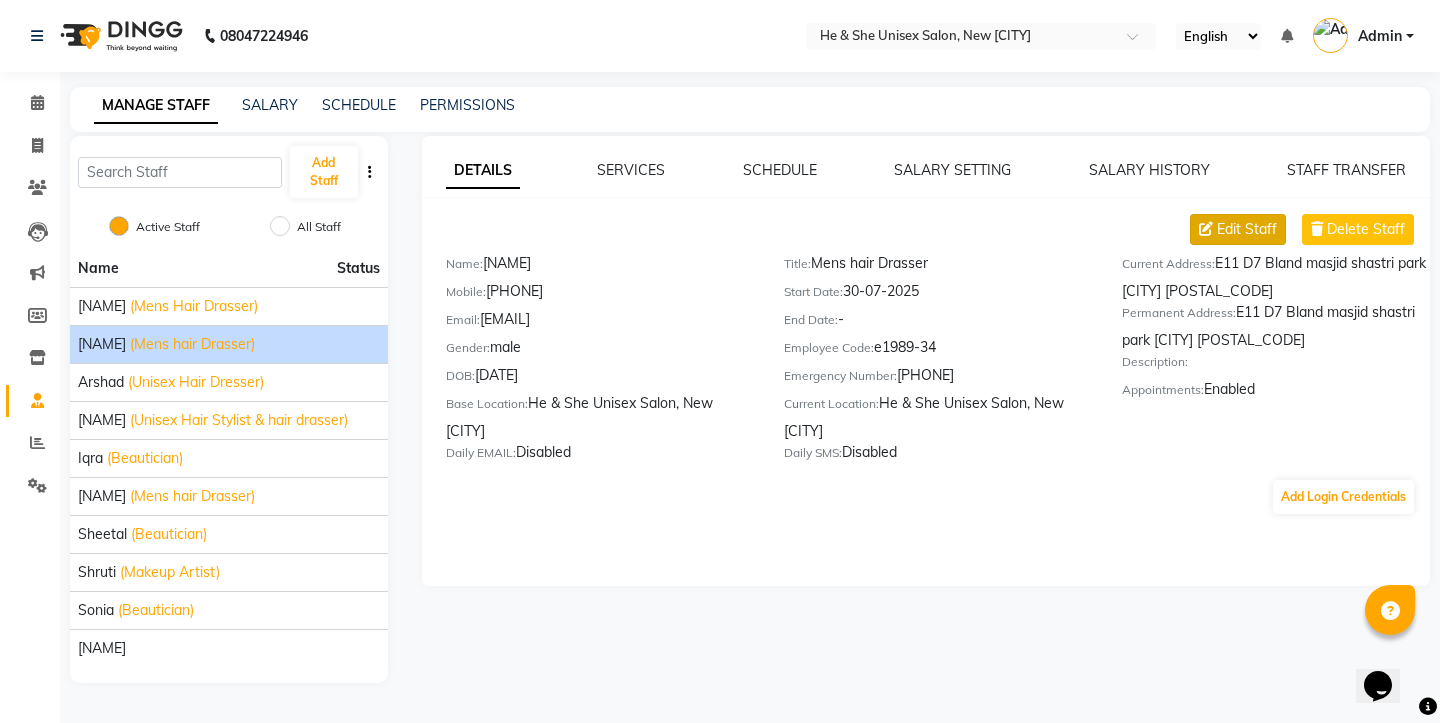 click on "Edit Staff" 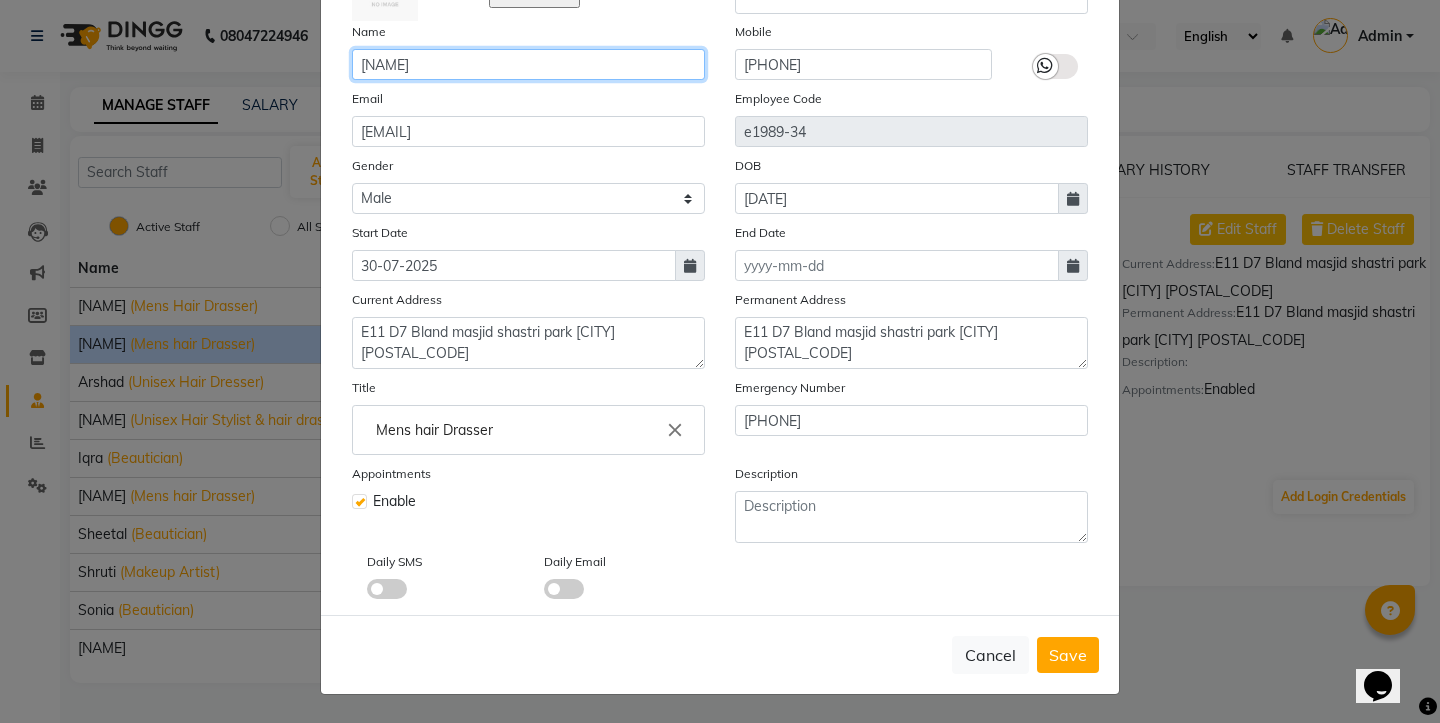 scroll, scrollTop: 159, scrollLeft: 0, axis: vertical 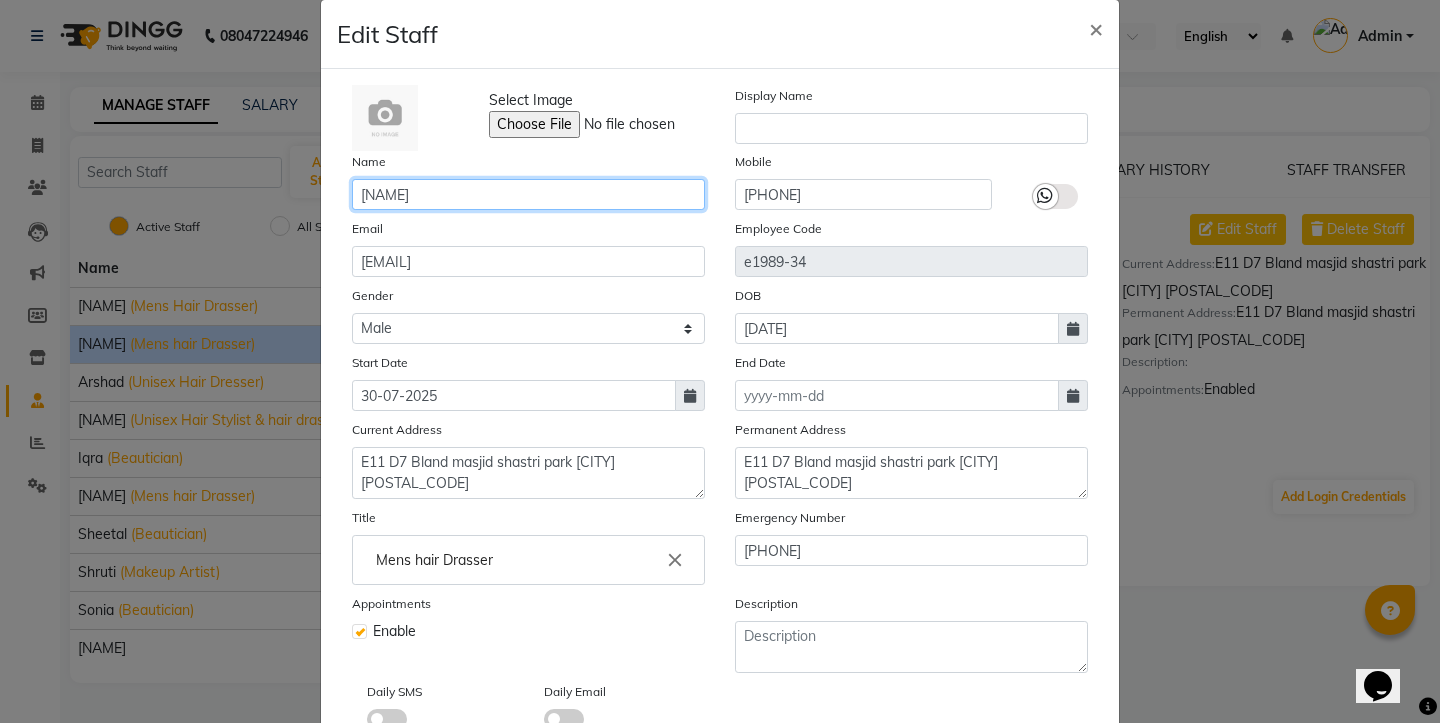type on "[NAME]" 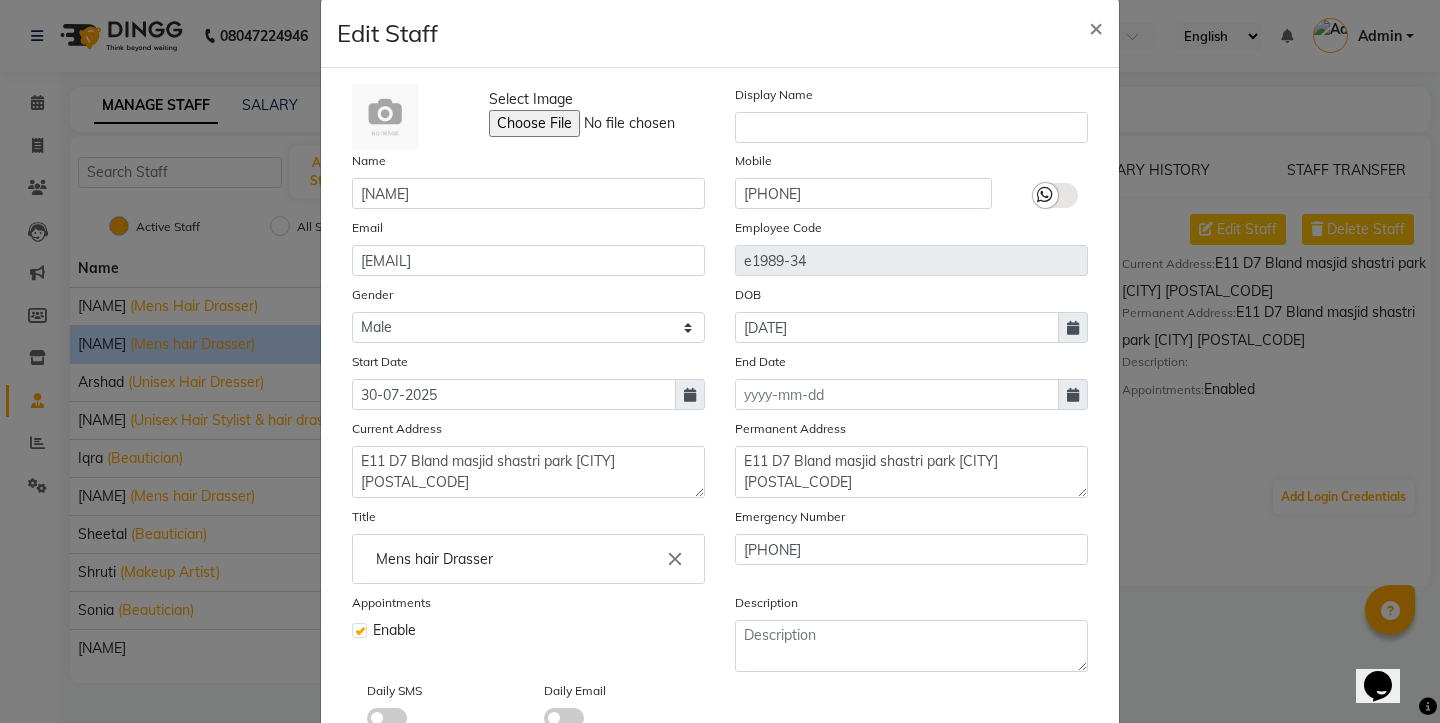 click on "Start Date 30-07-2025" 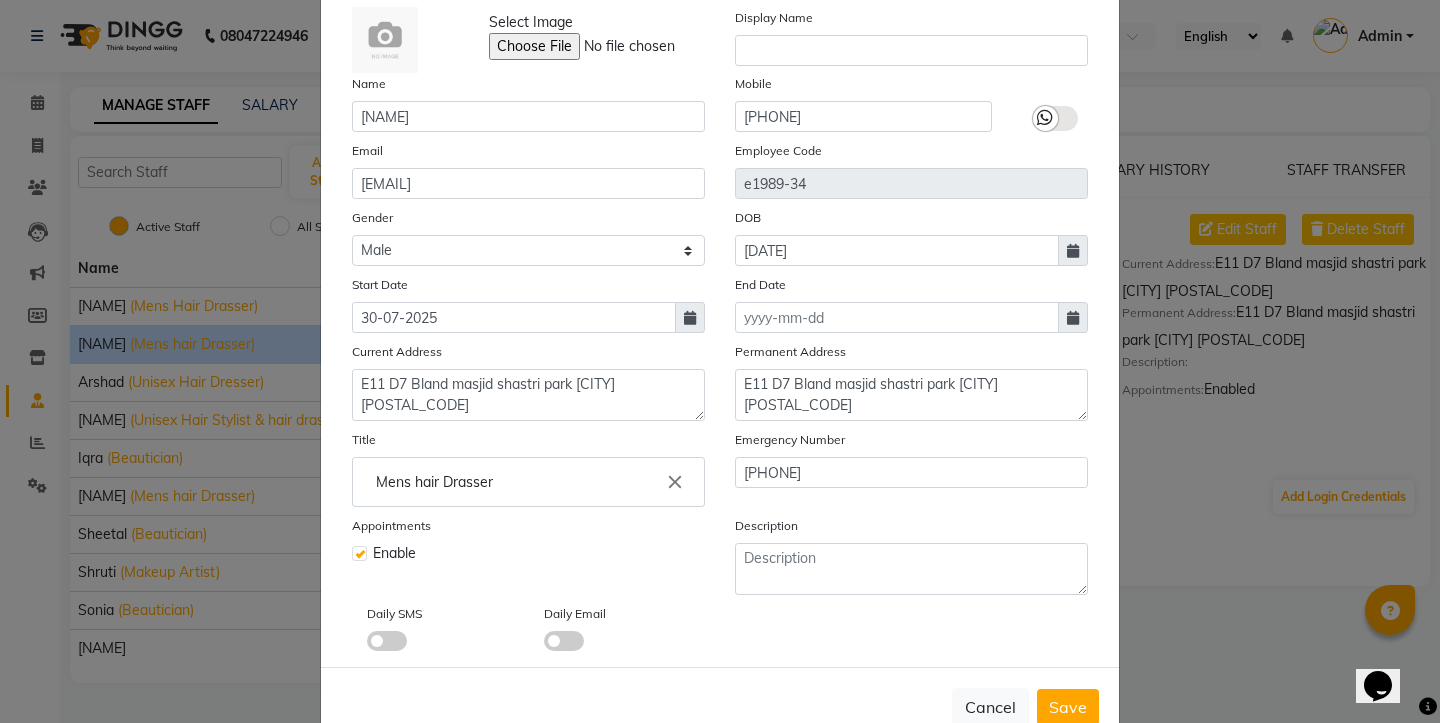 scroll, scrollTop: 116, scrollLeft: 0, axis: vertical 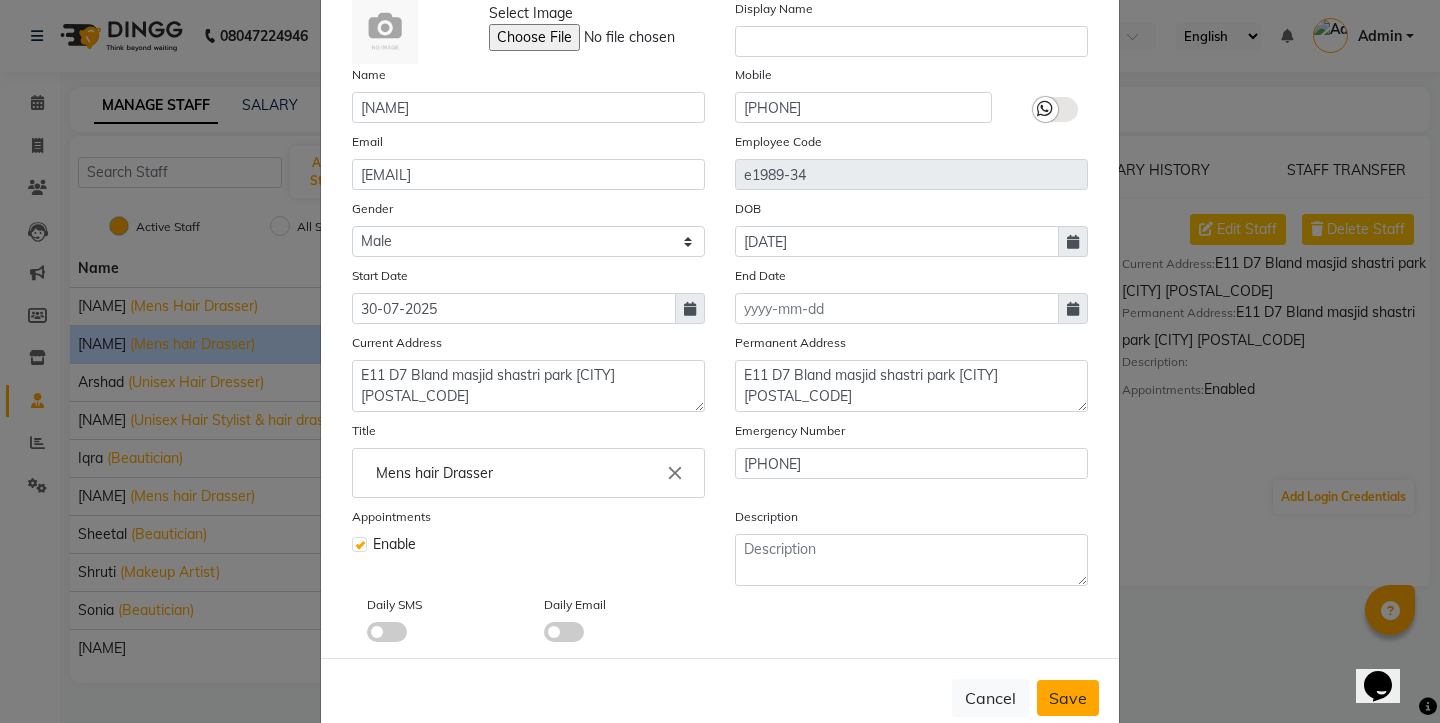 click on "Save" at bounding box center (1068, 698) 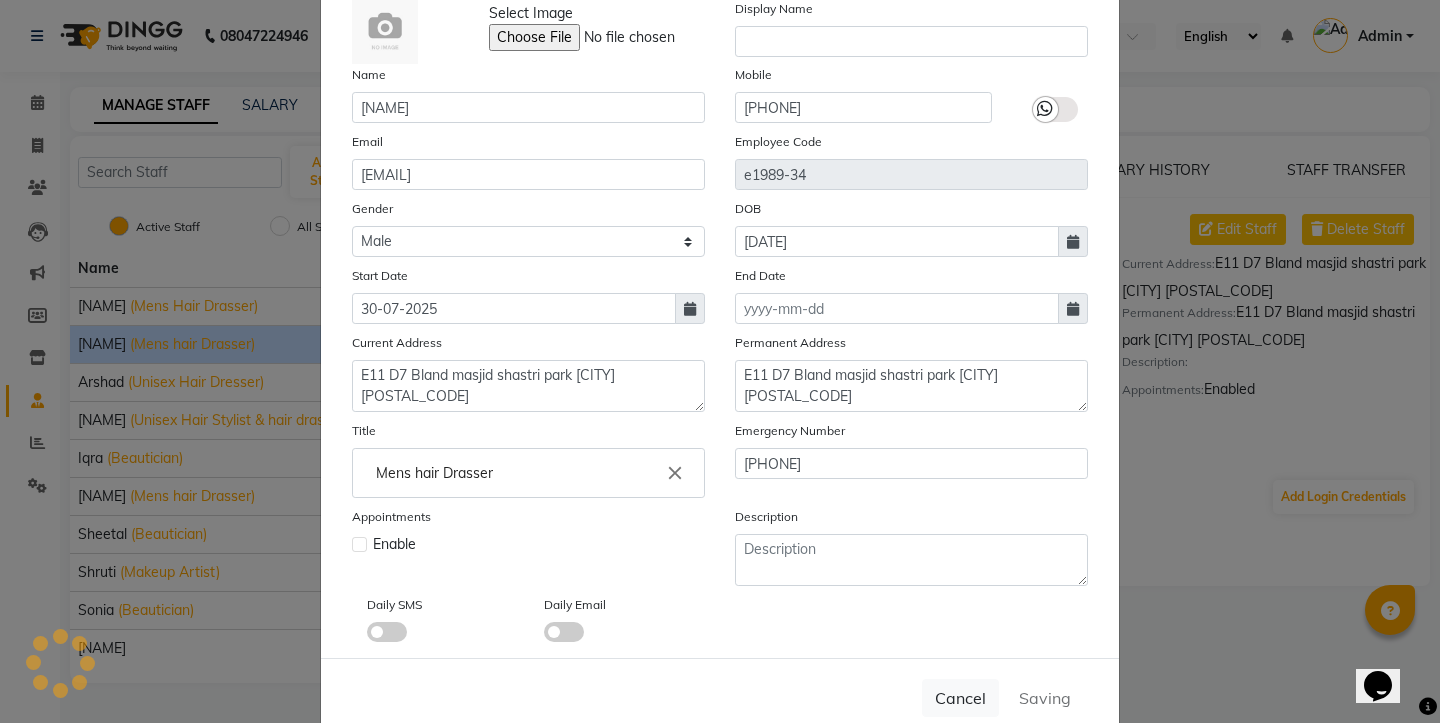type 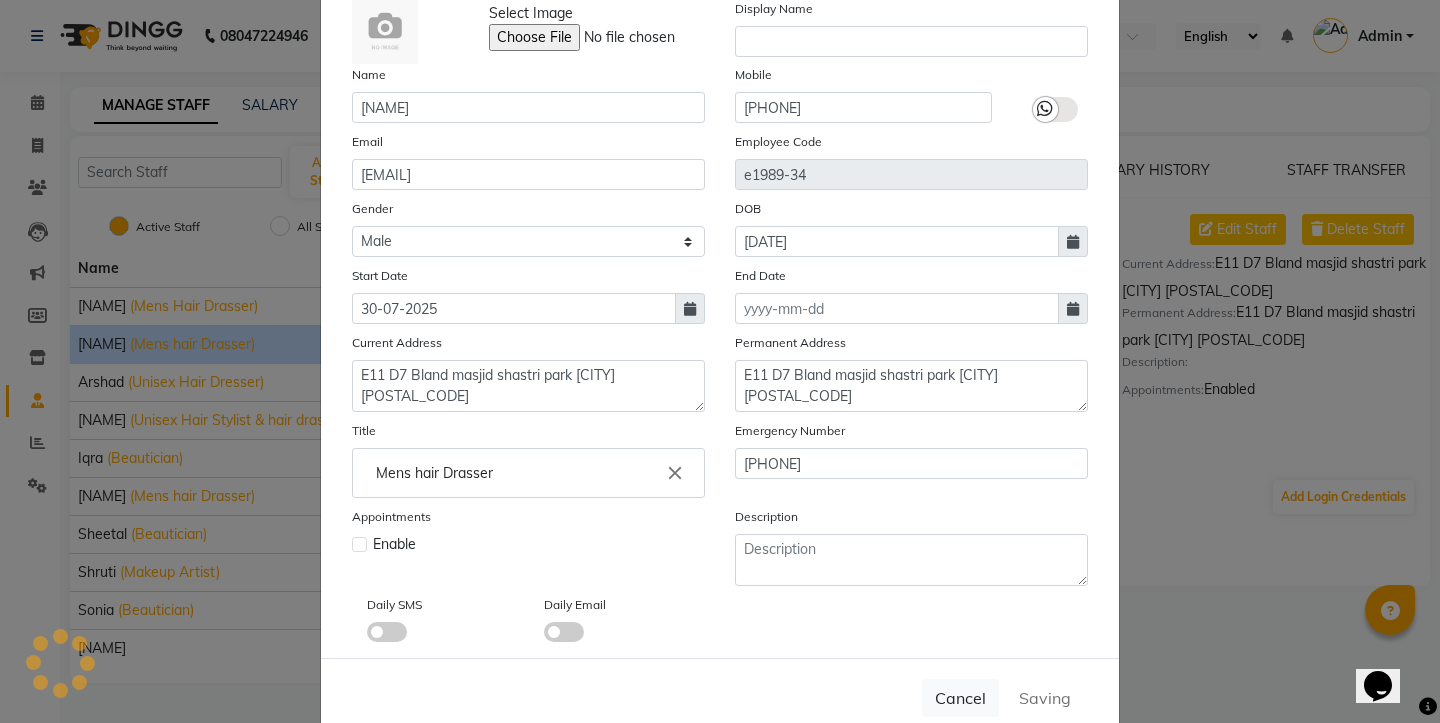 type 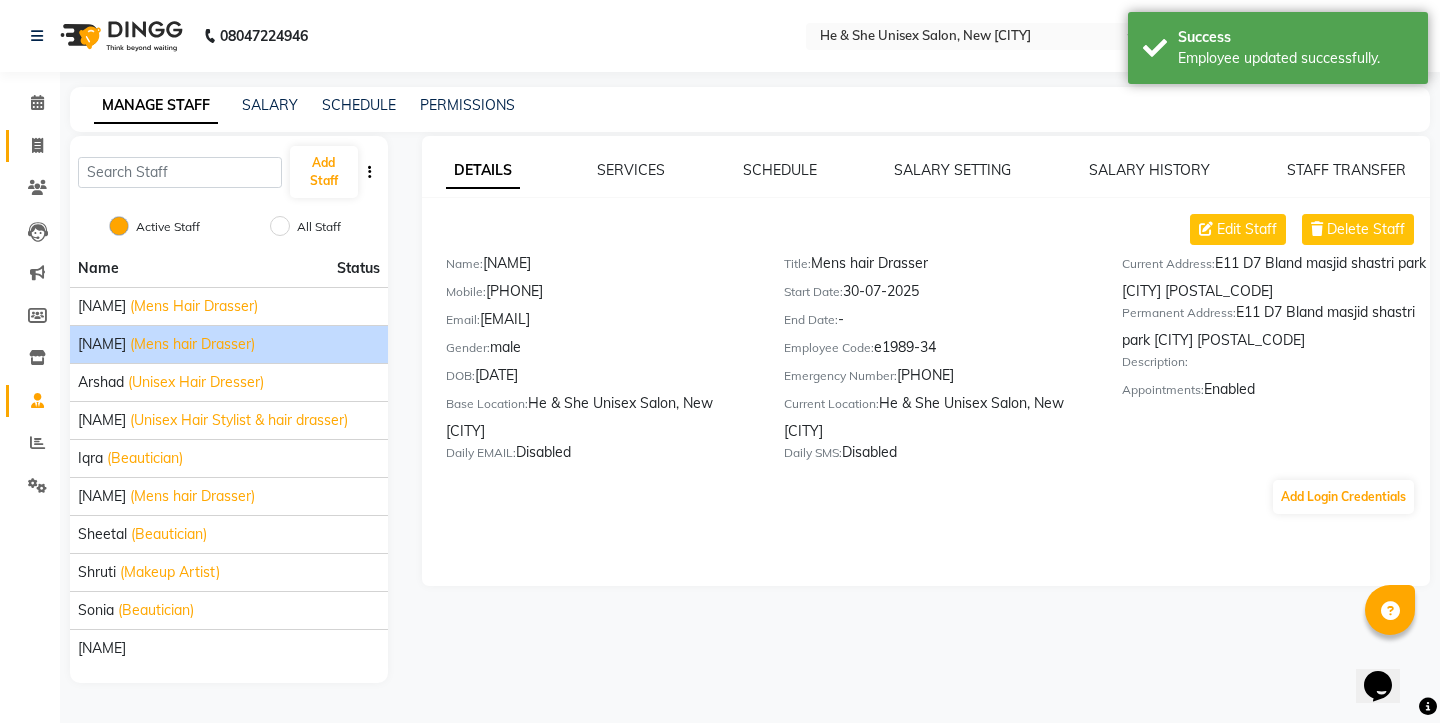 click on "Invoice" 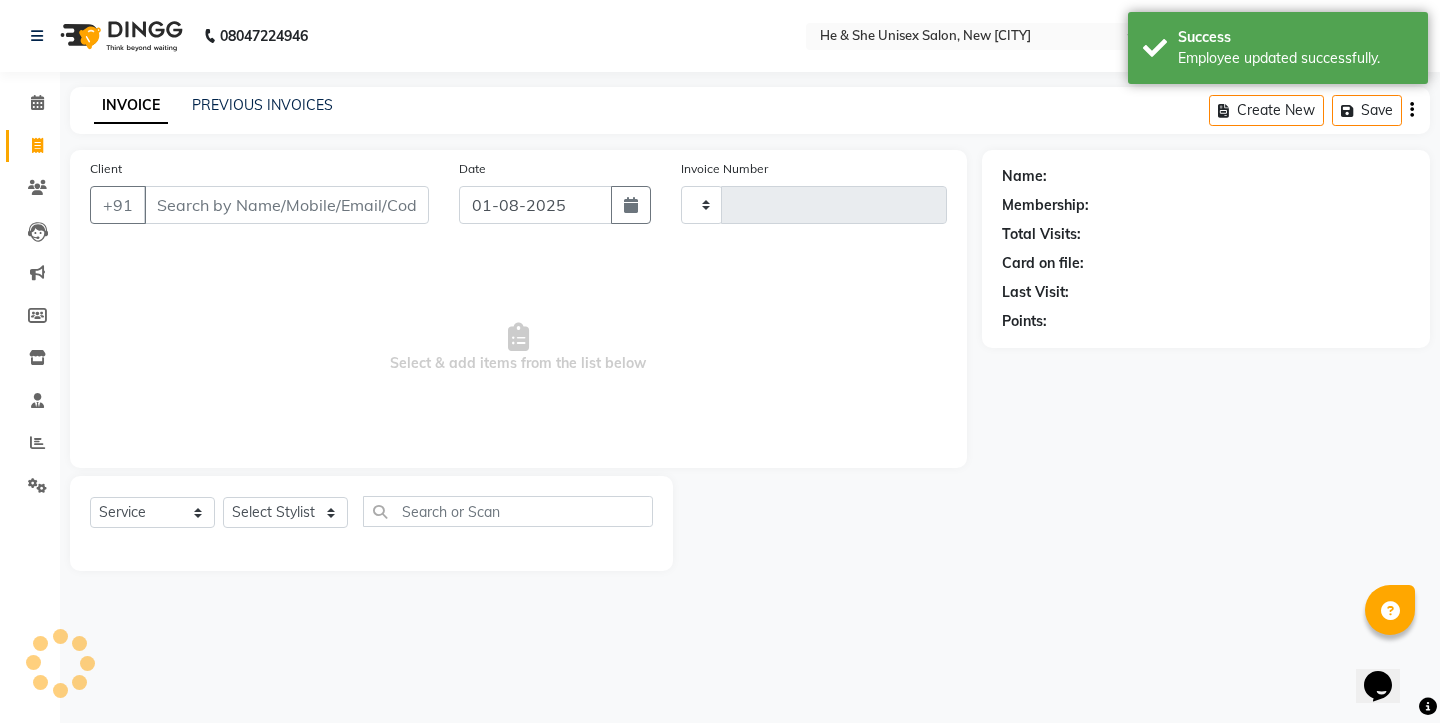 click on "Invoice" 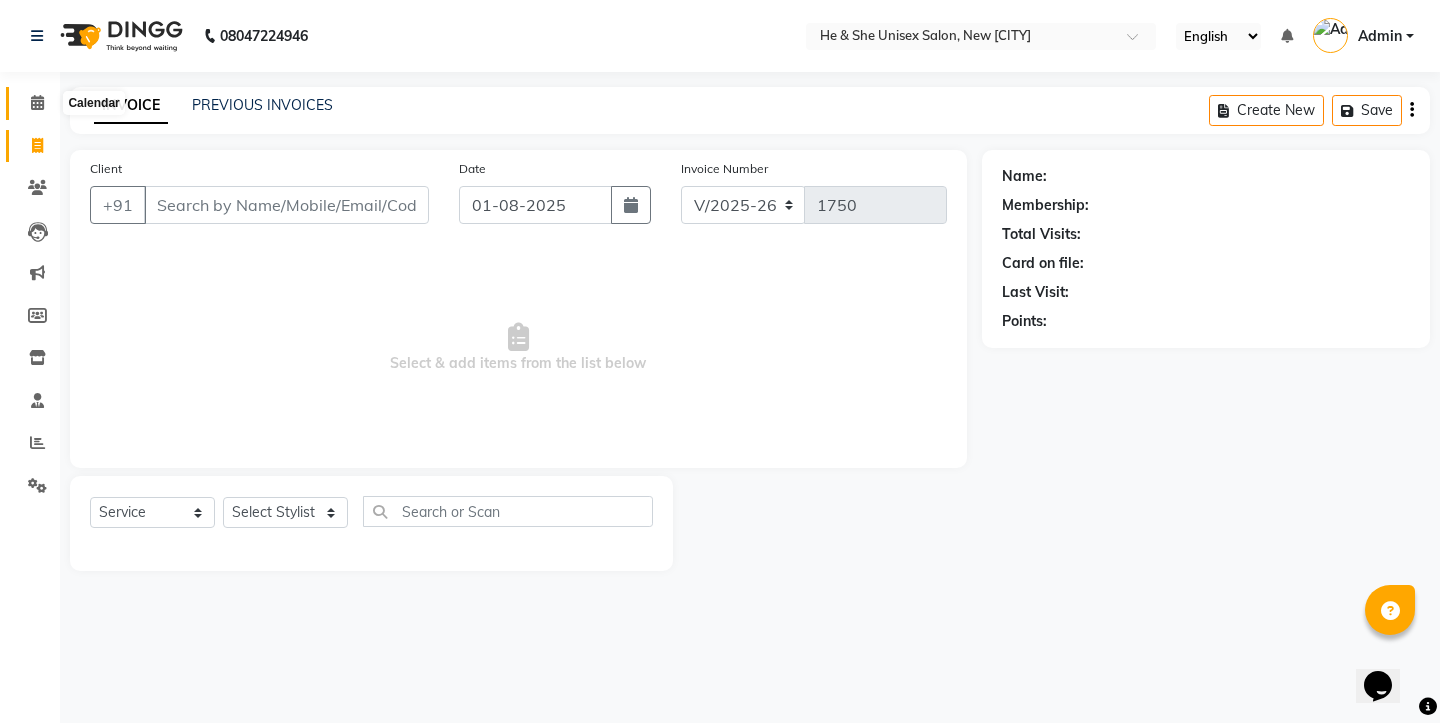 click 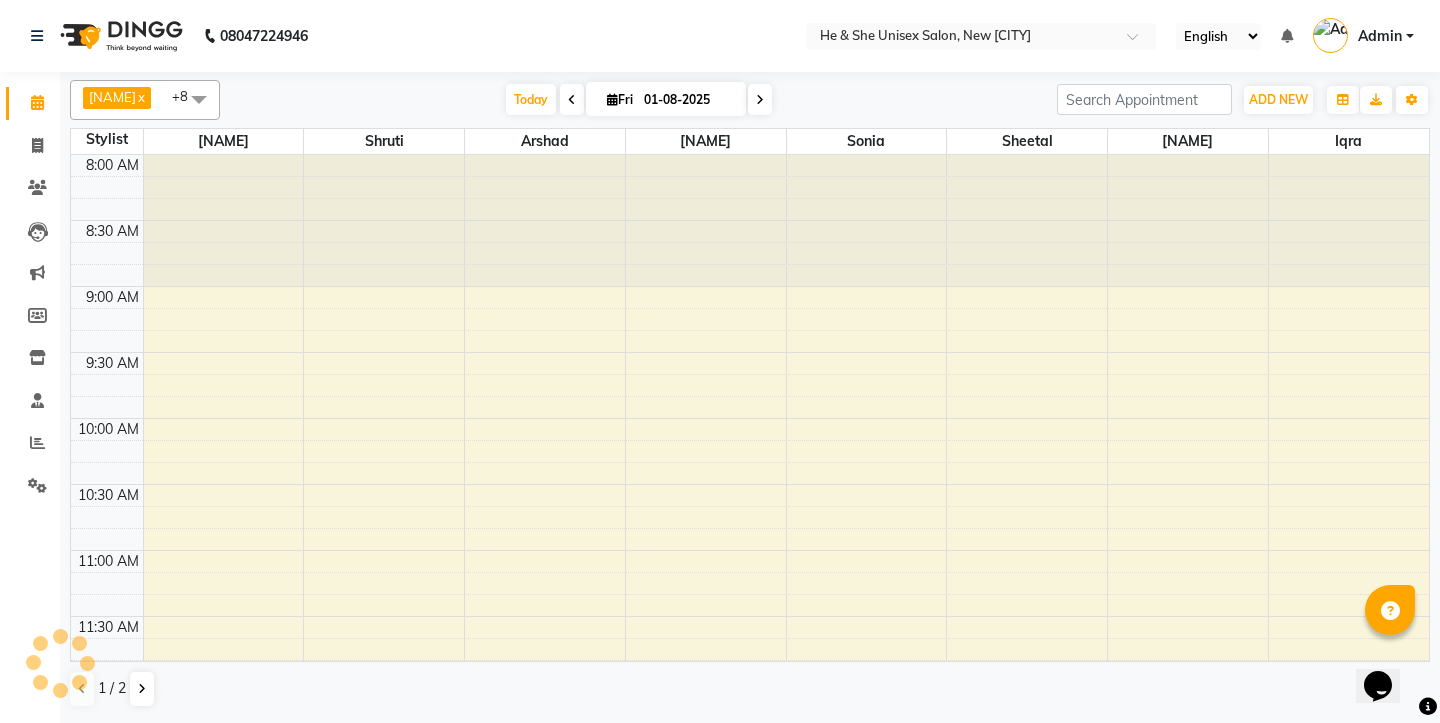 scroll, scrollTop: 0, scrollLeft: 0, axis: both 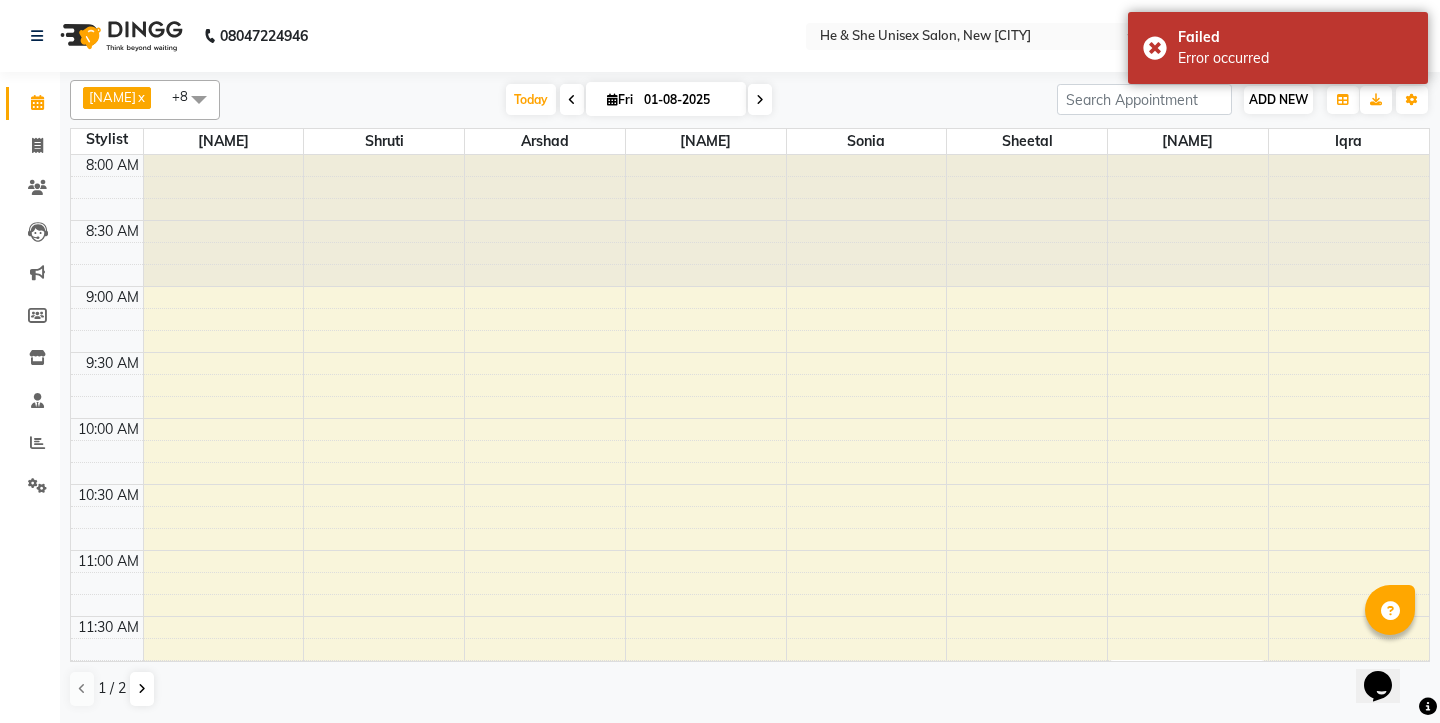 click on "ADD NEW" at bounding box center [1278, 99] 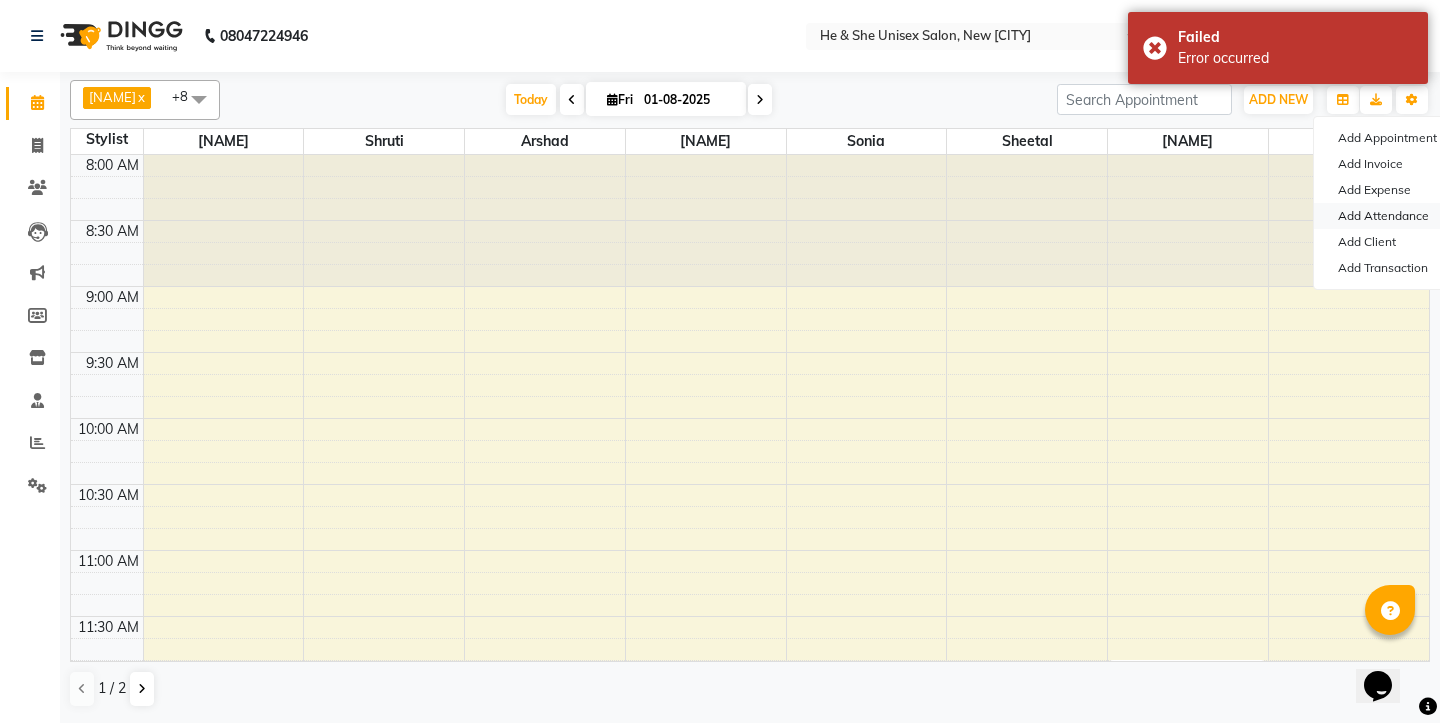 click on "Add Attendance" at bounding box center (1393, 216) 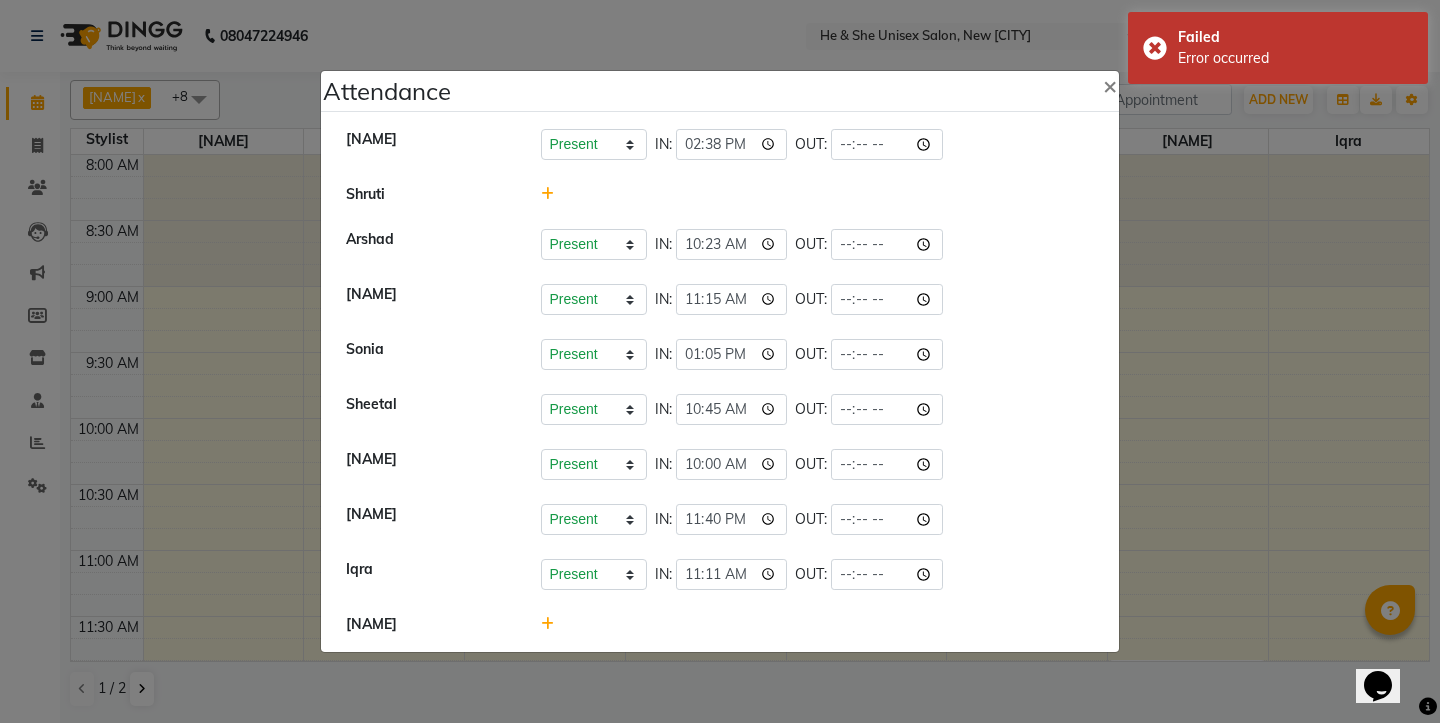 click 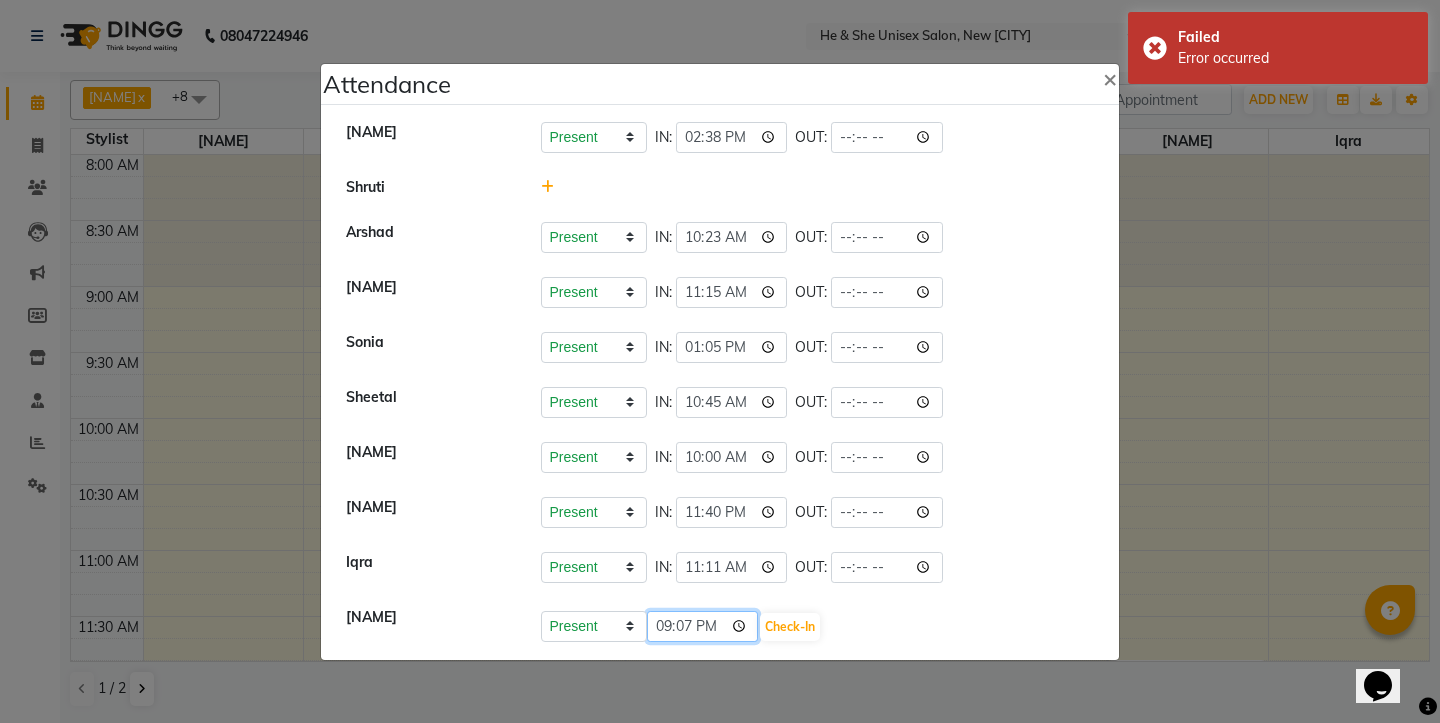 click on "21:07" 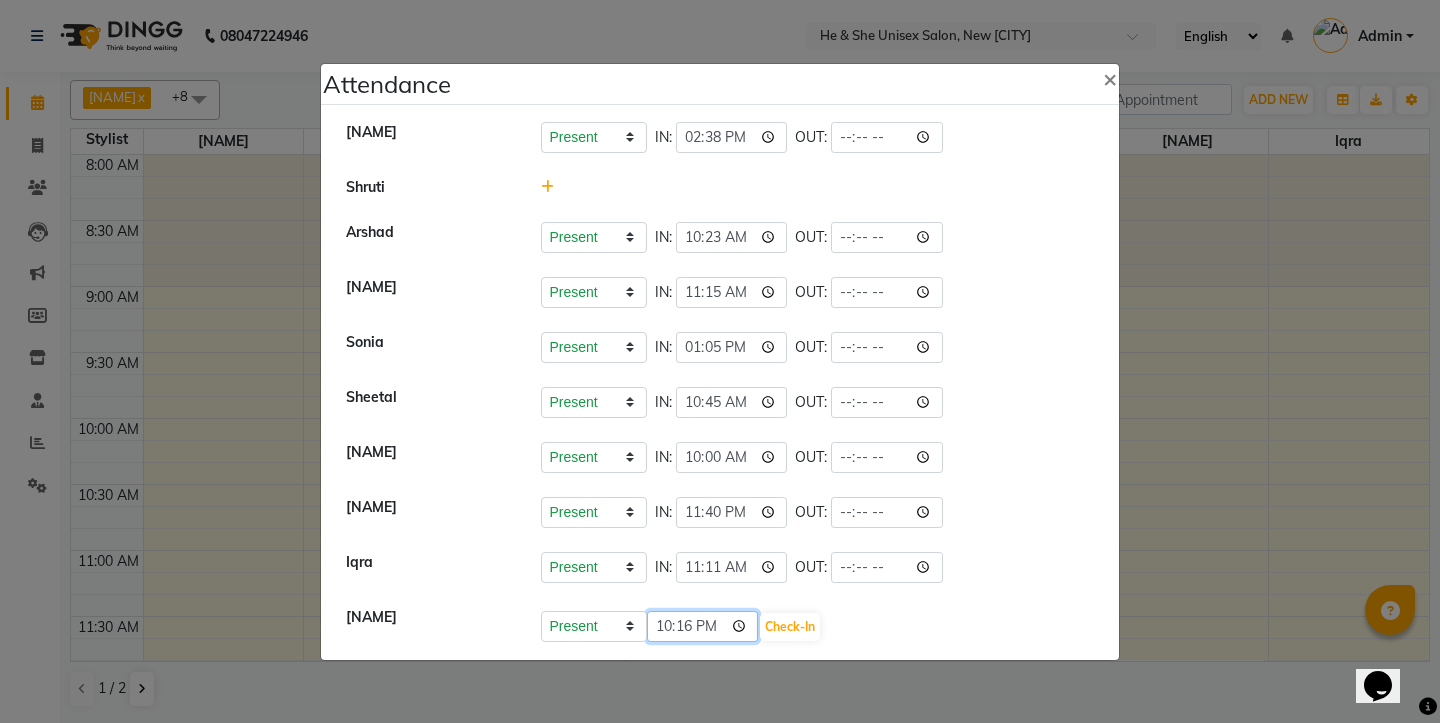 click on "22:16" 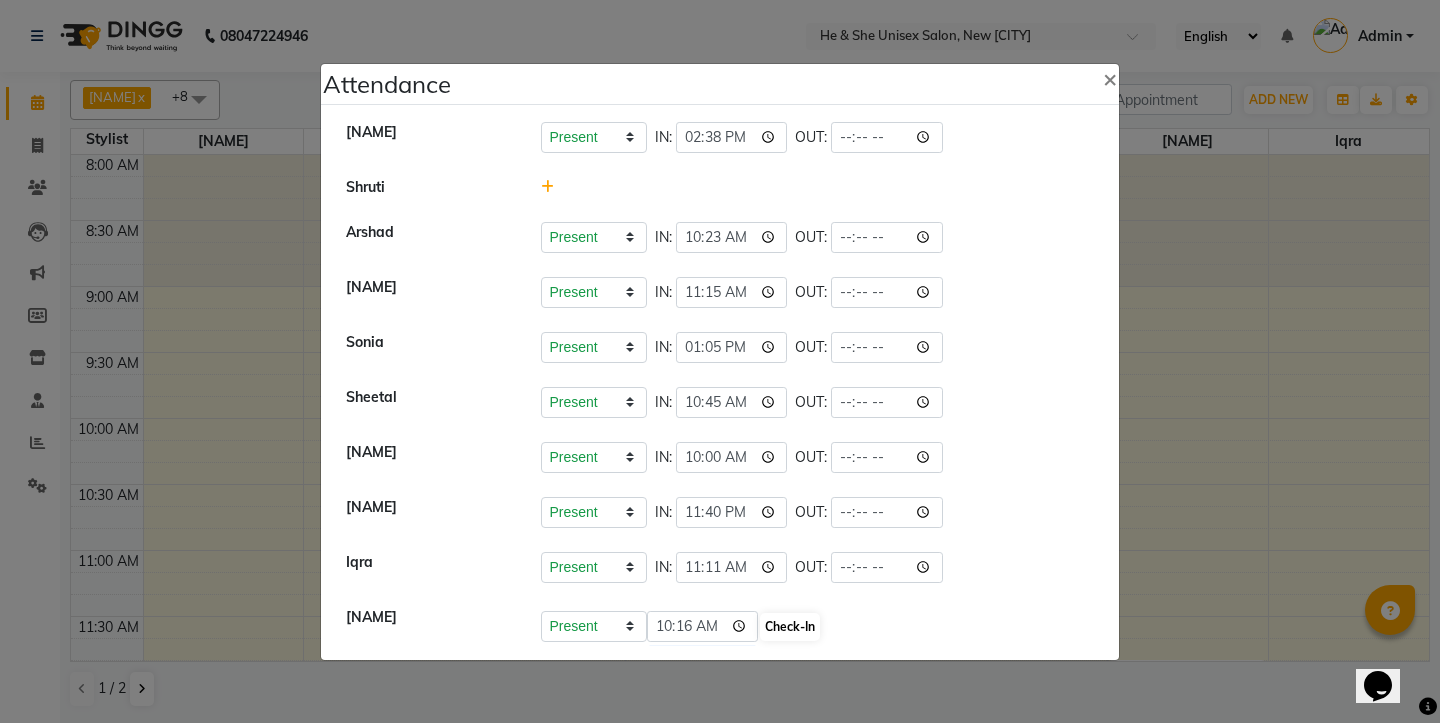 click on "Check-In" 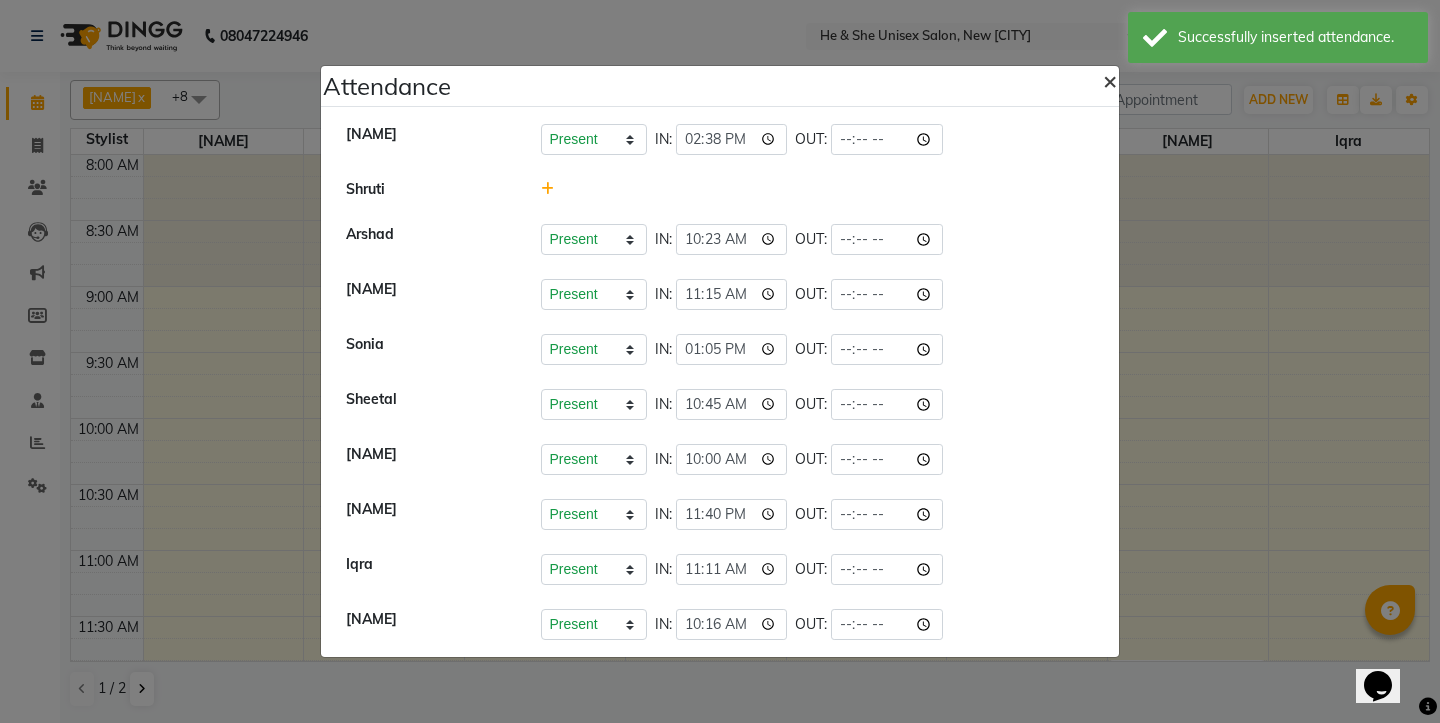 click on "×" 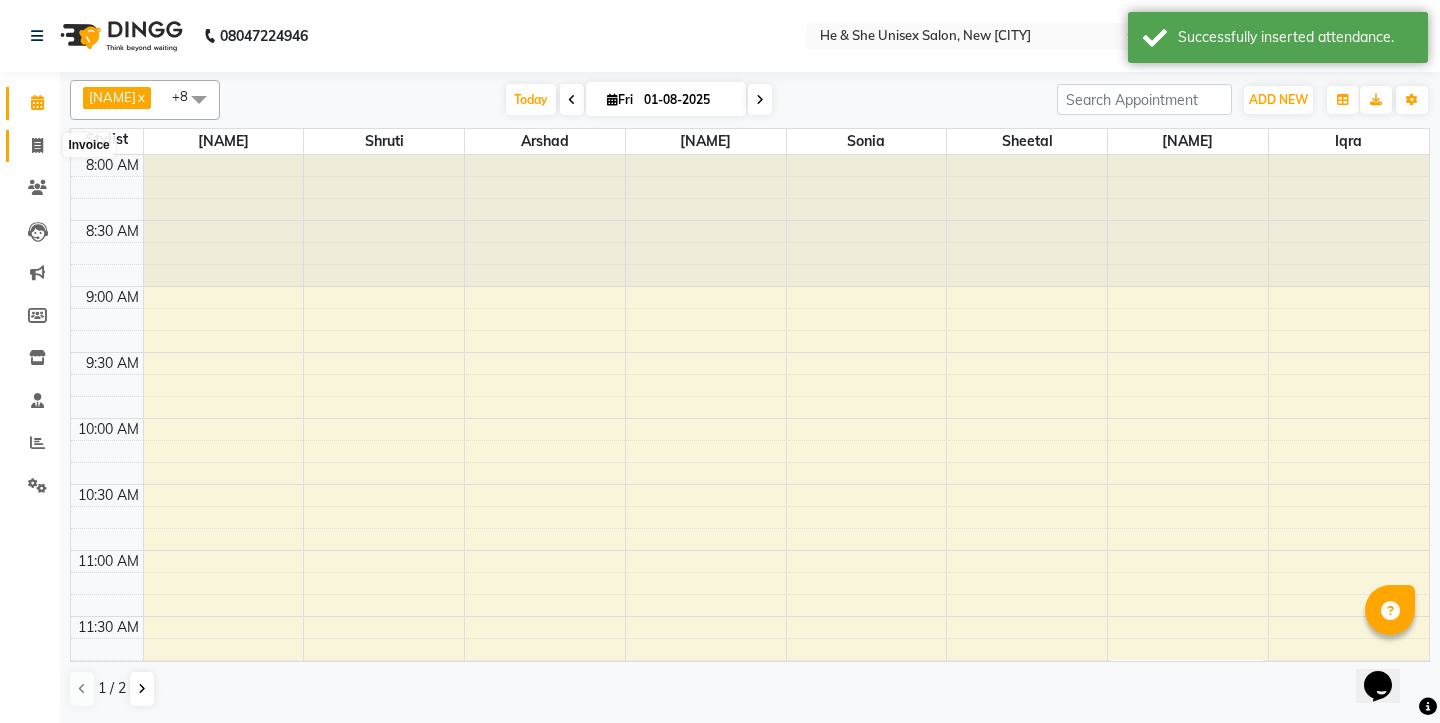 click 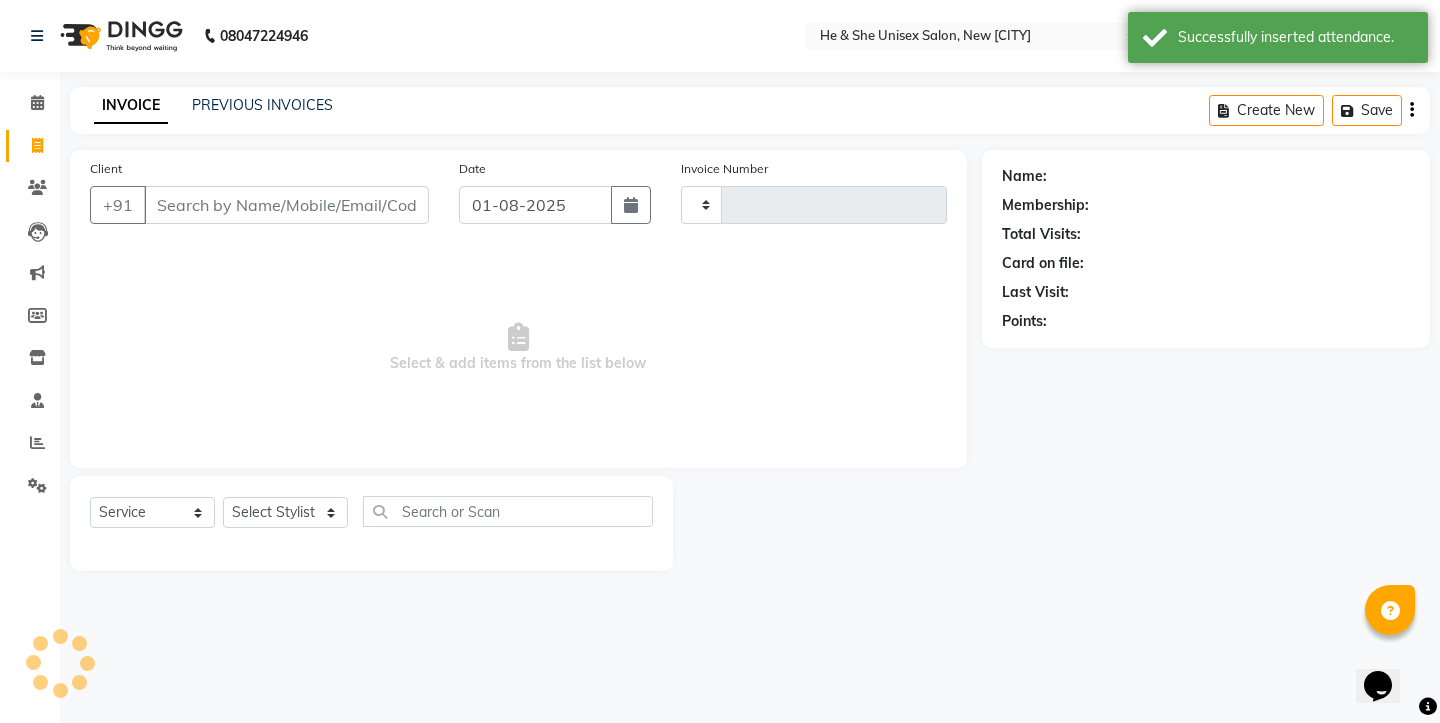 type on "1750" 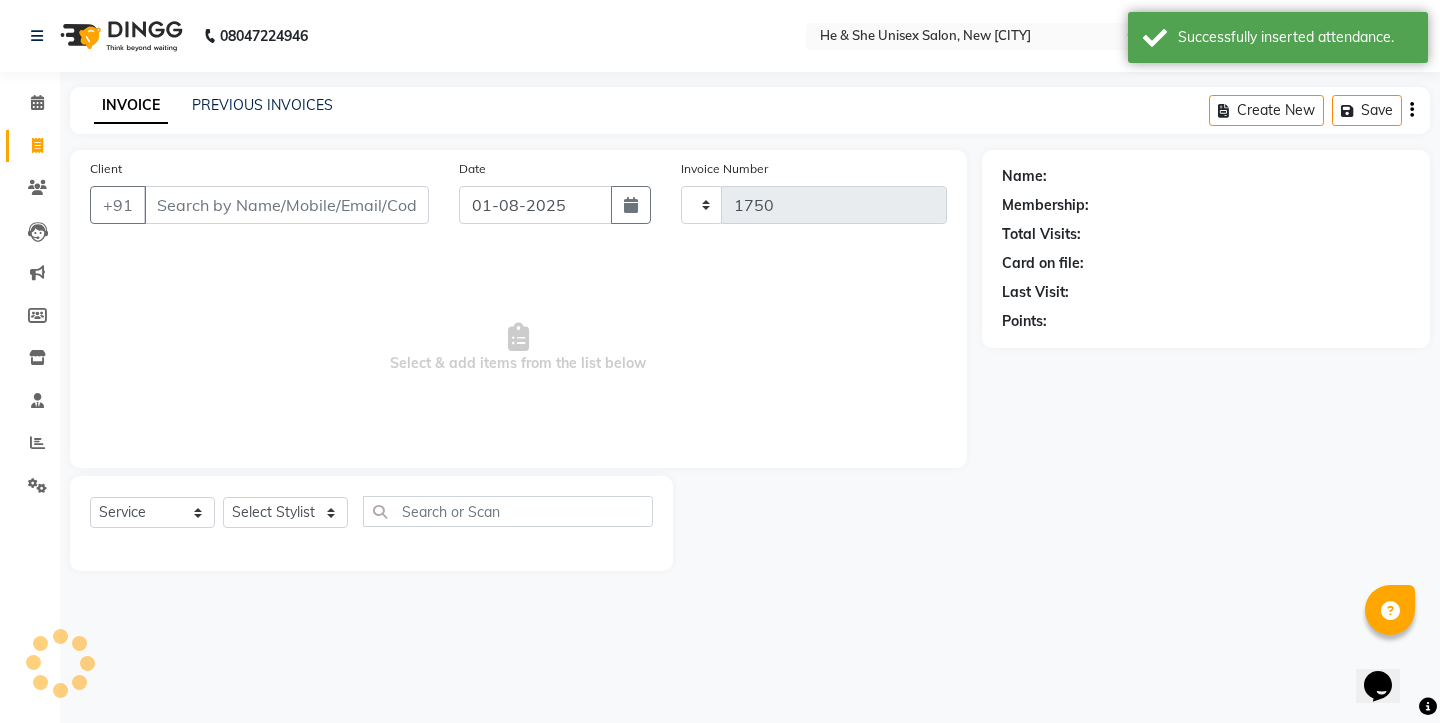 select on "4745" 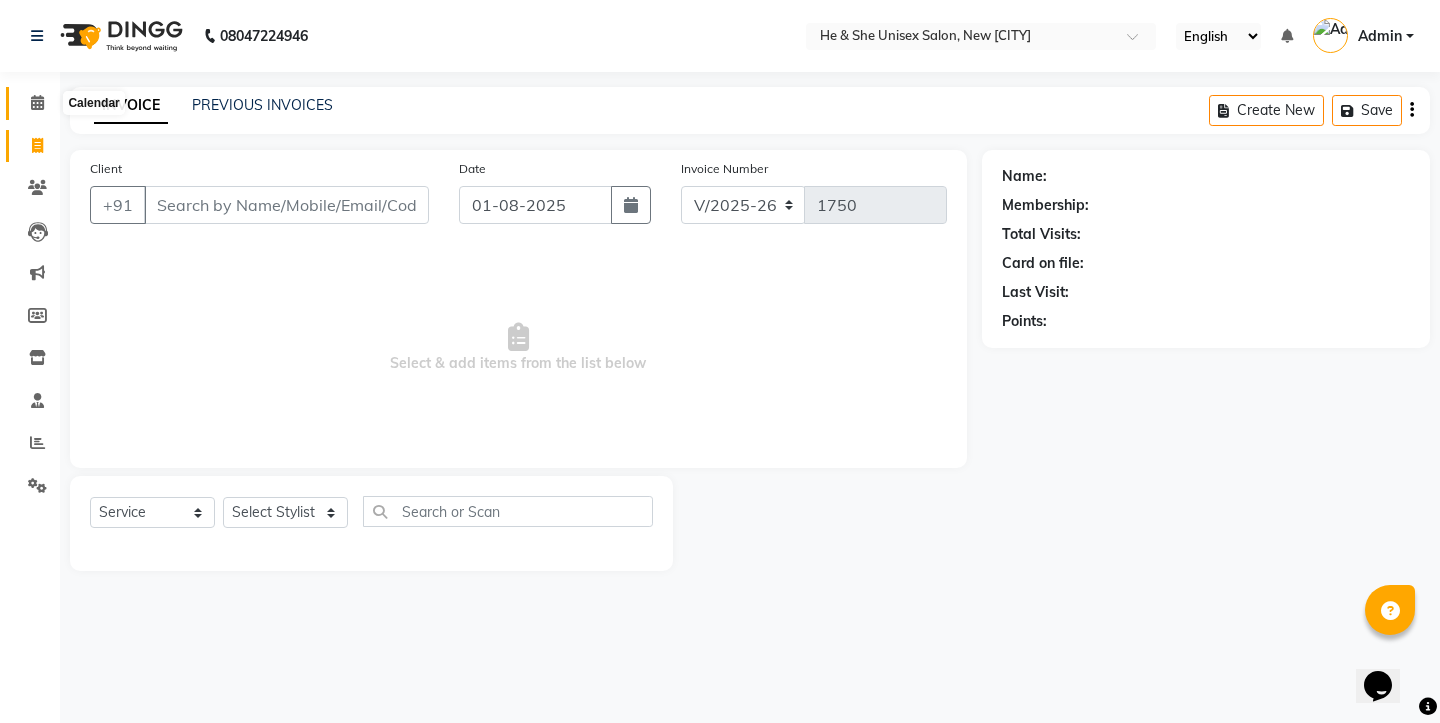 click 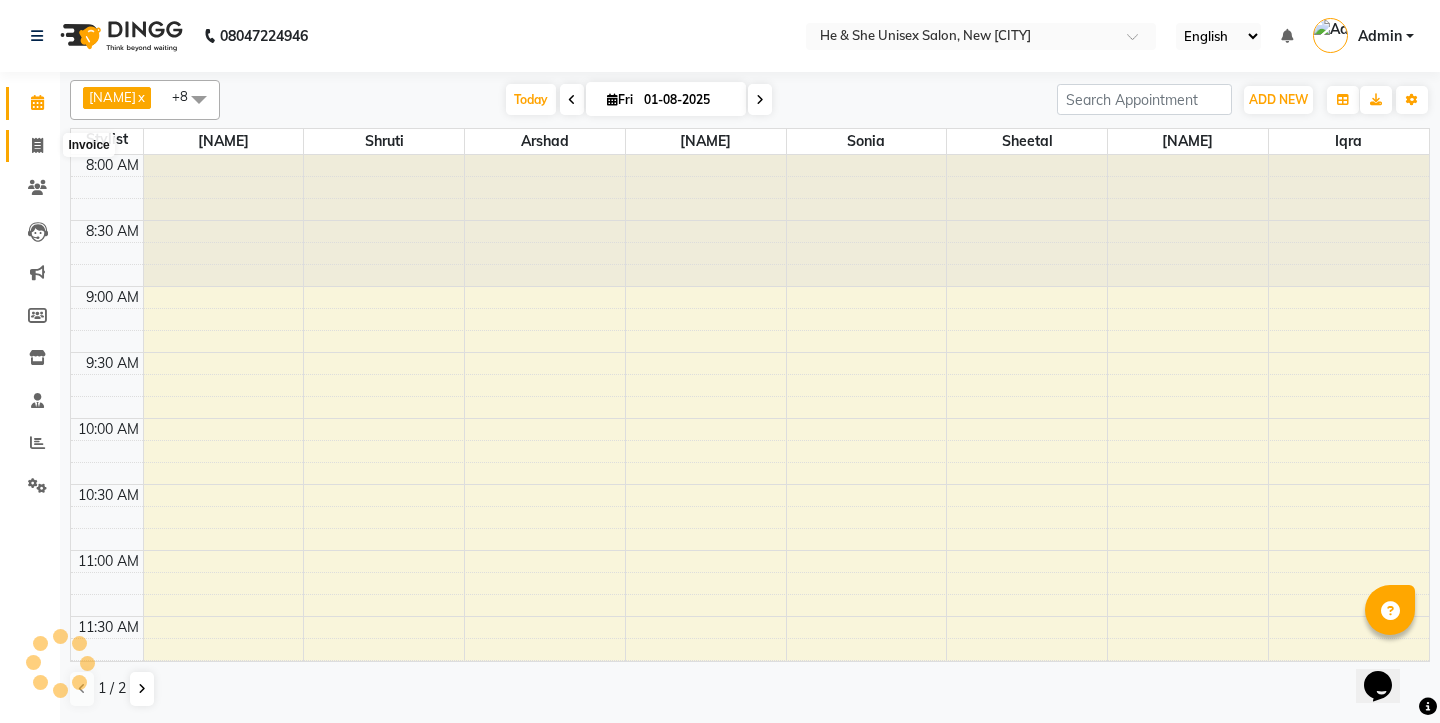 click 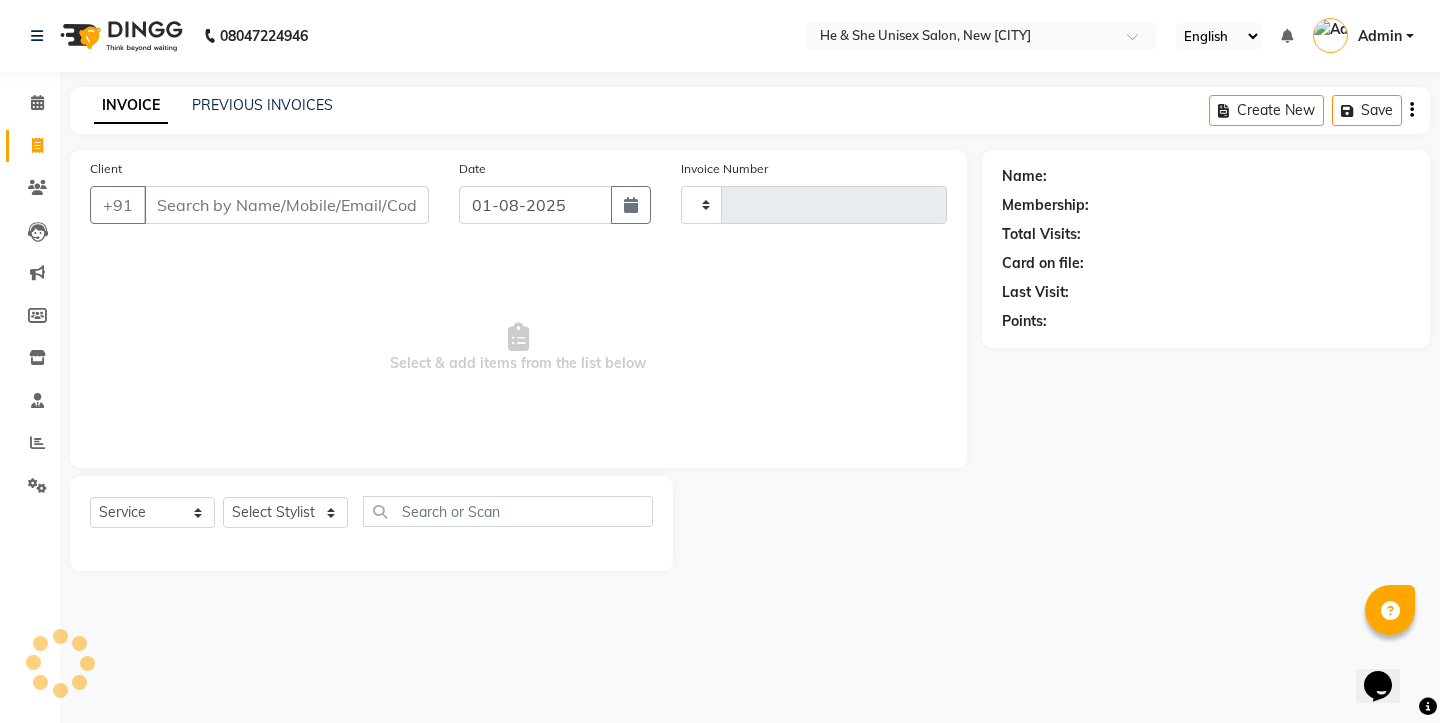 type on "1750" 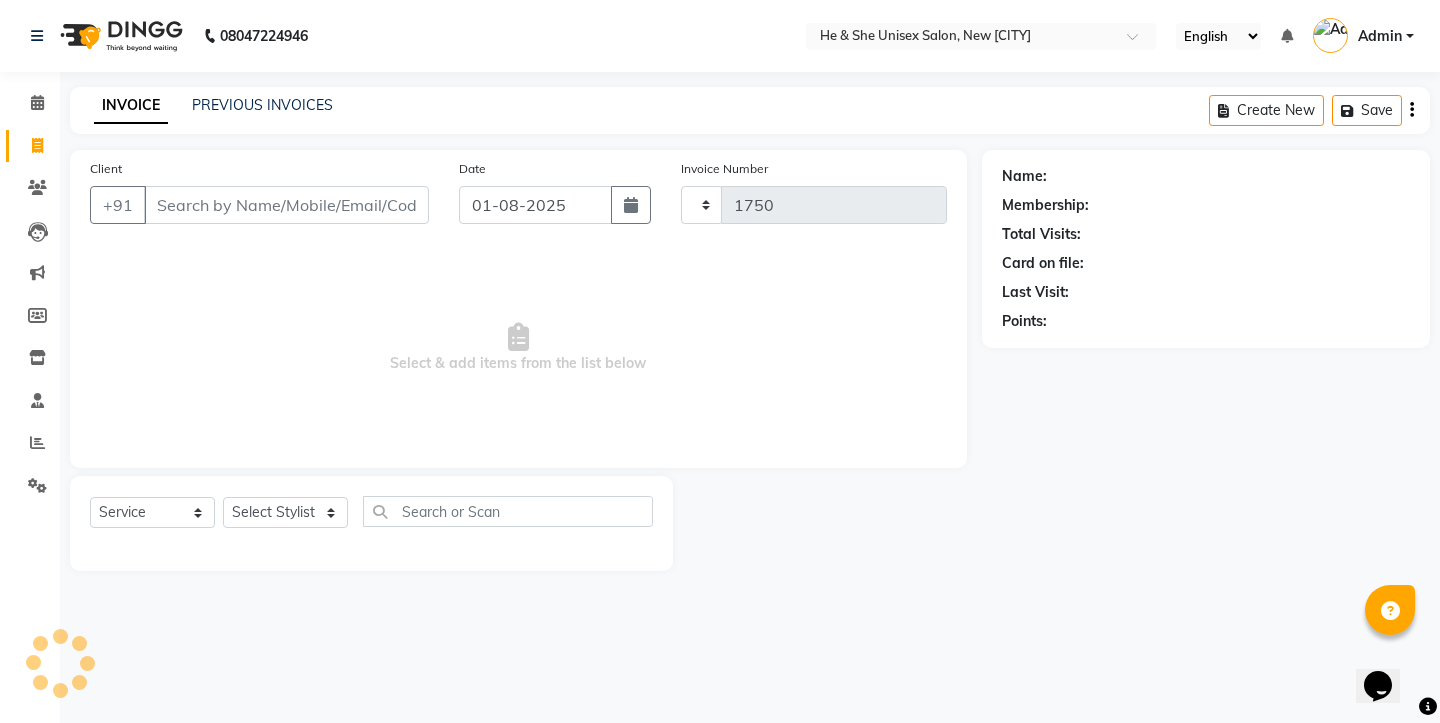 select on "4745" 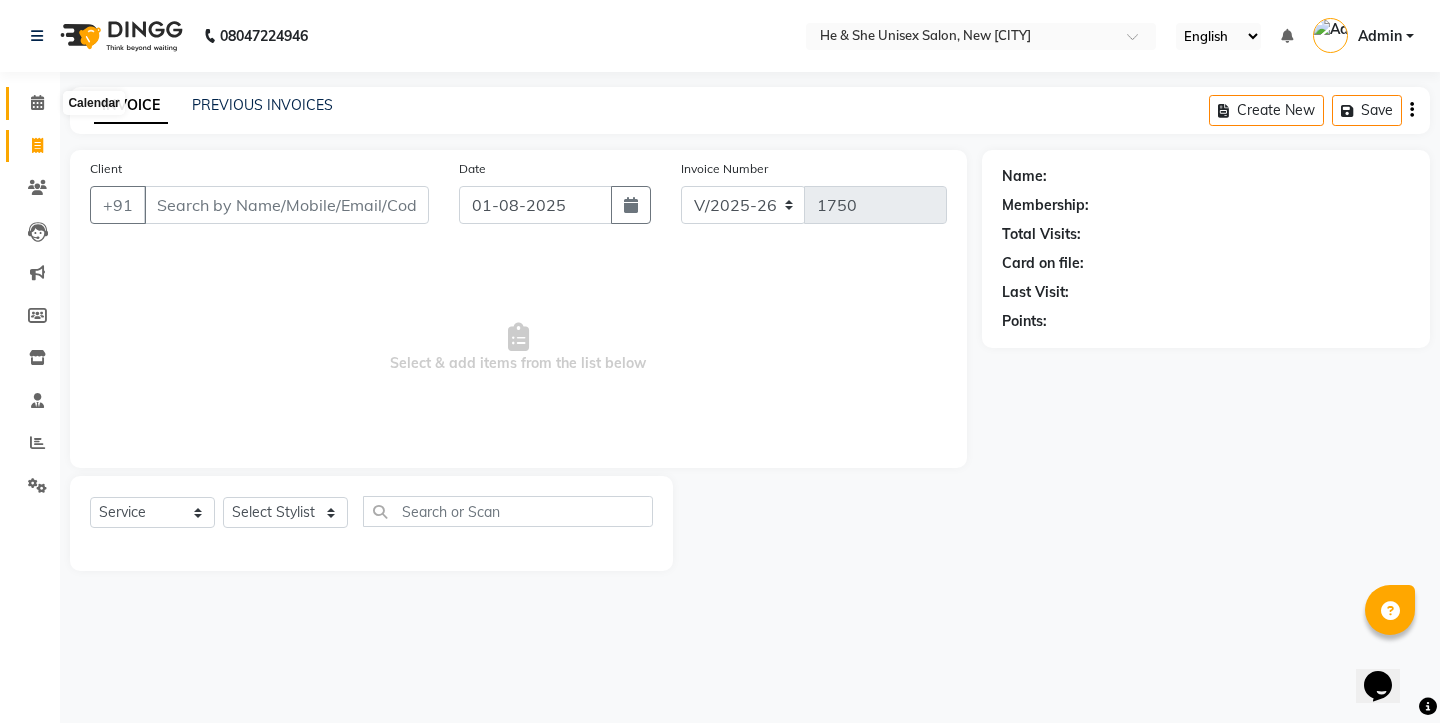 click 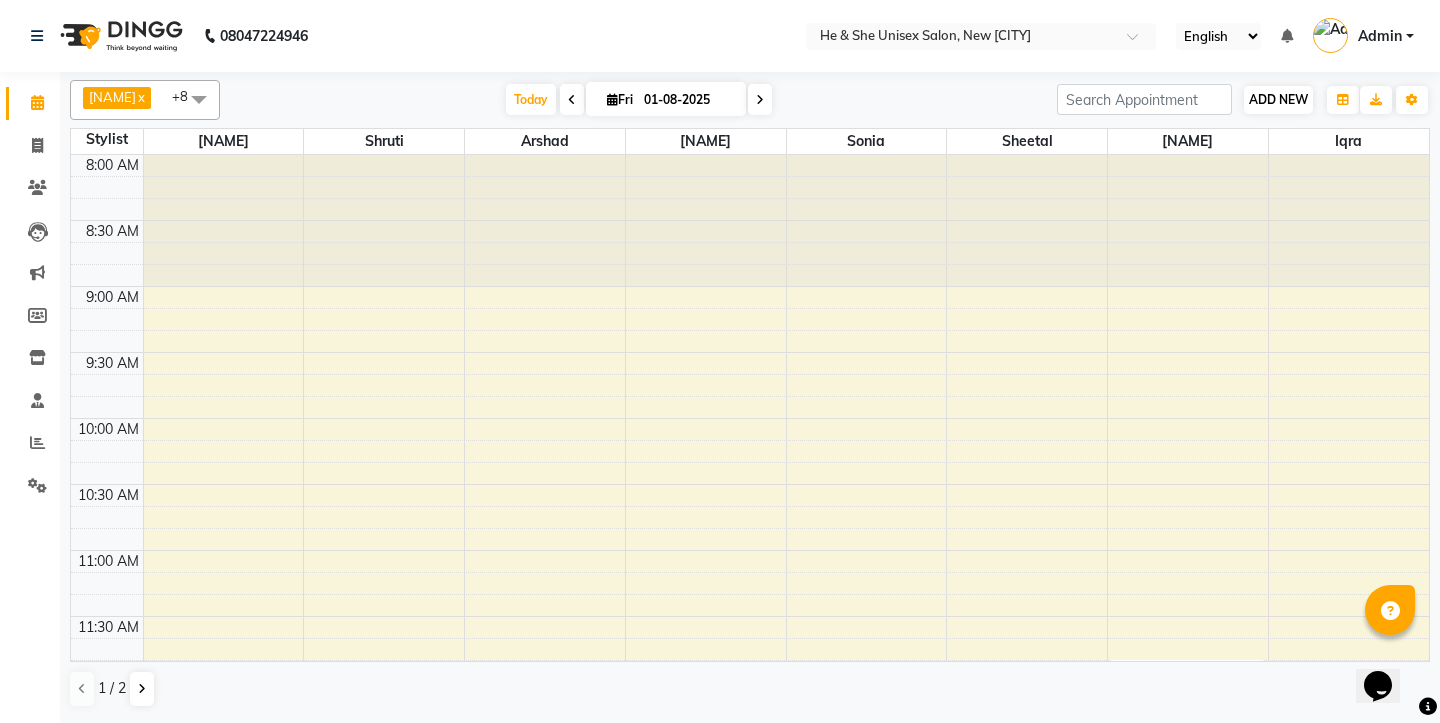 click on "ADD NEW" at bounding box center (1278, 99) 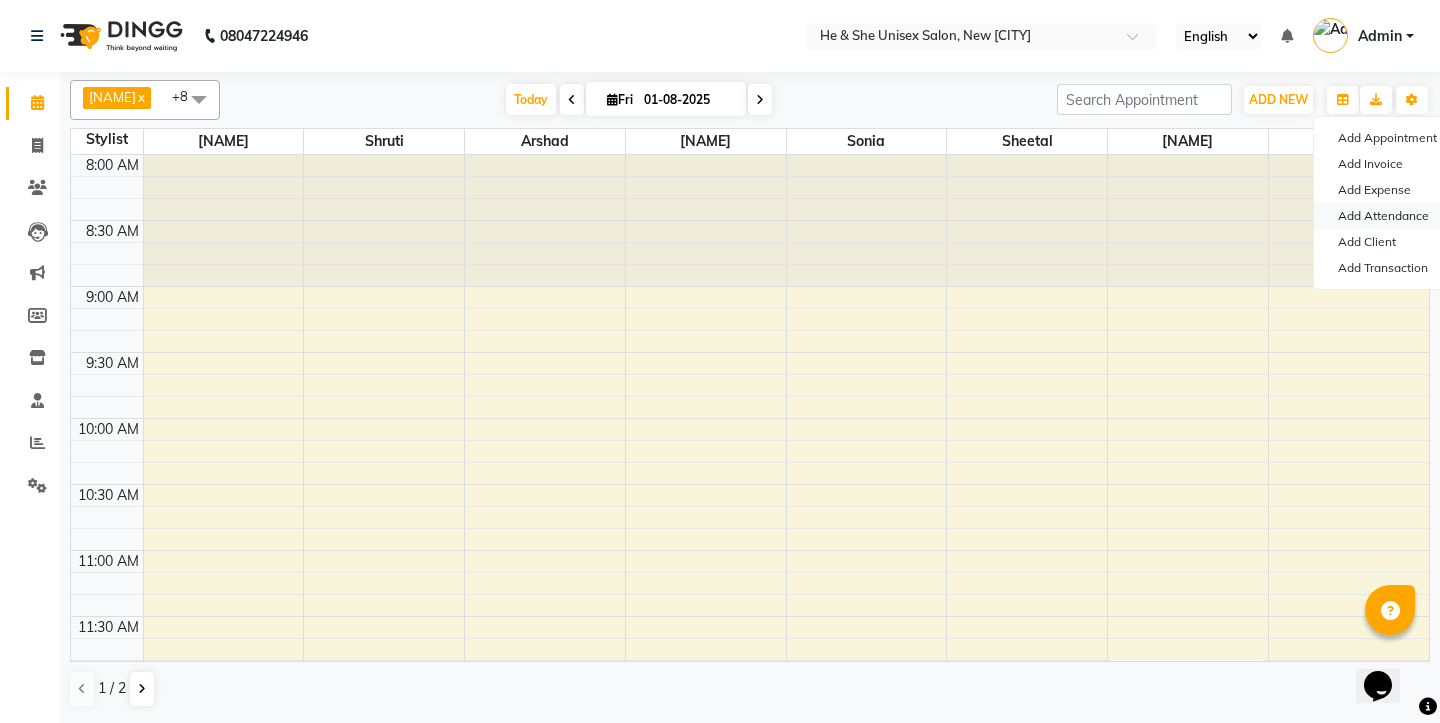 click on "Add Attendance" at bounding box center [1393, 216] 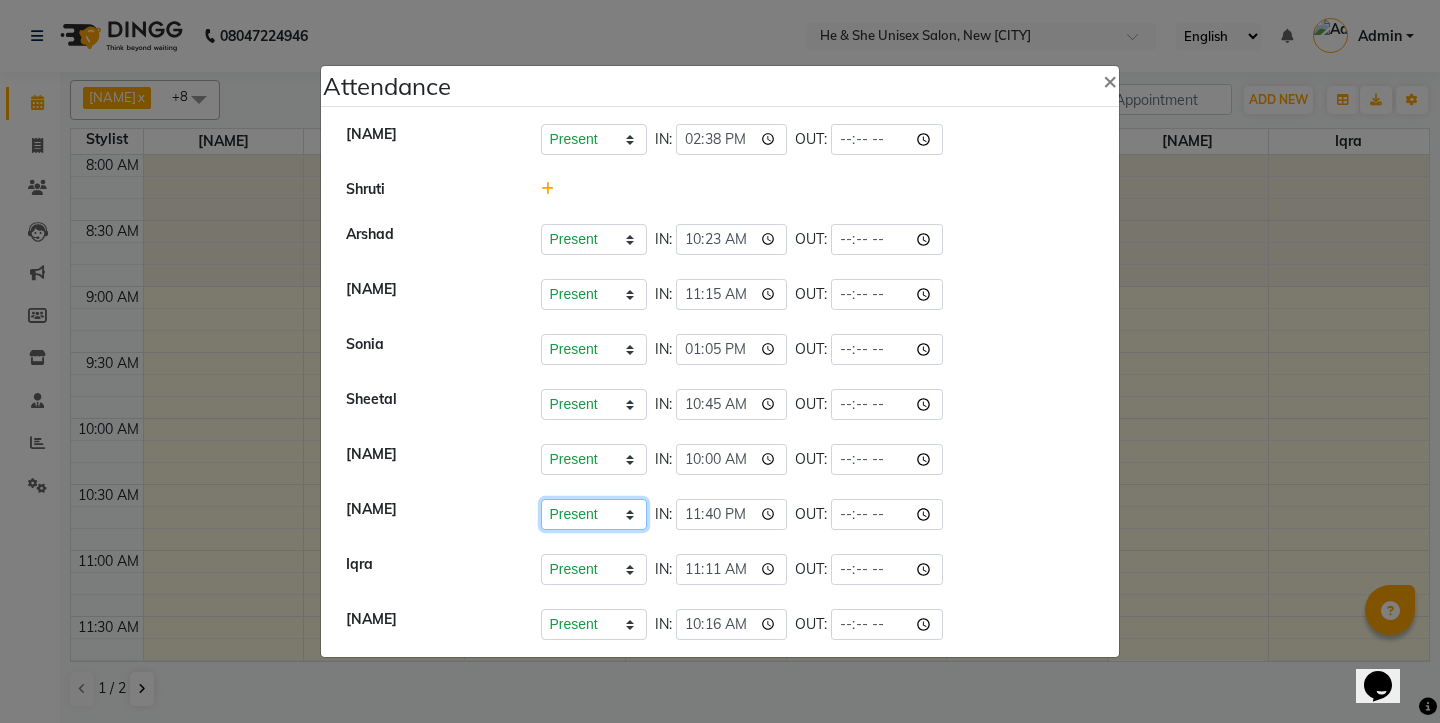 select on "H" 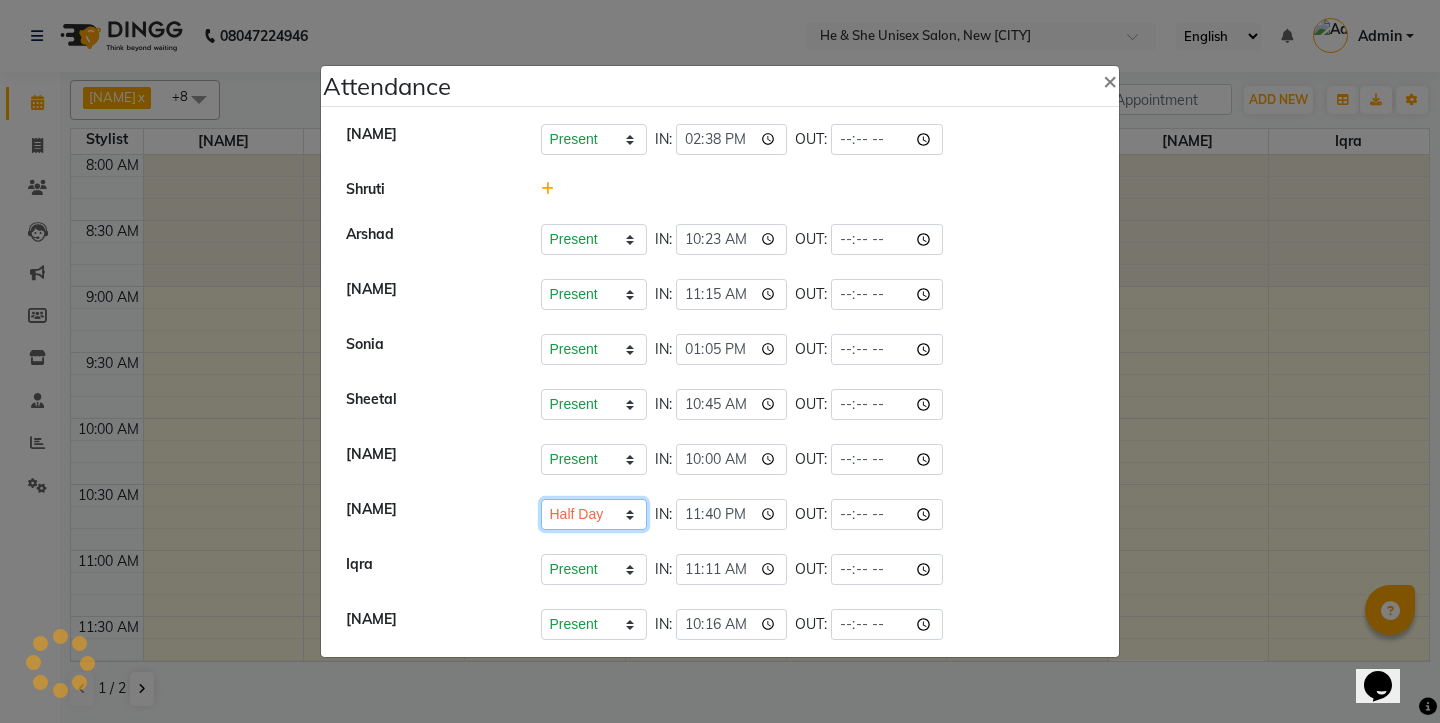 select on "H" 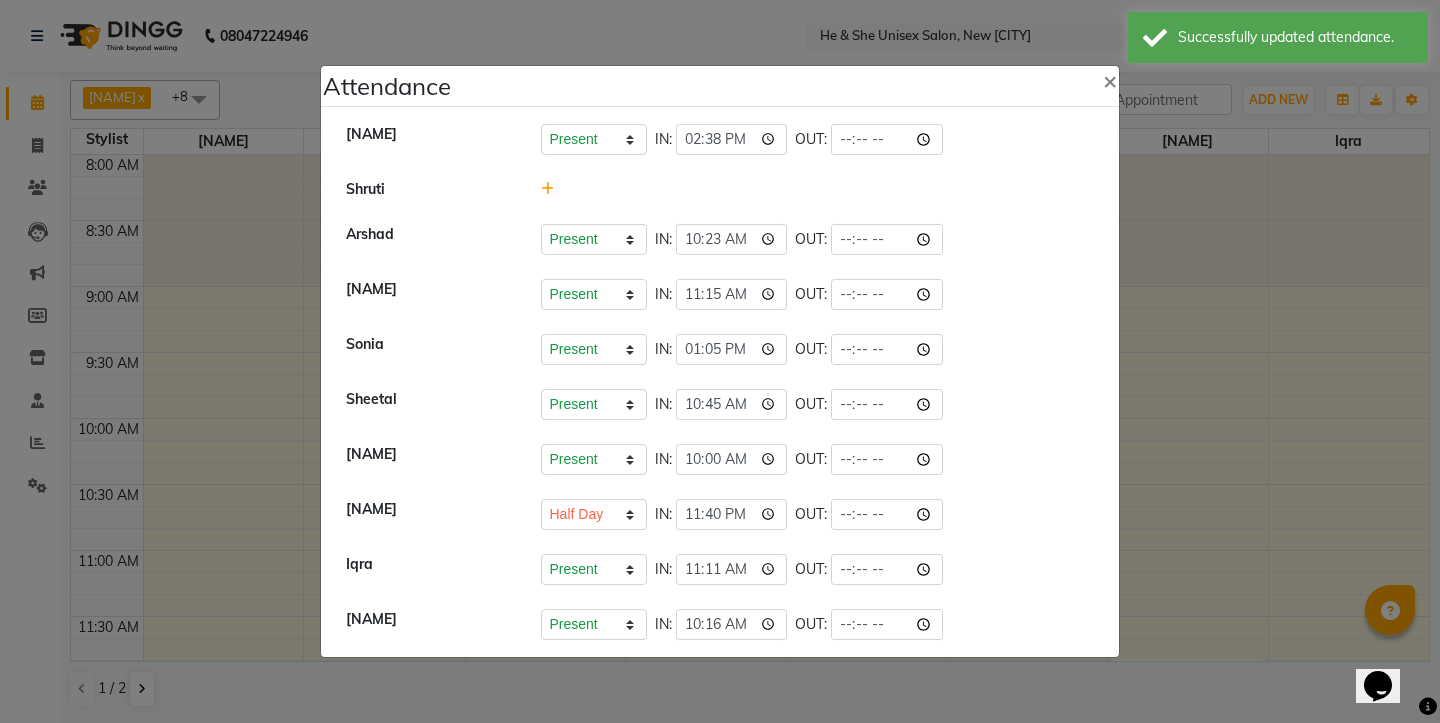 click on "Present   Absent   Late   Half Day   Weekly Off  IN:  10:00 OUT:" 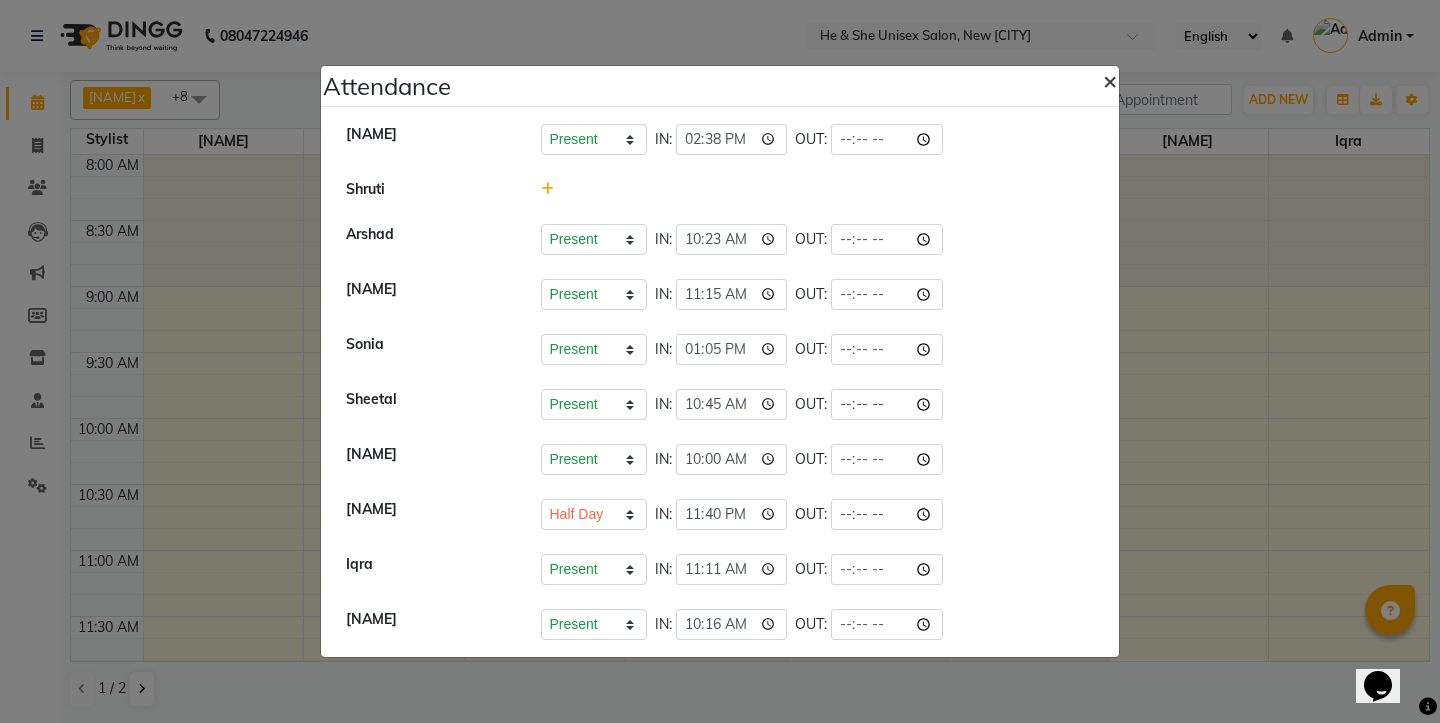 click on "×" 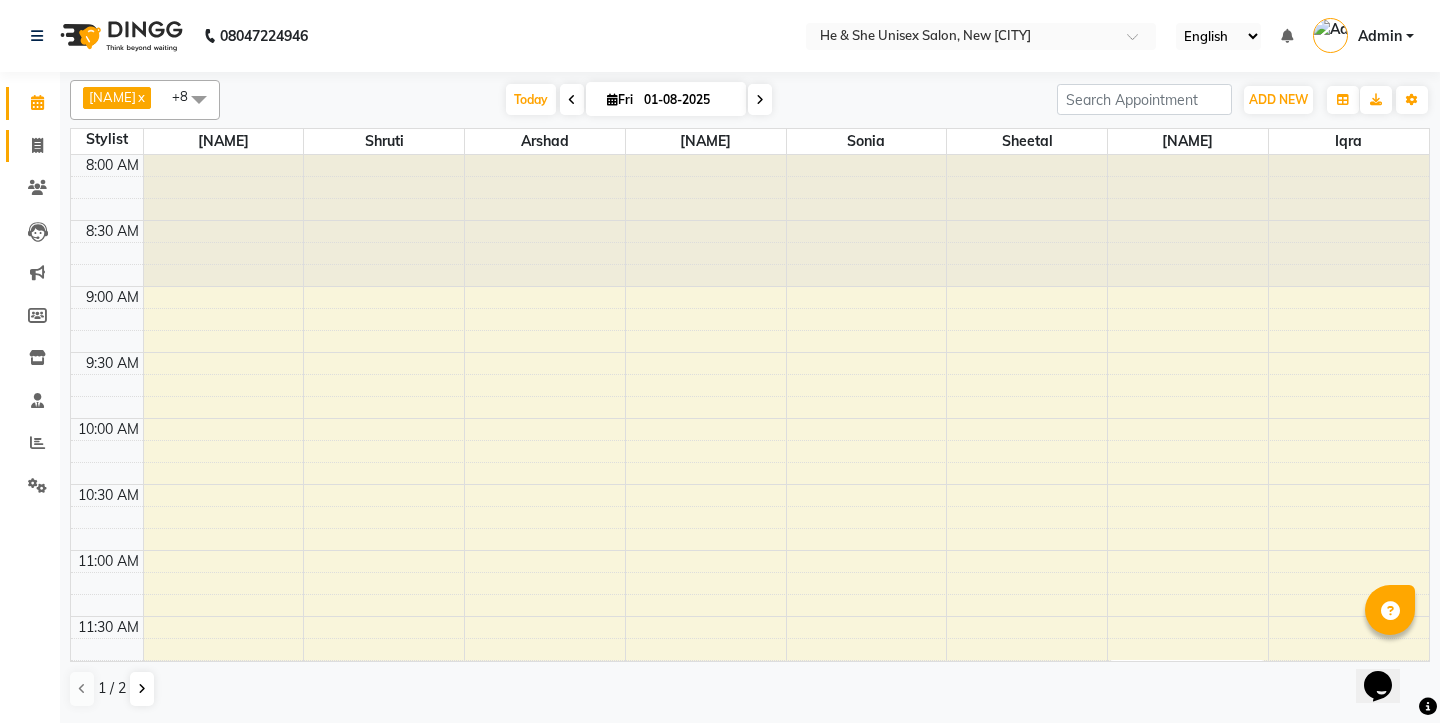 click 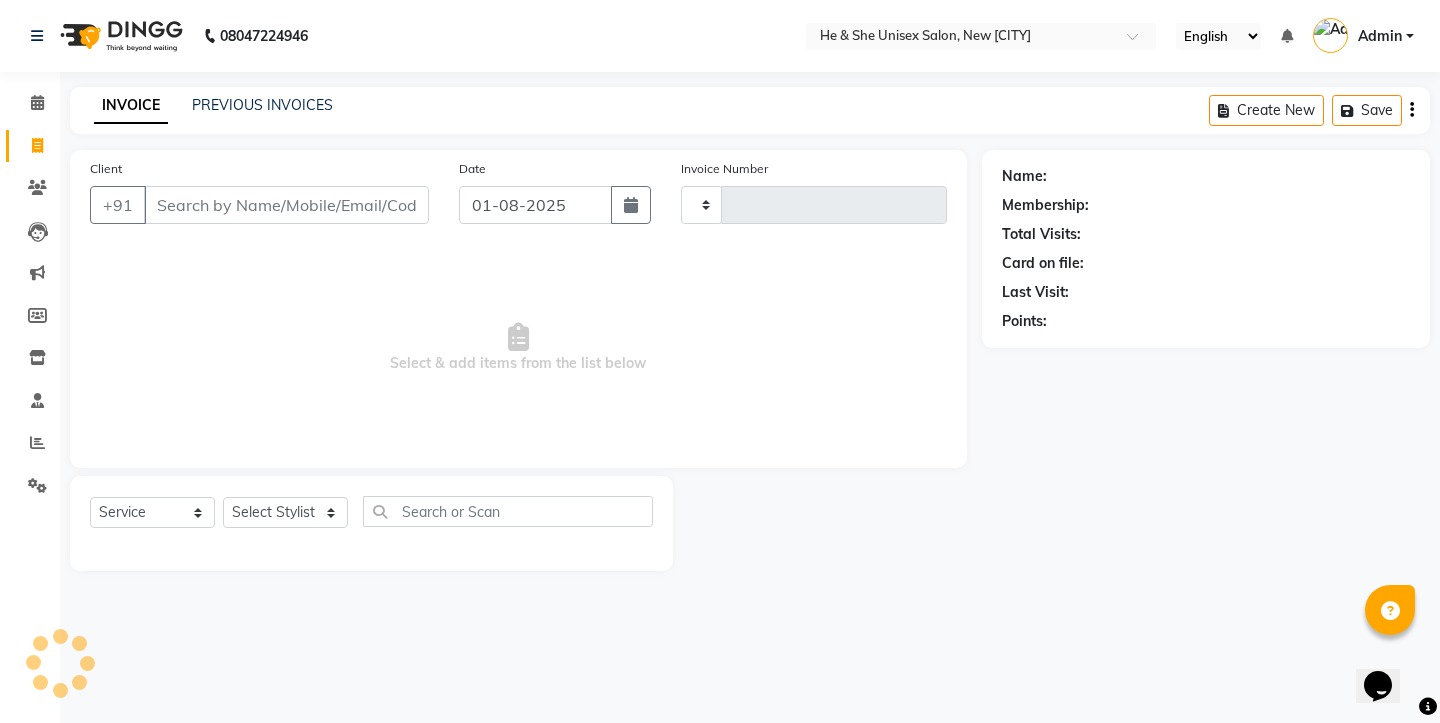 type on "1750" 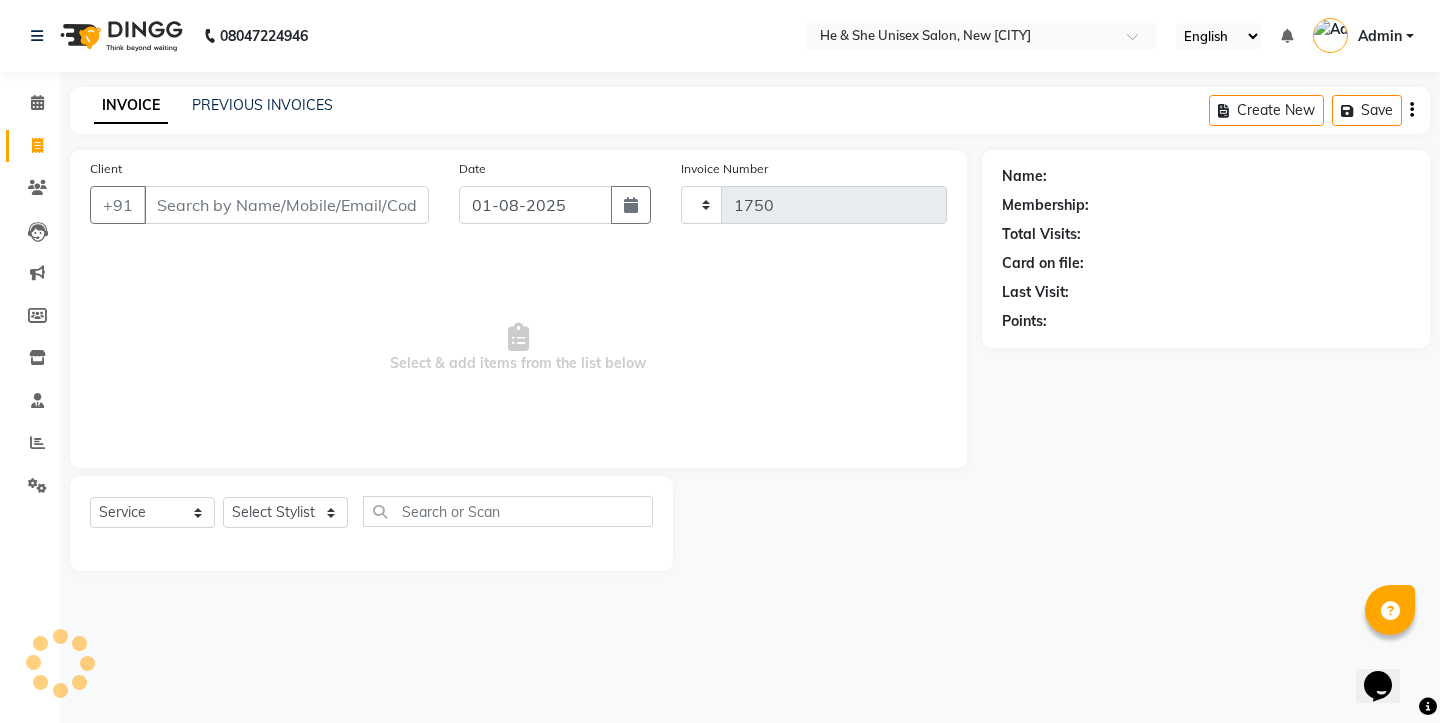 select on "4745" 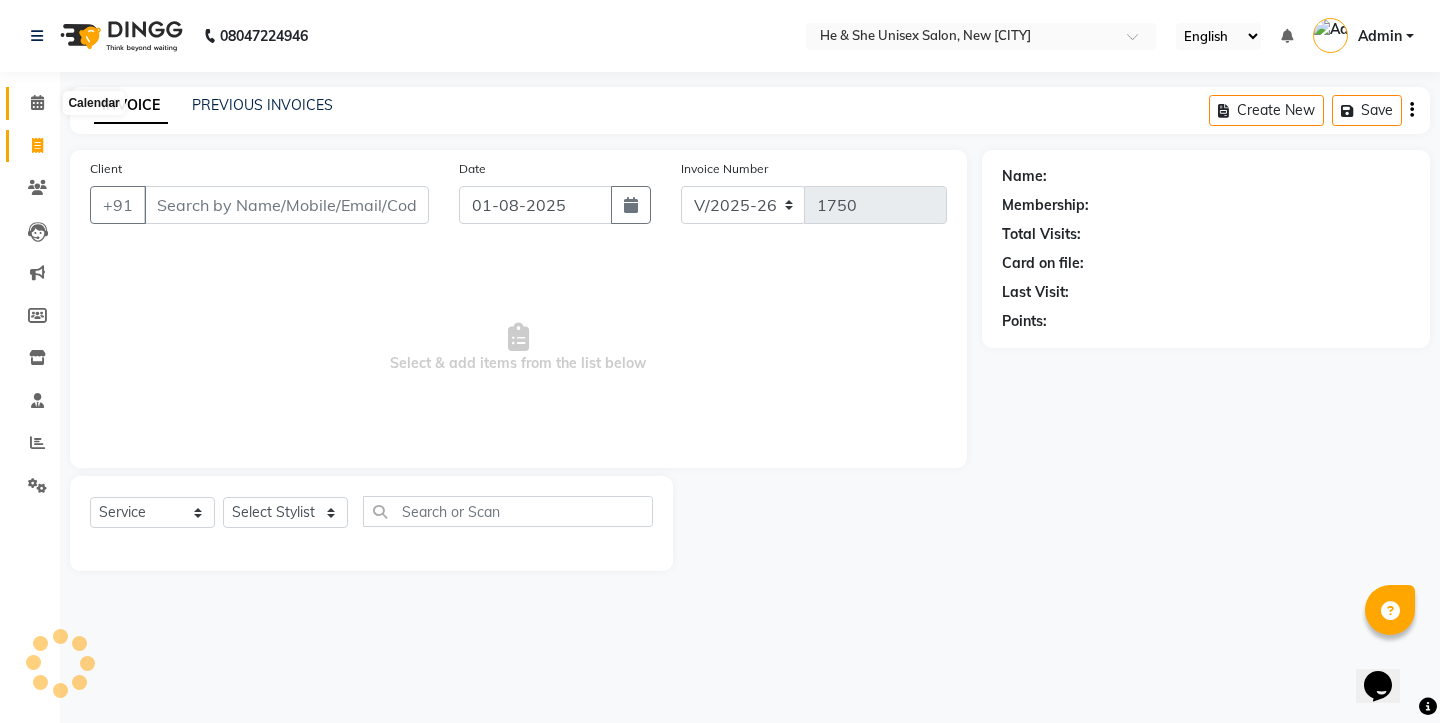 click 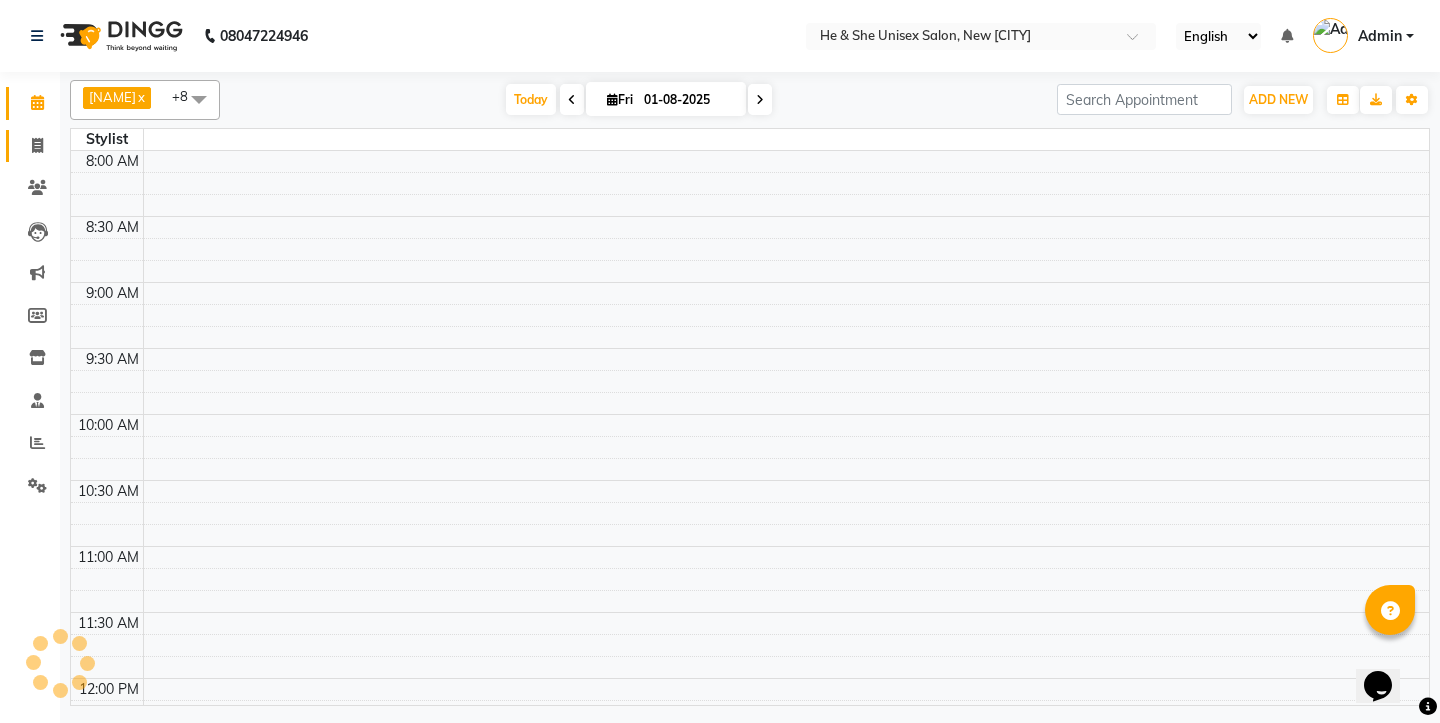 scroll, scrollTop: 0, scrollLeft: 0, axis: both 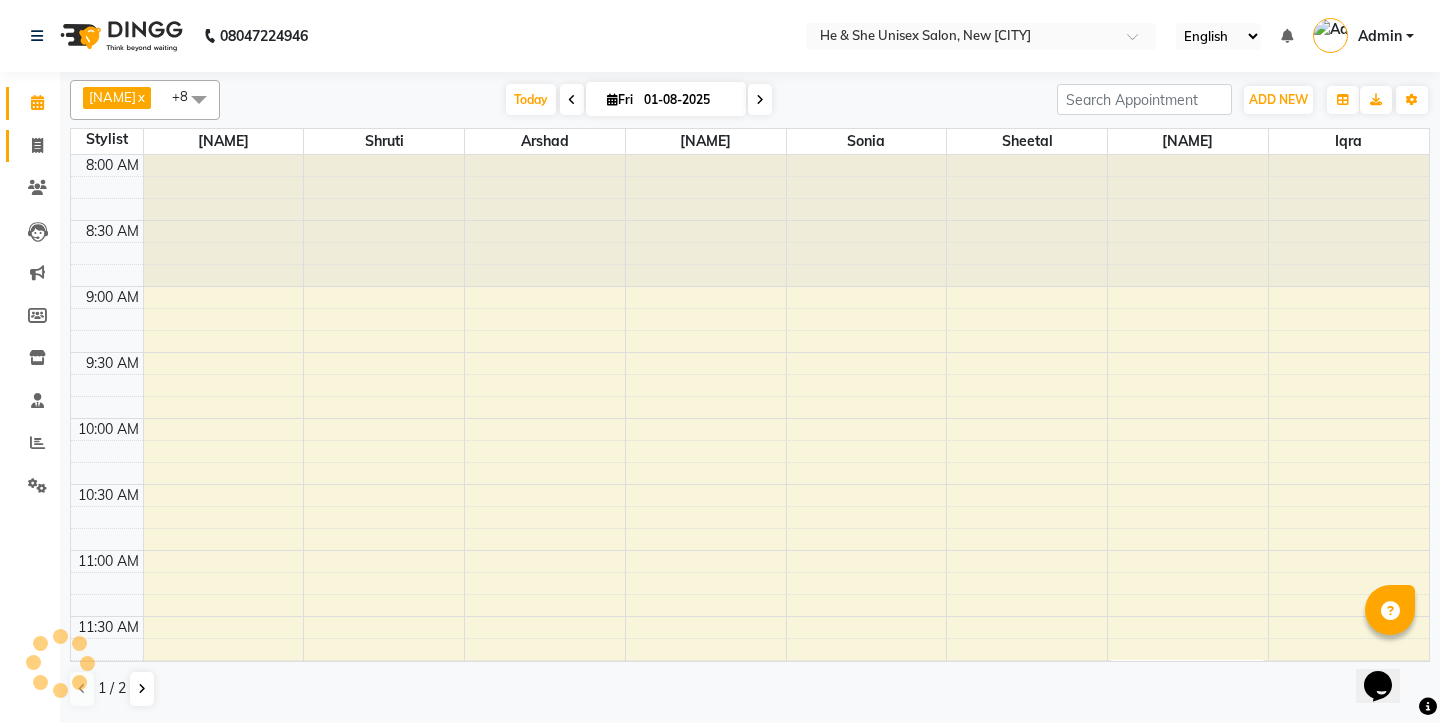 click on "Invoice" 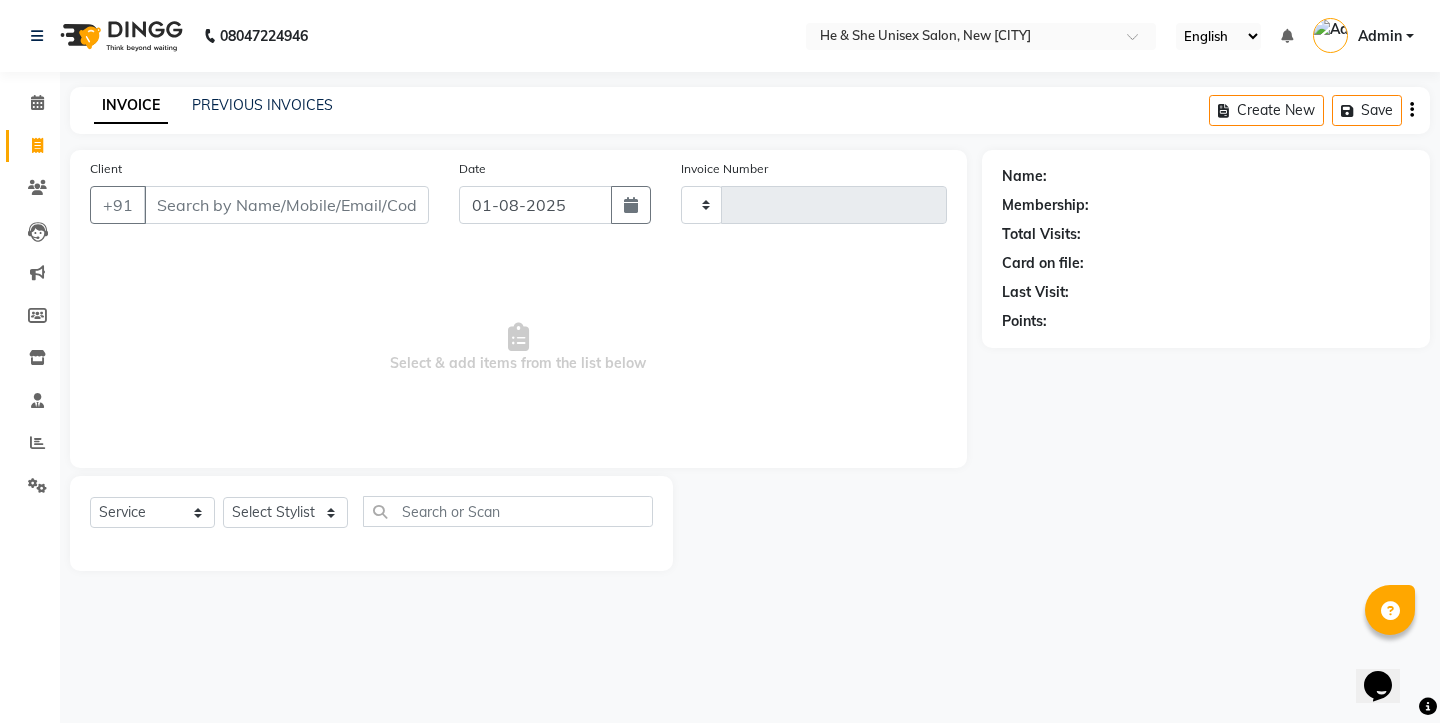 type on "1750" 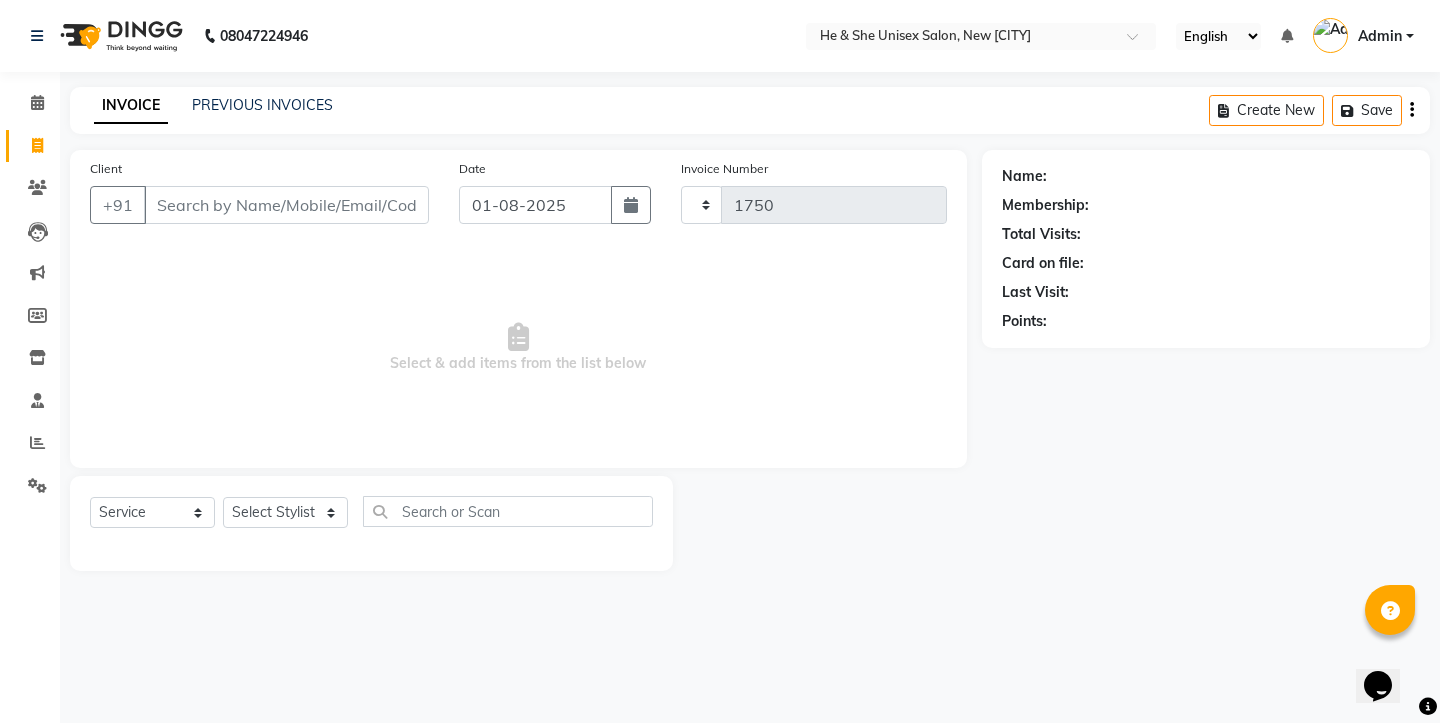 select on "4745" 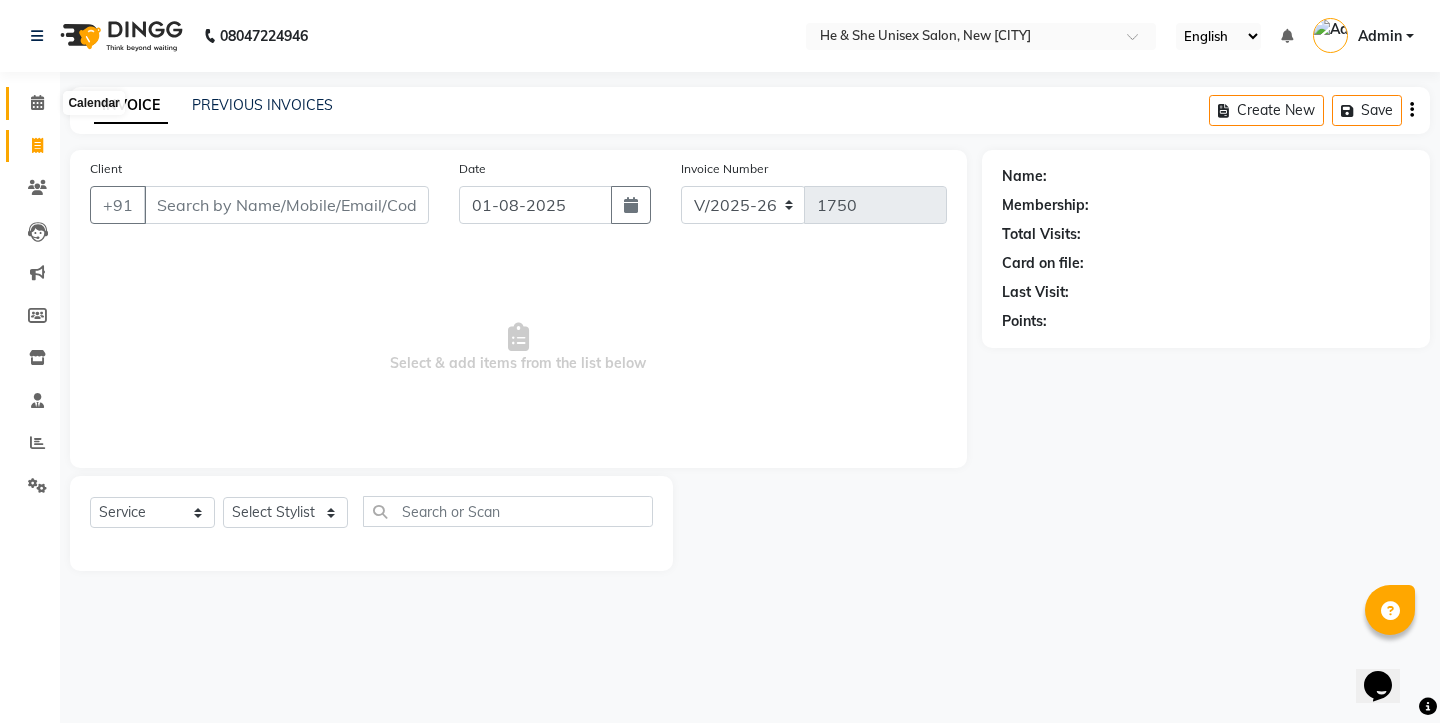 click 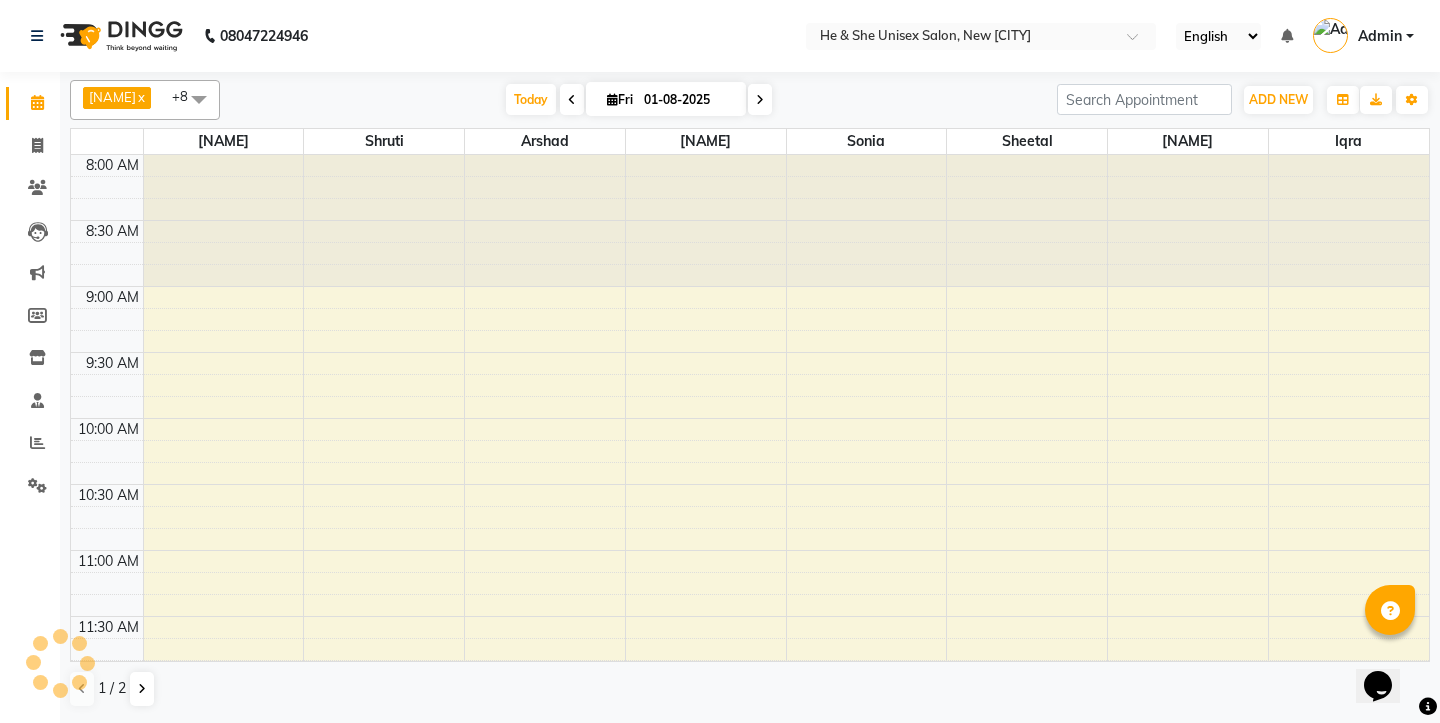 scroll, scrollTop: 1171, scrollLeft: 0, axis: vertical 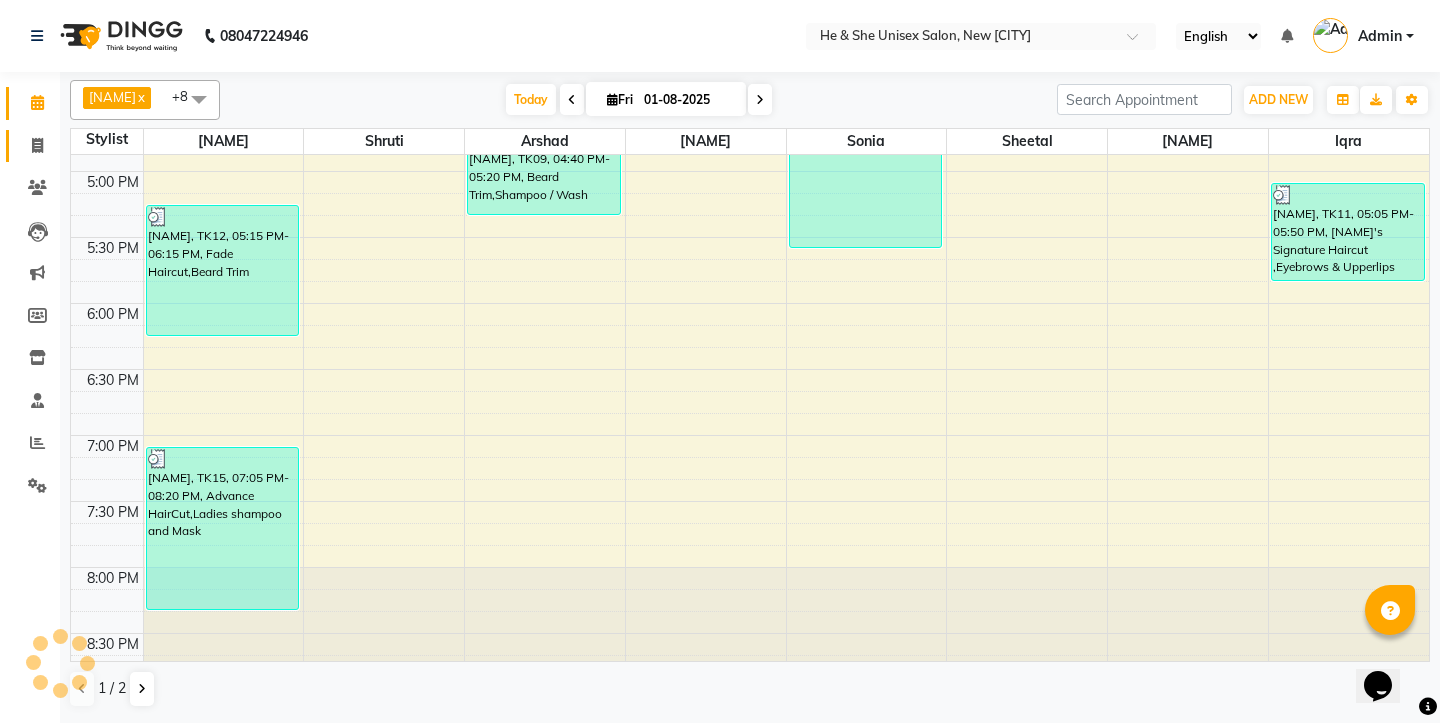 click on "Invoice" 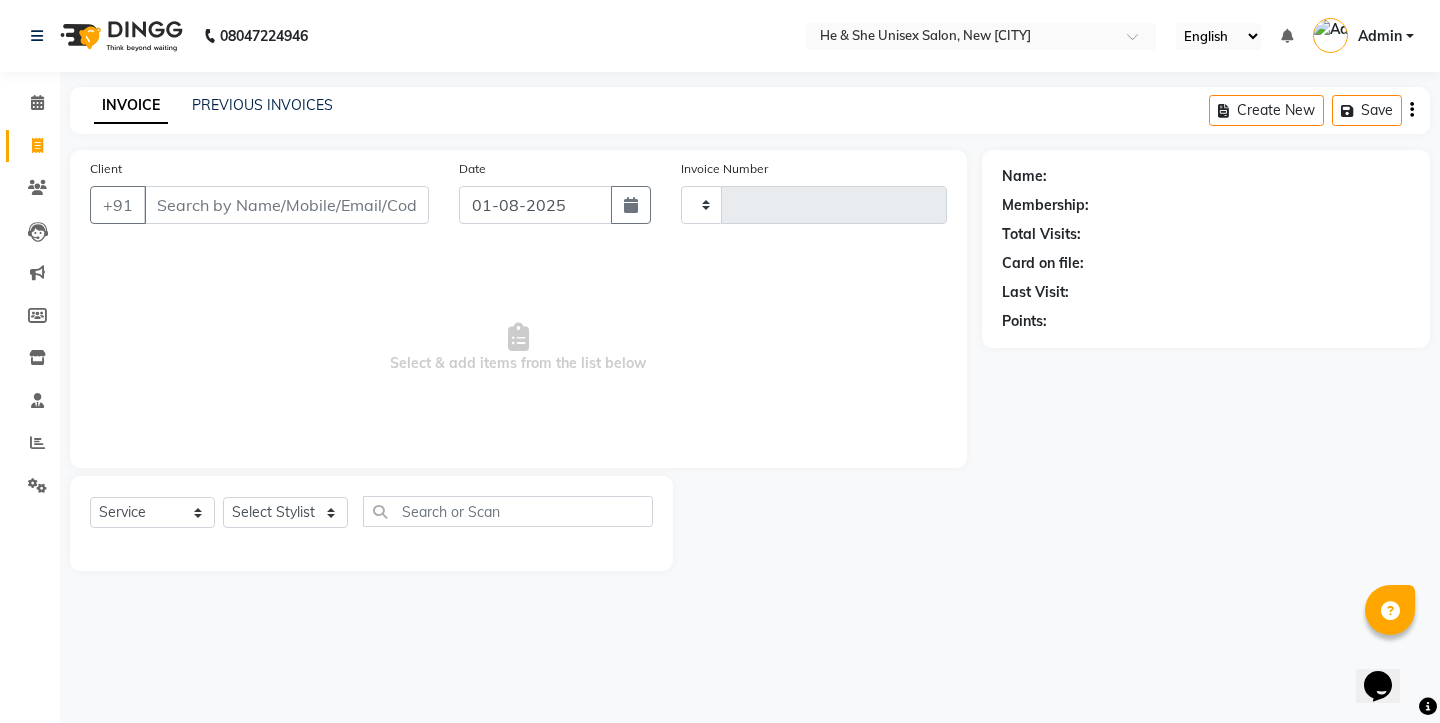 type on "1750" 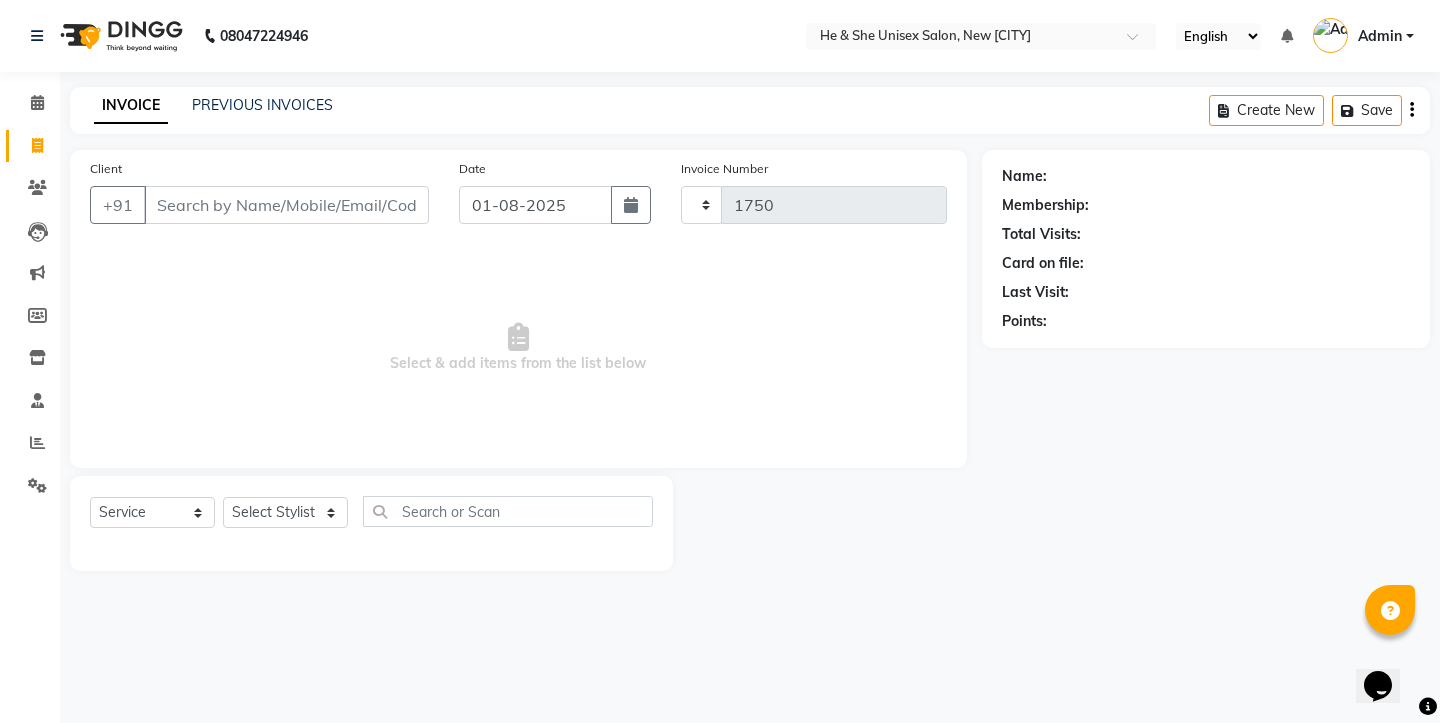select on "4745" 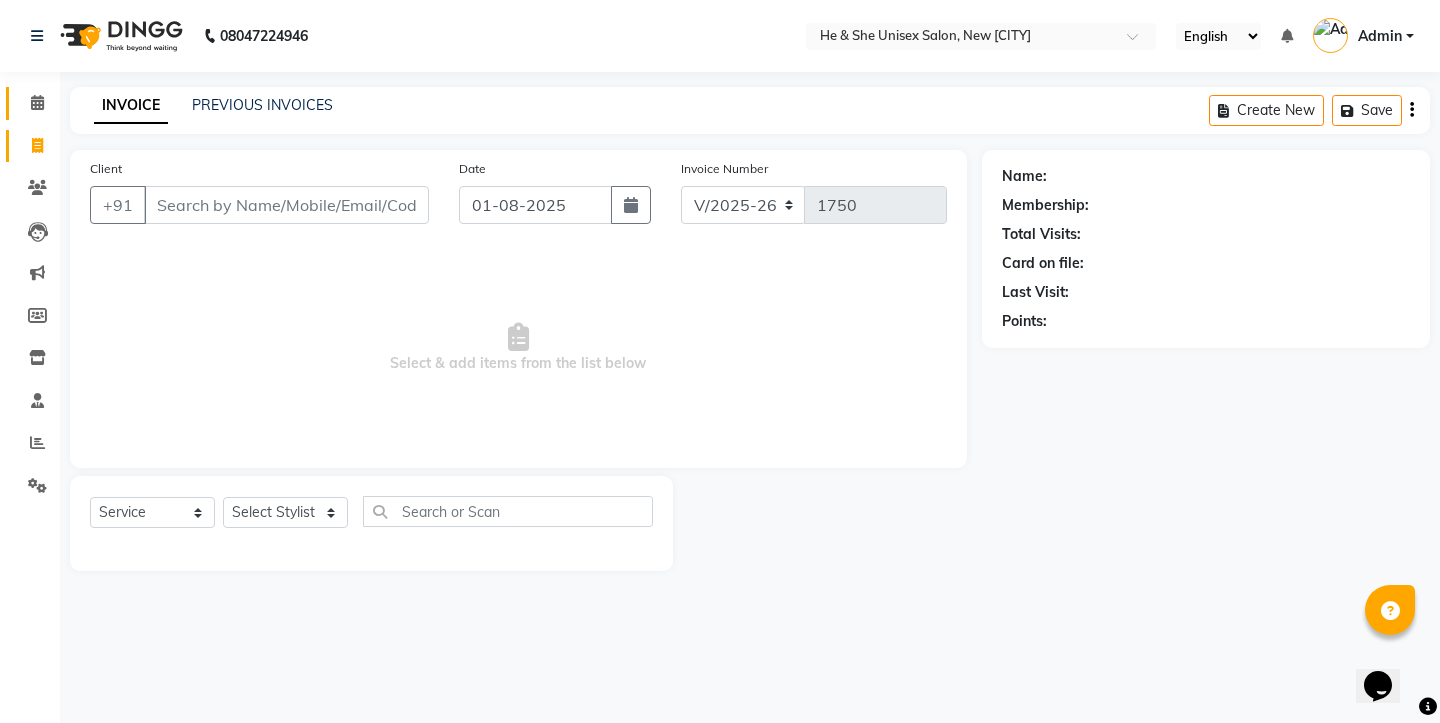 click 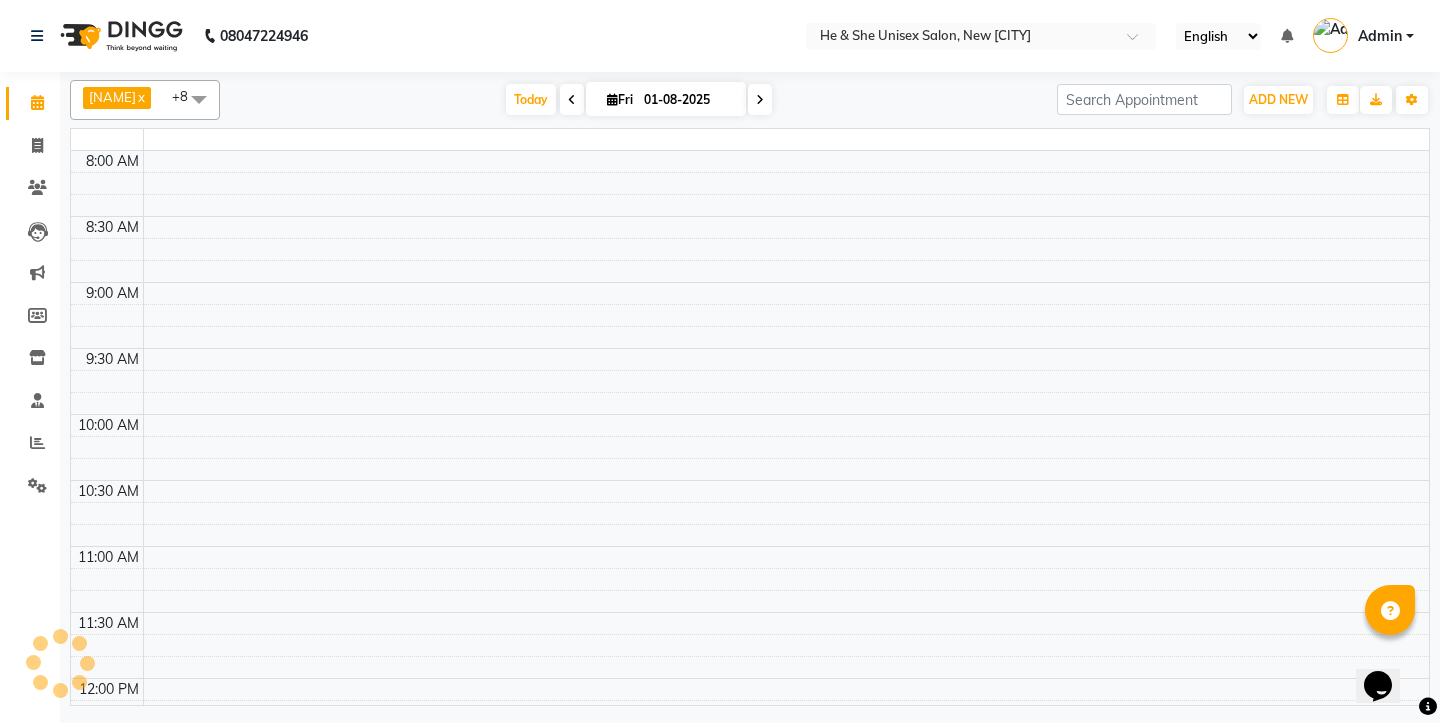 scroll, scrollTop: 0, scrollLeft: 0, axis: both 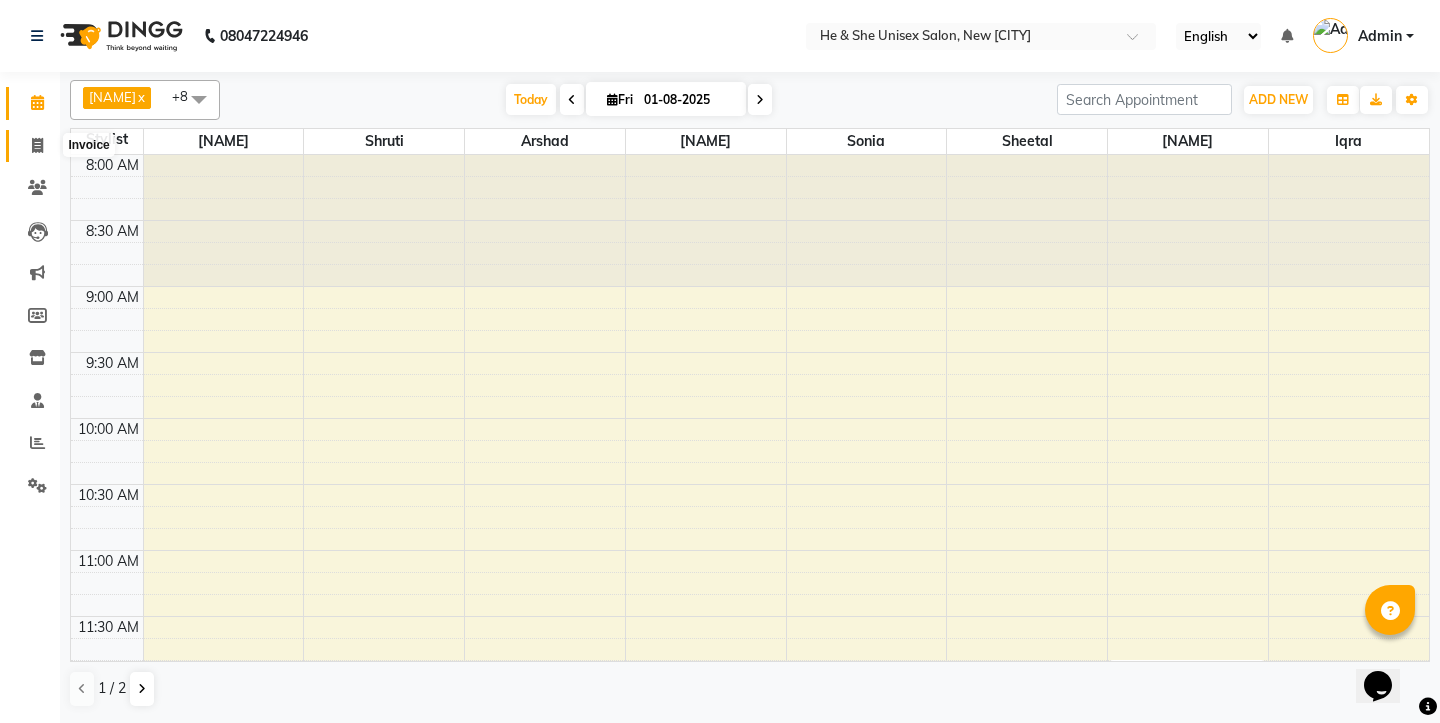 click 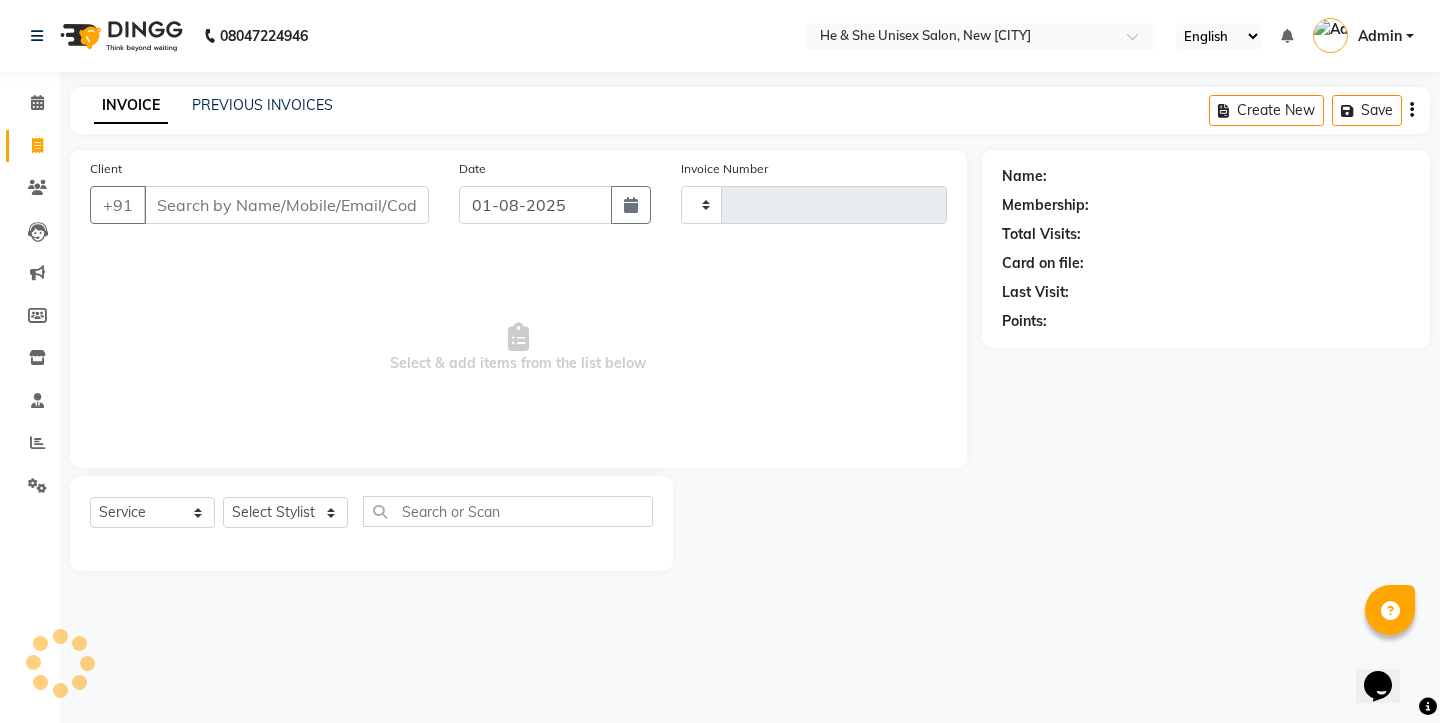 type on "1750" 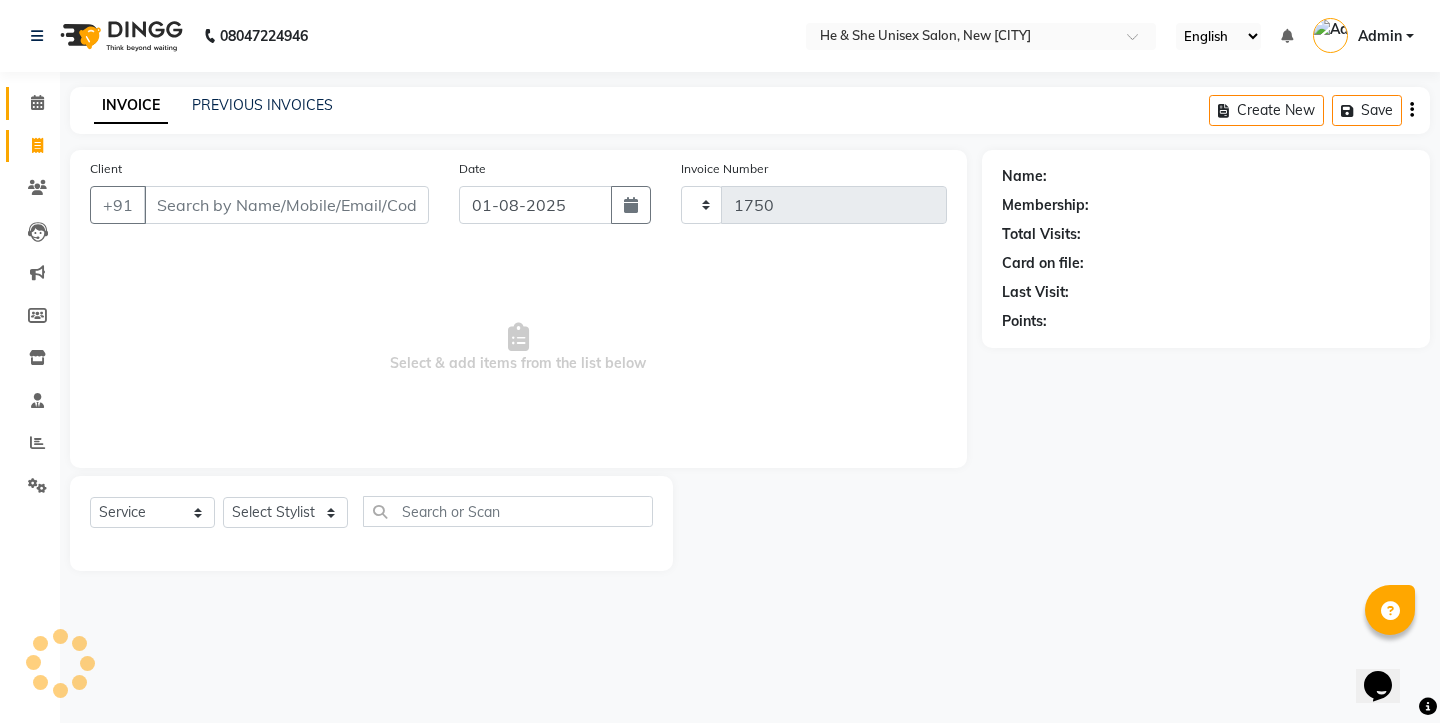 select on "4745" 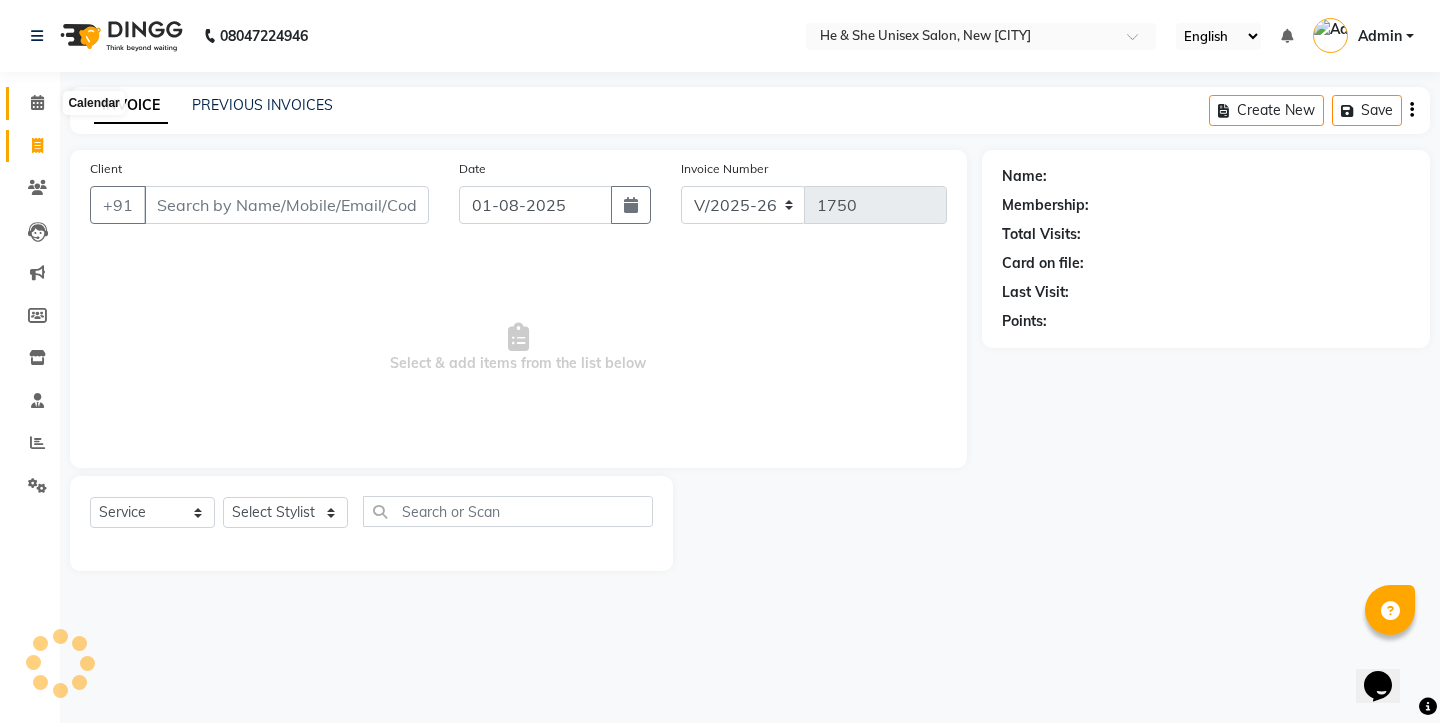 click 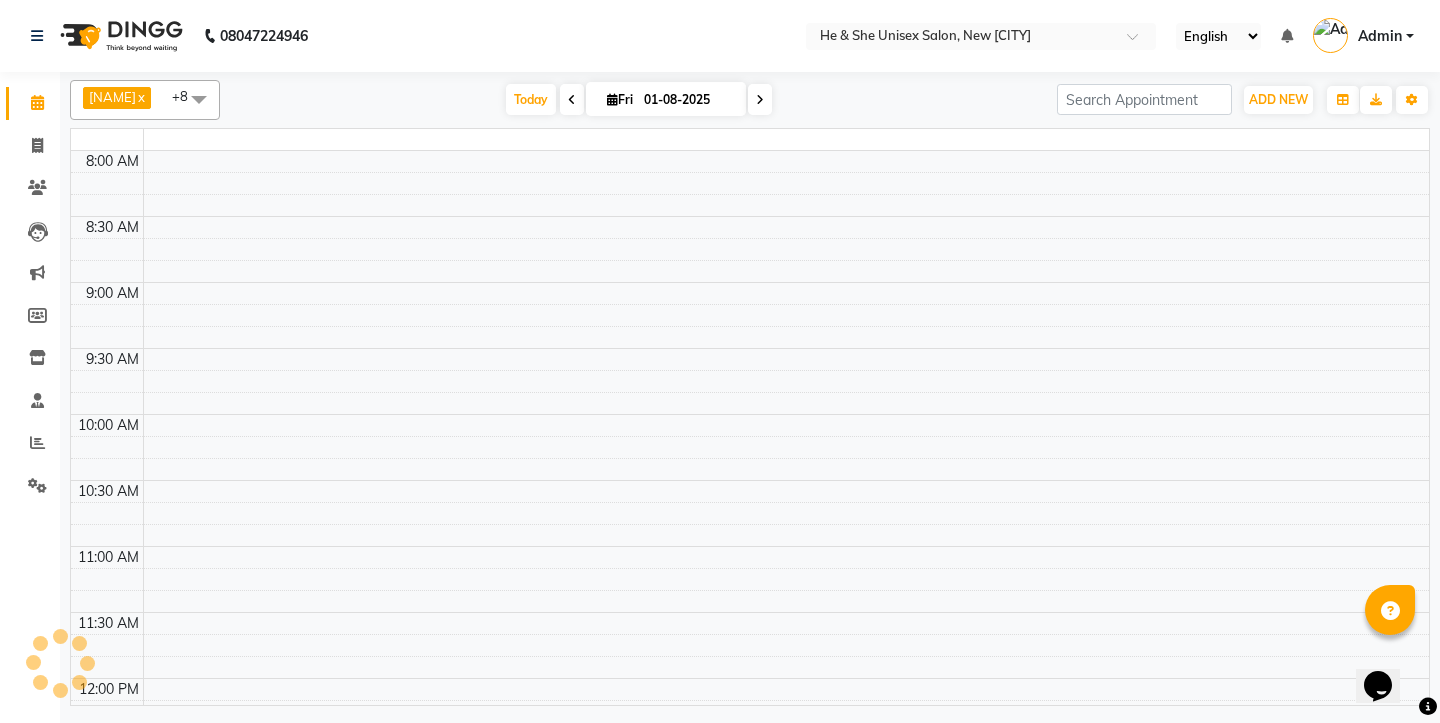 scroll, scrollTop: 0, scrollLeft: 0, axis: both 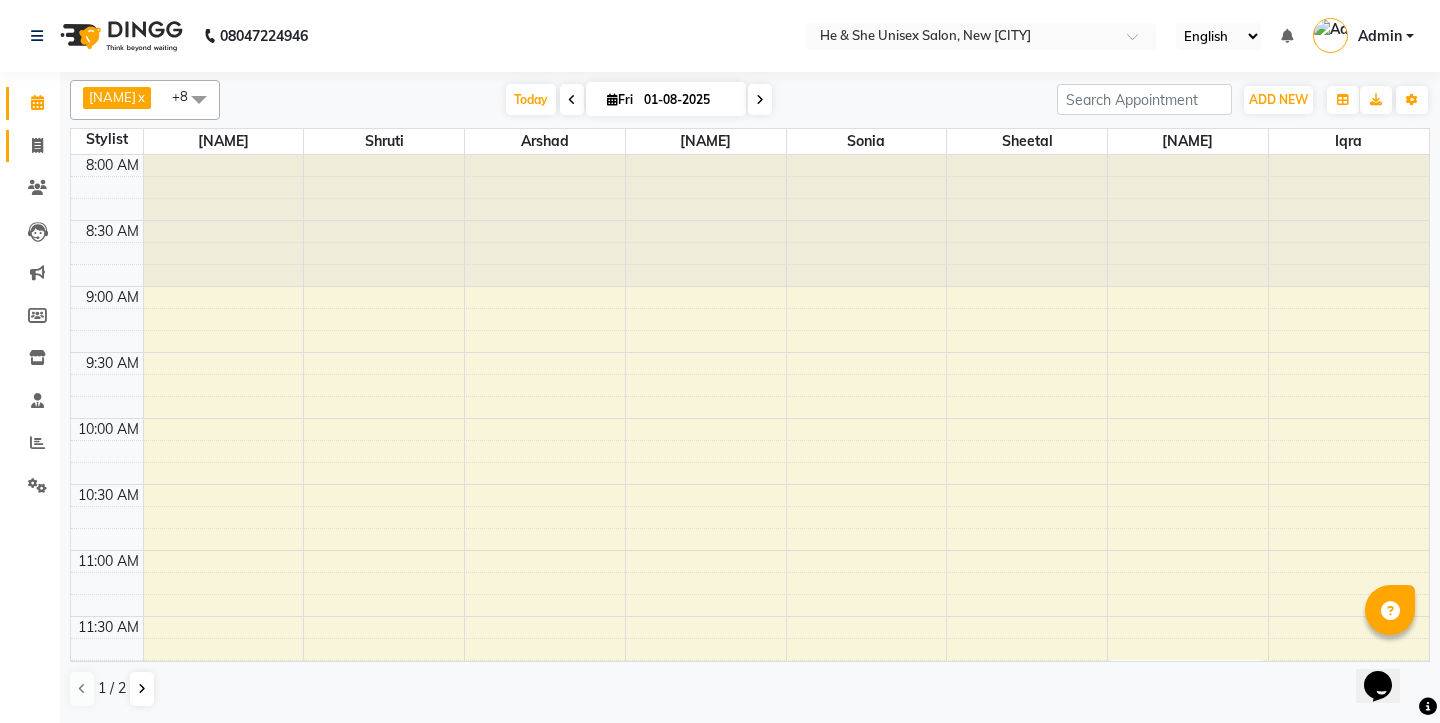 click on "Invoice" 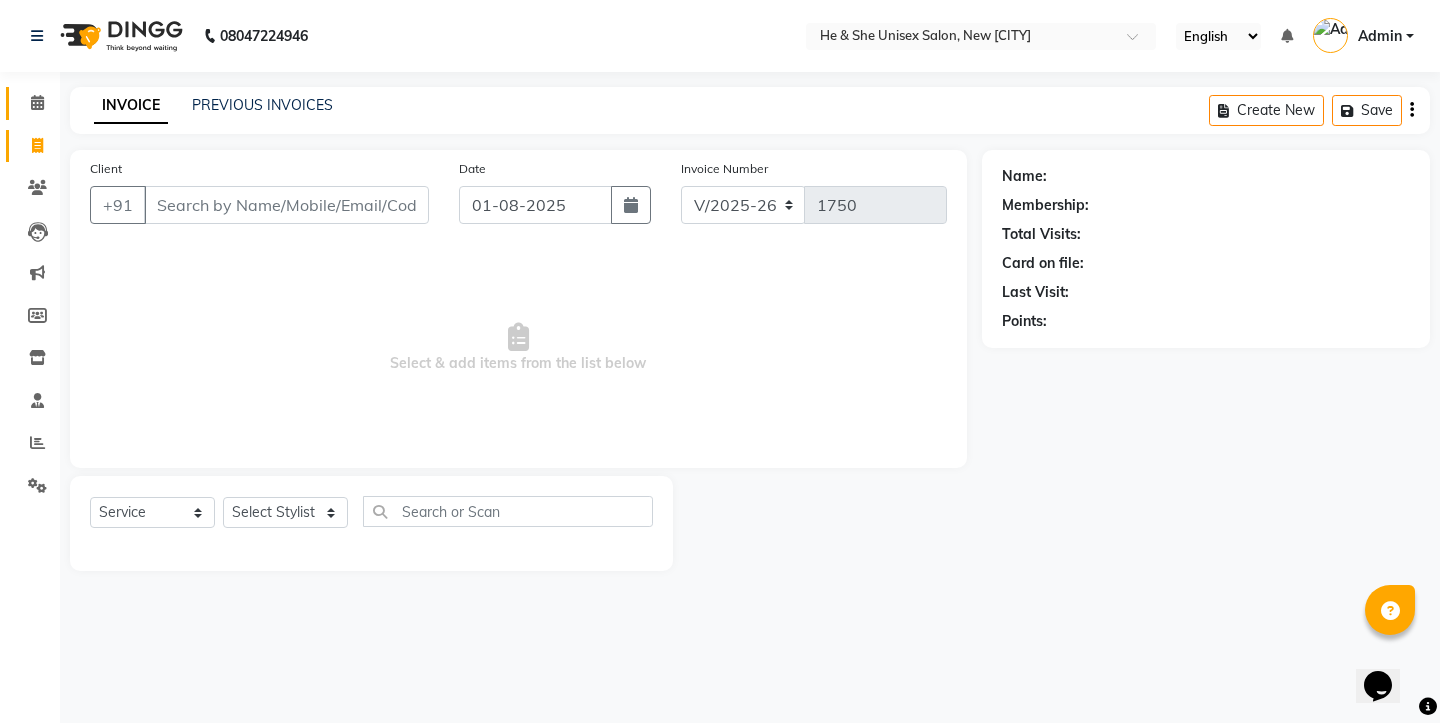 click on "Calendar" 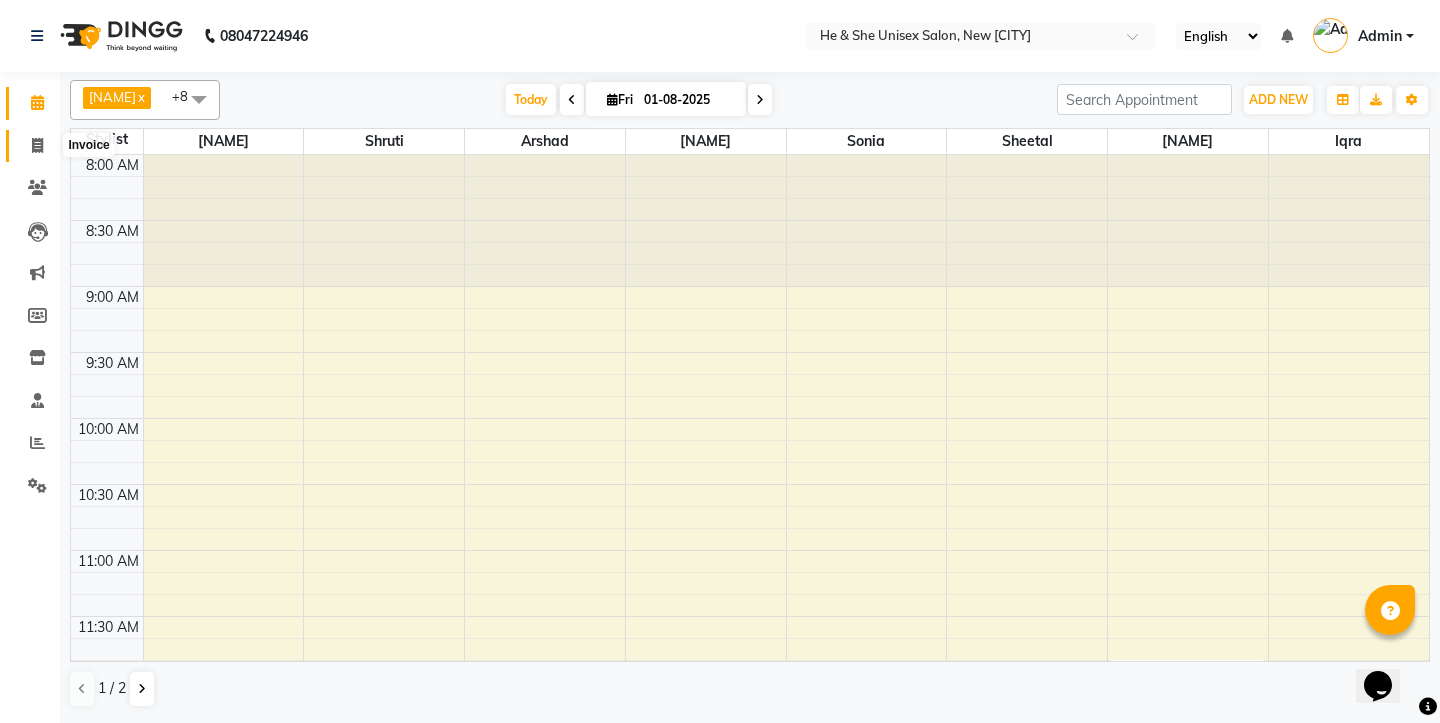 click 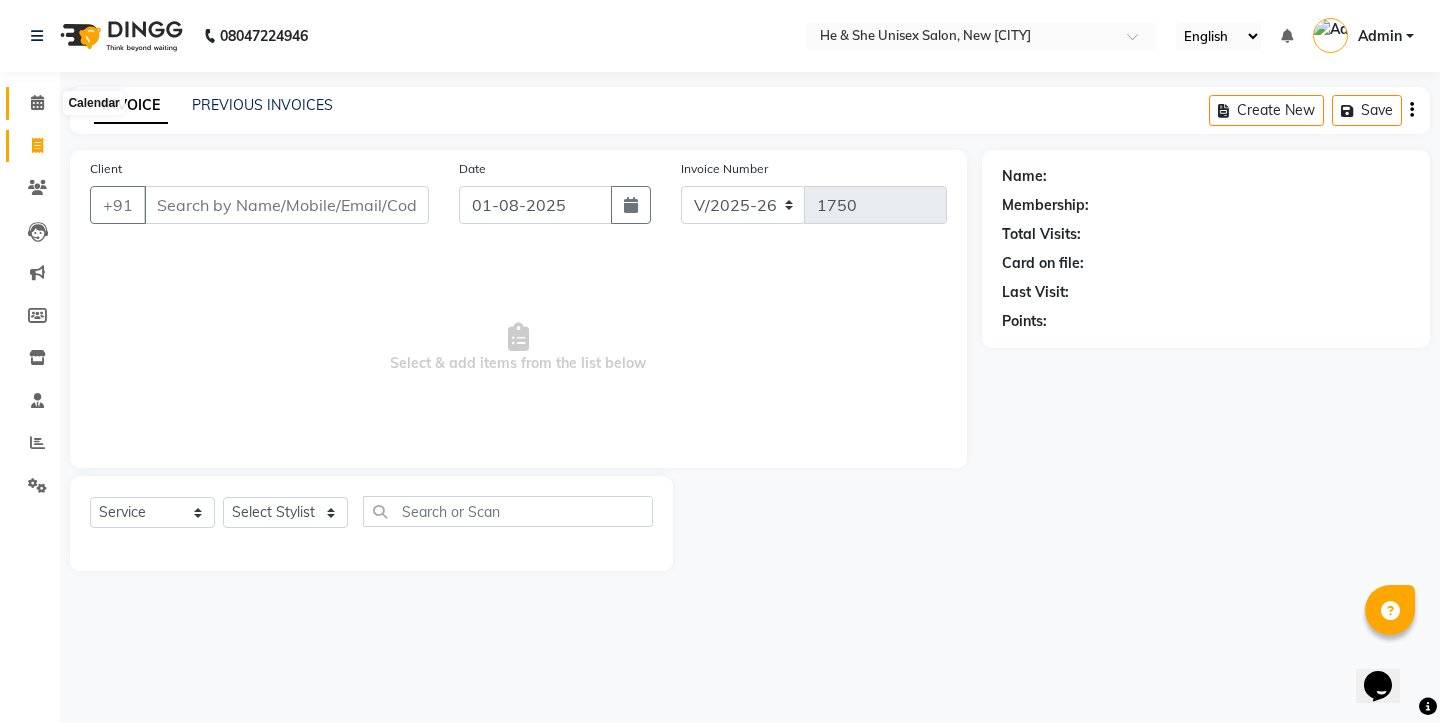 click 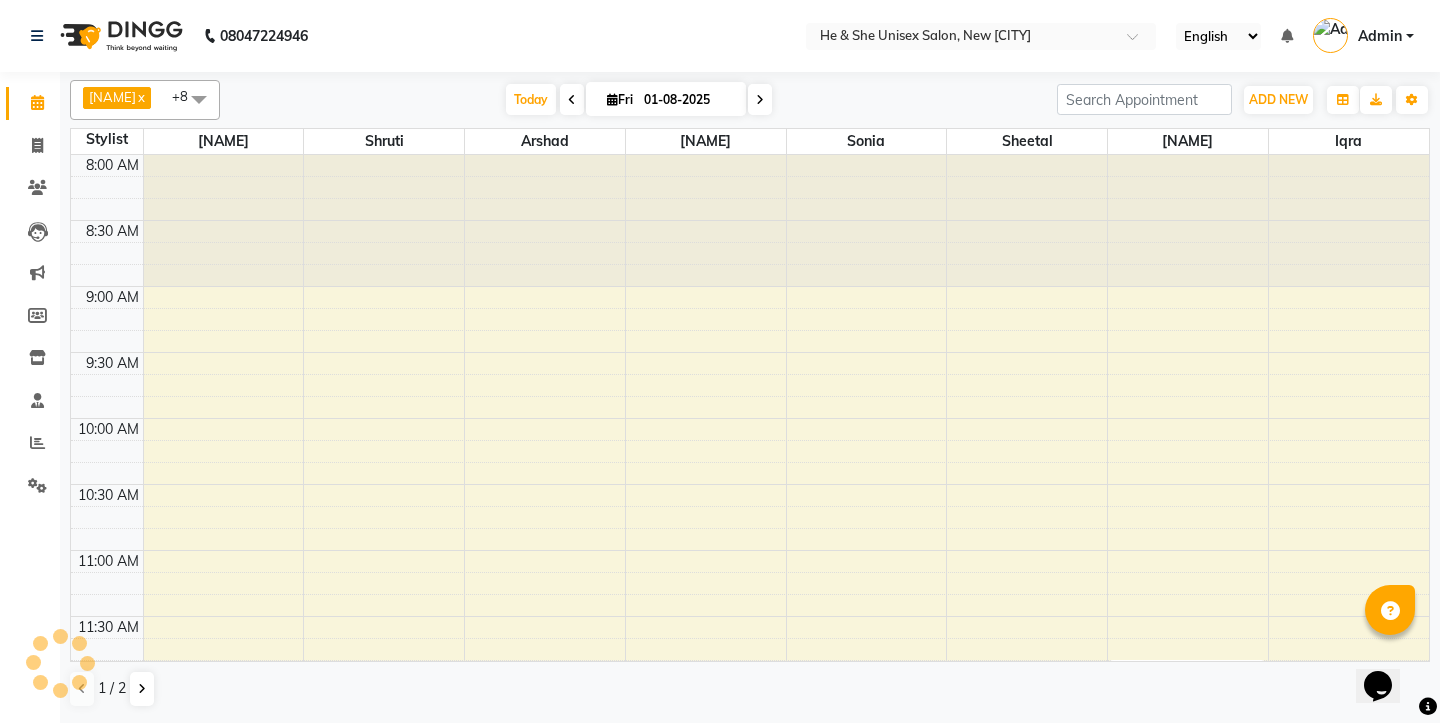 scroll, scrollTop: 0, scrollLeft: 0, axis: both 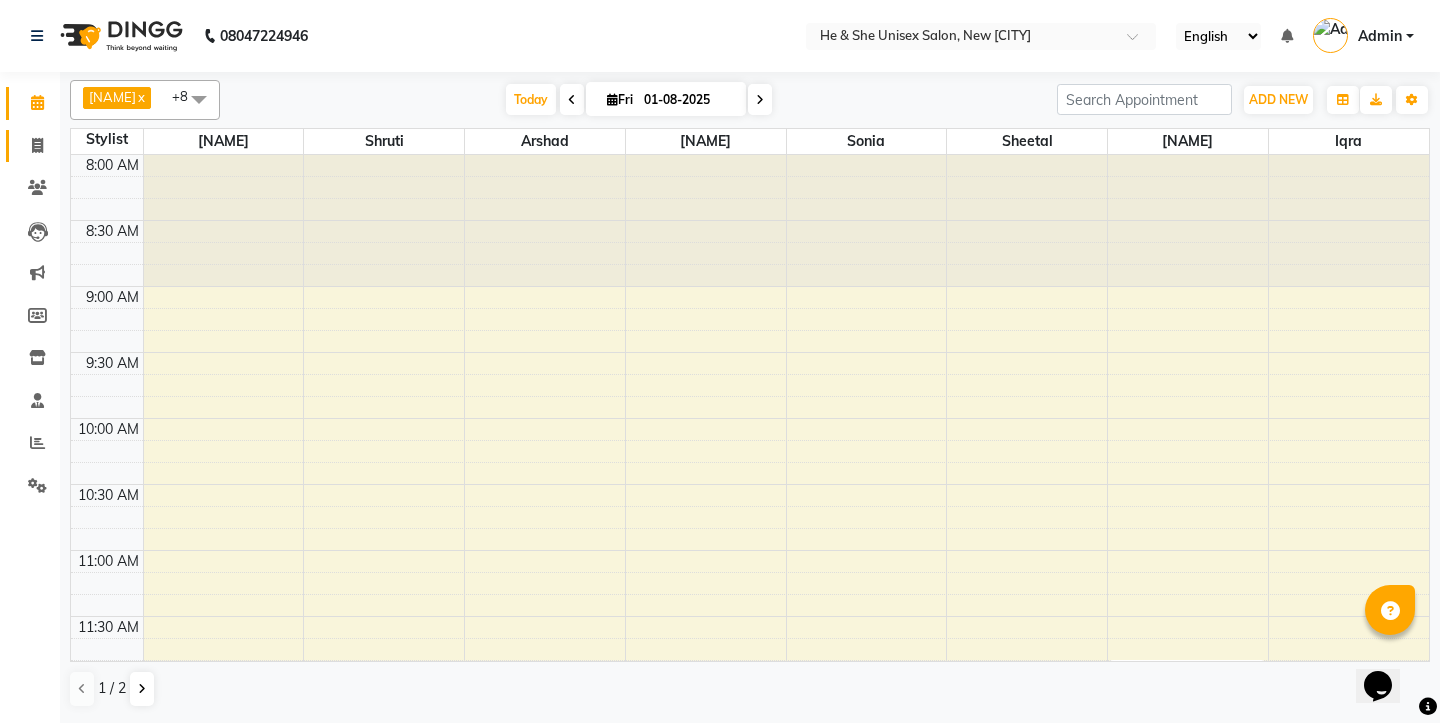 click on "Invoice" 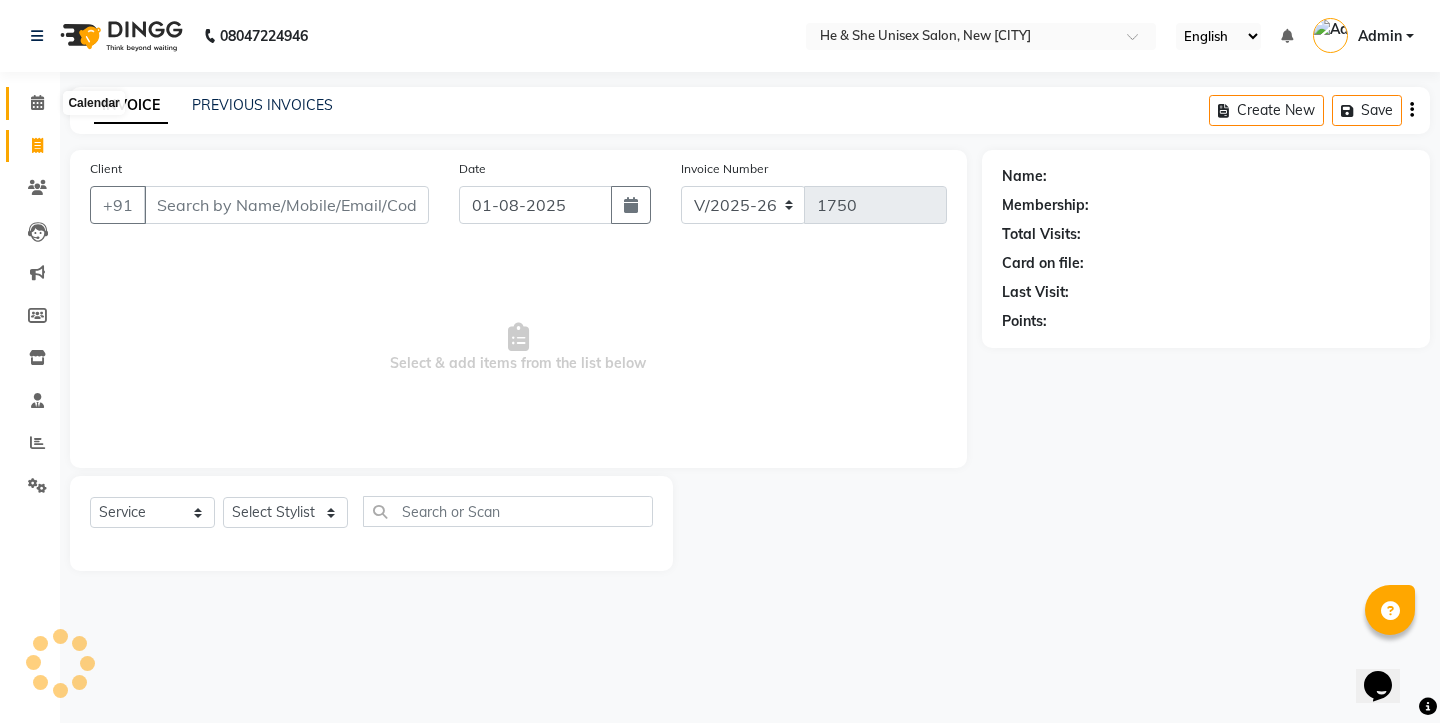 click 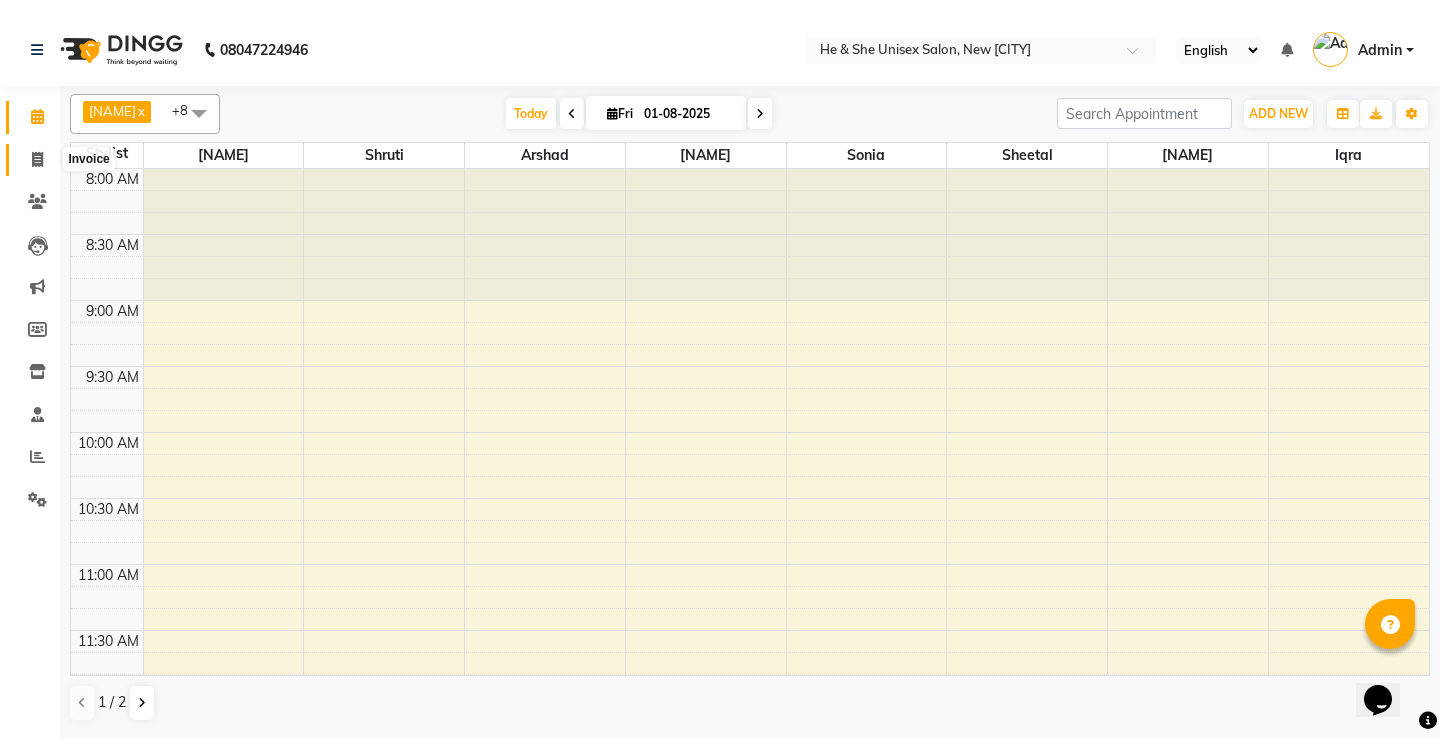 scroll, scrollTop: 1171, scrollLeft: 0, axis: vertical 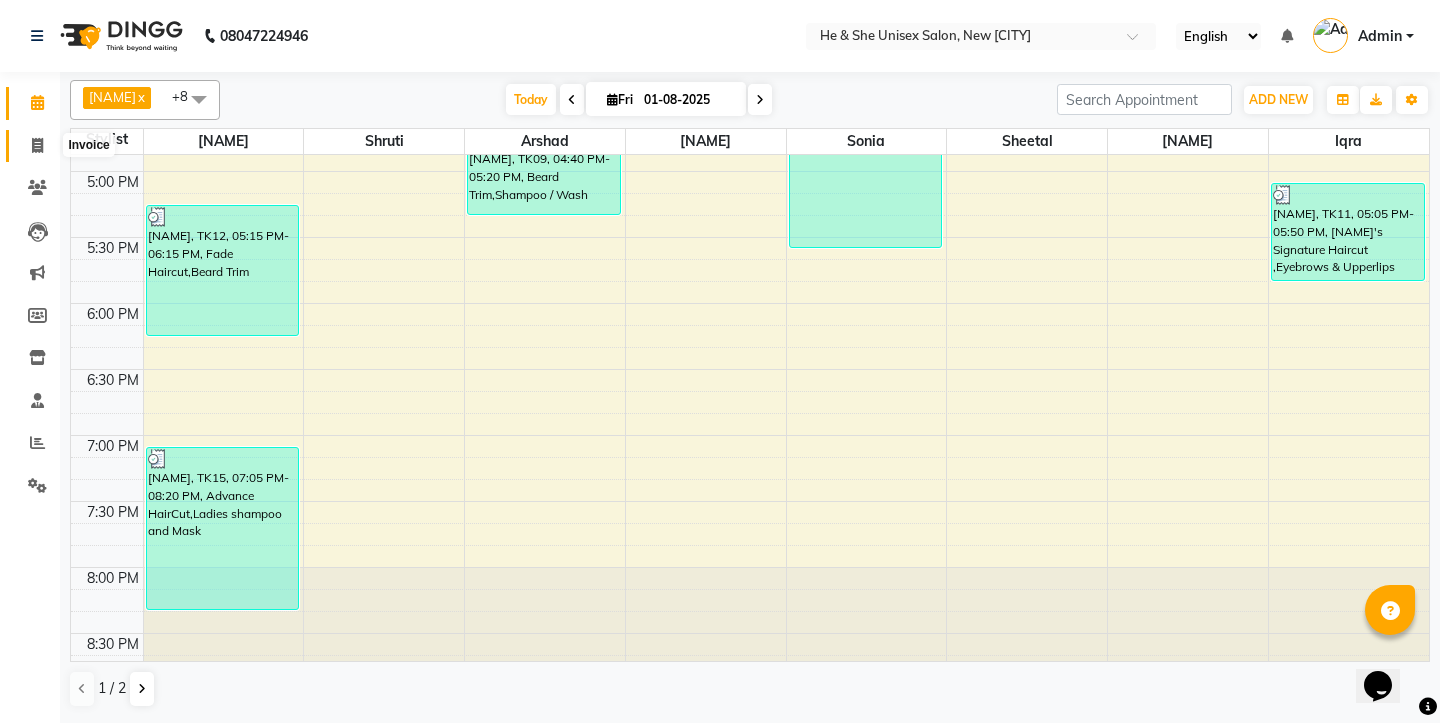 click 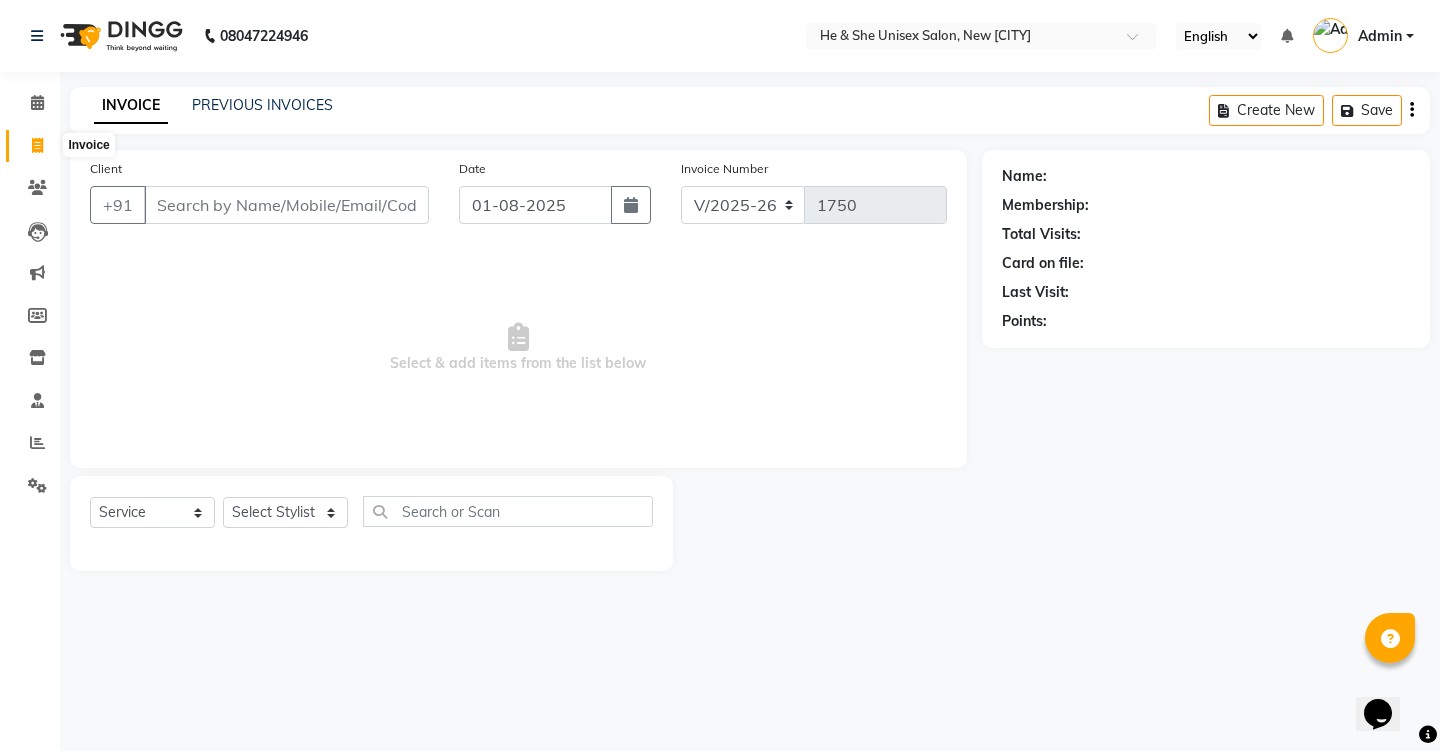 click 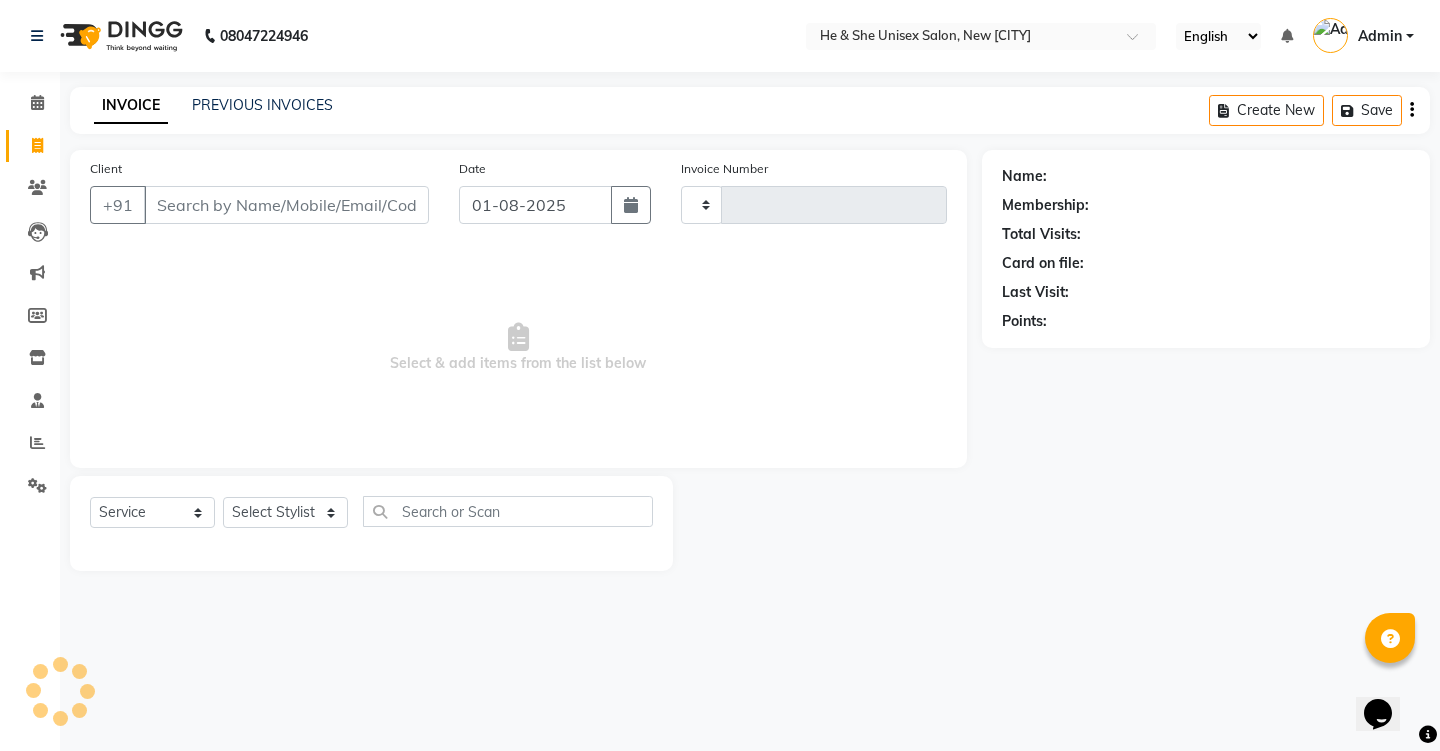 type on "1750" 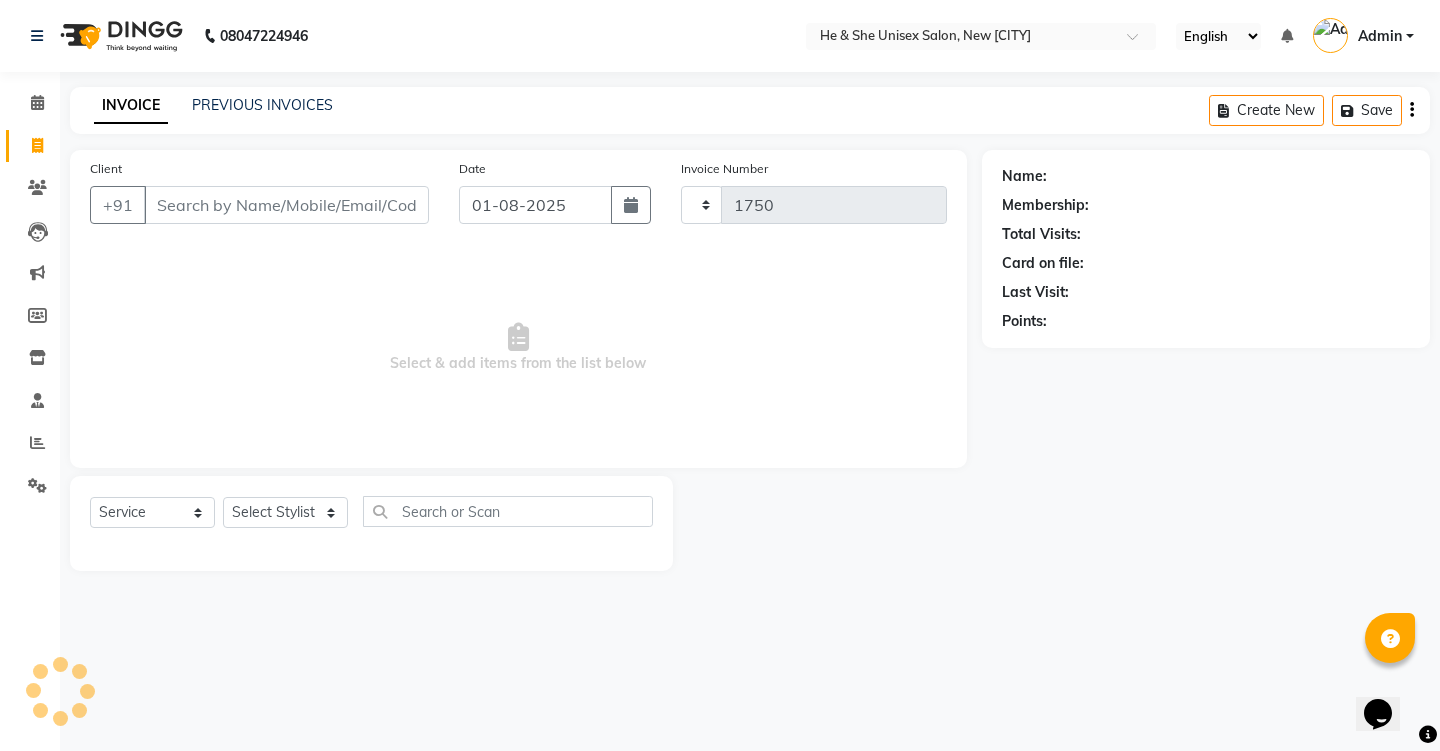select on "4745" 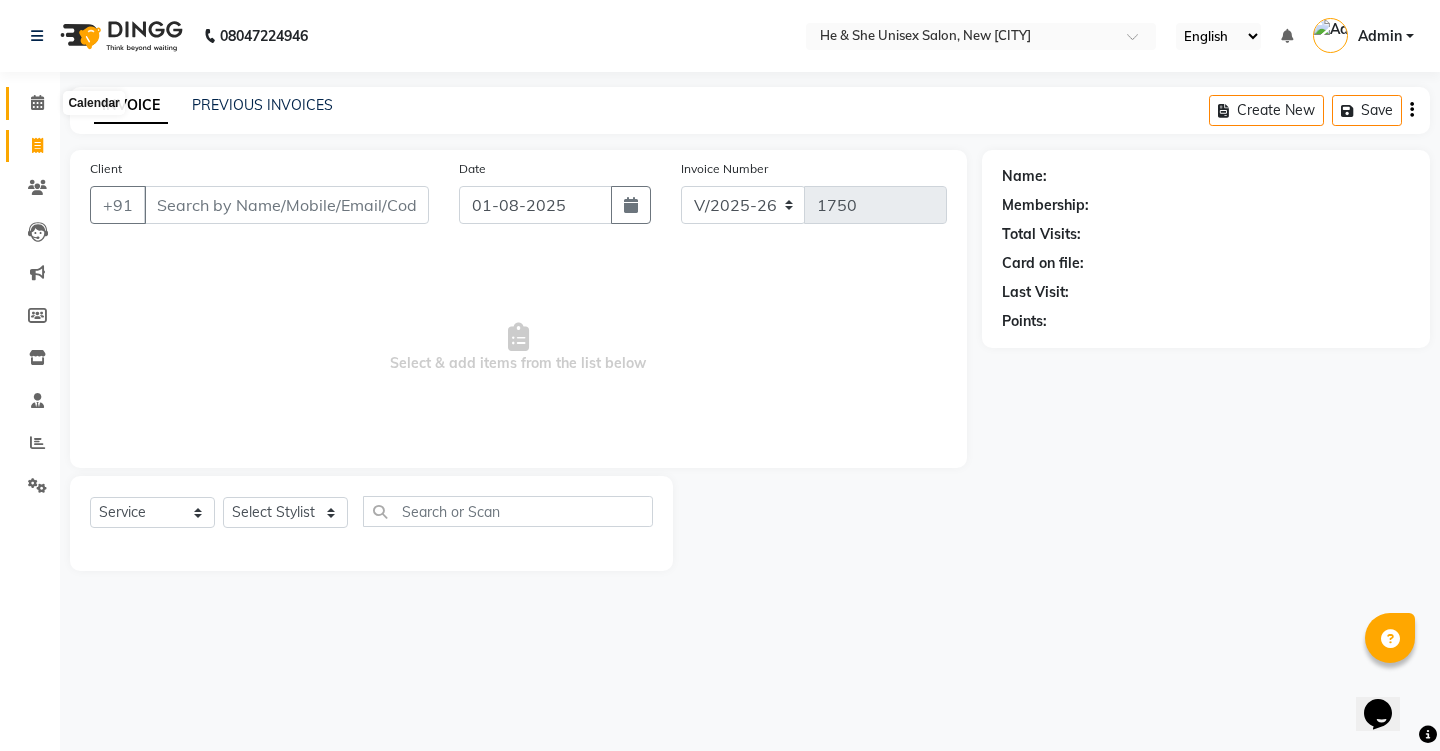 click 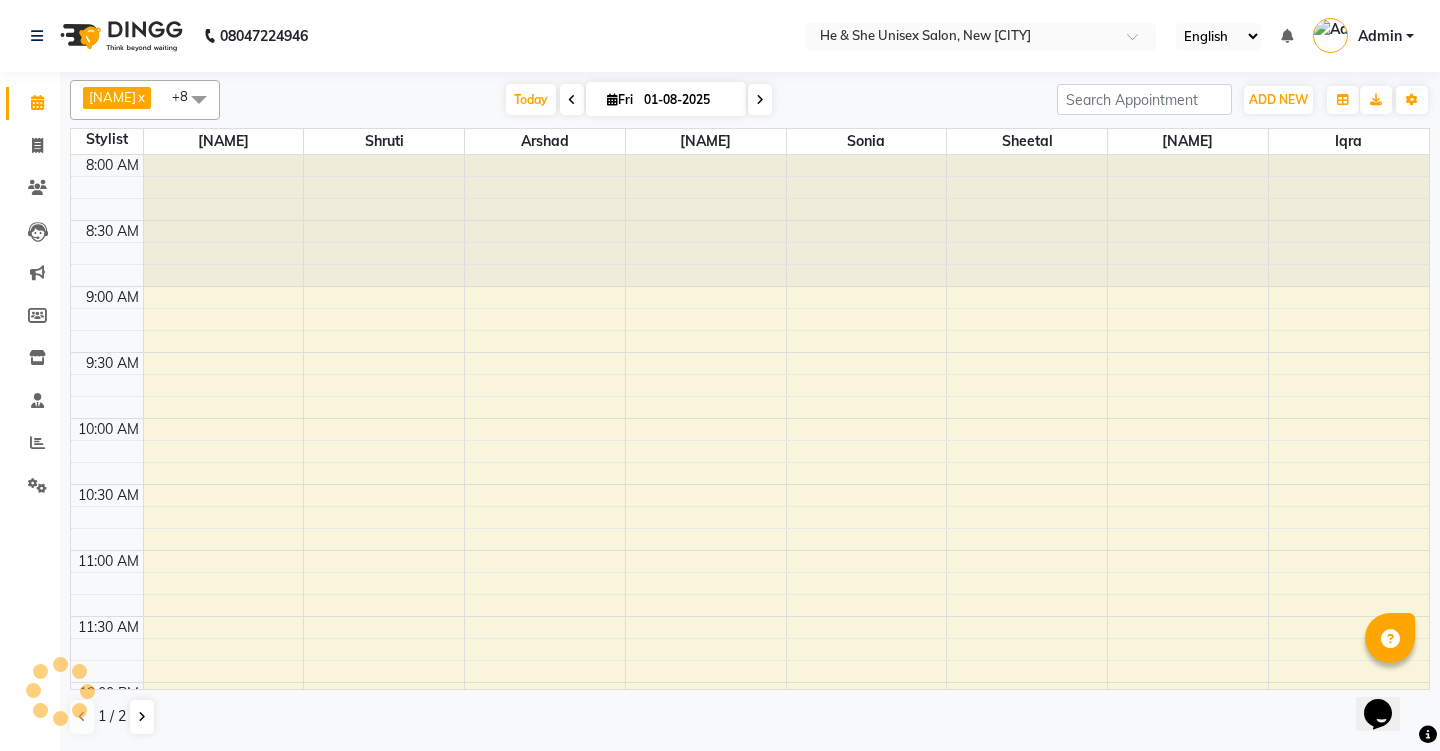 scroll, scrollTop: 0, scrollLeft: 0, axis: both 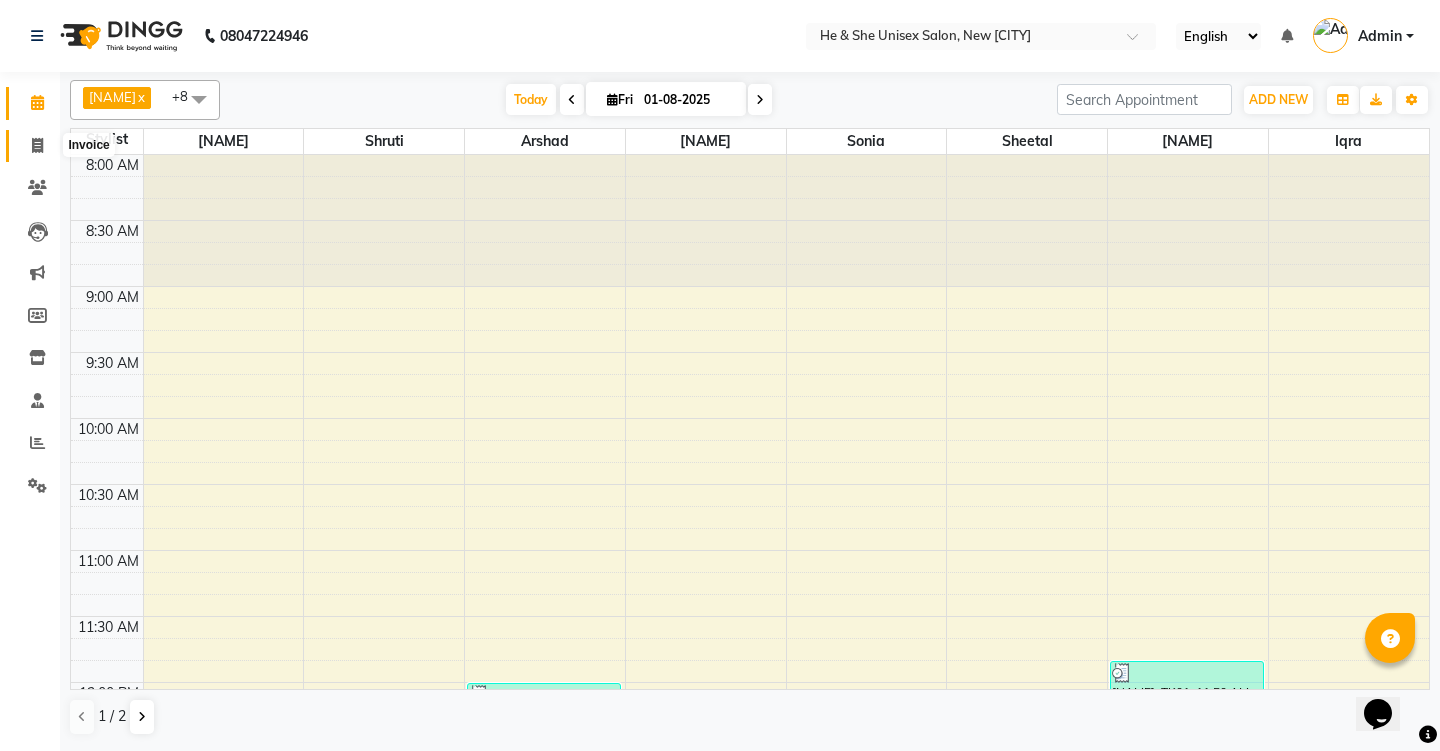 click 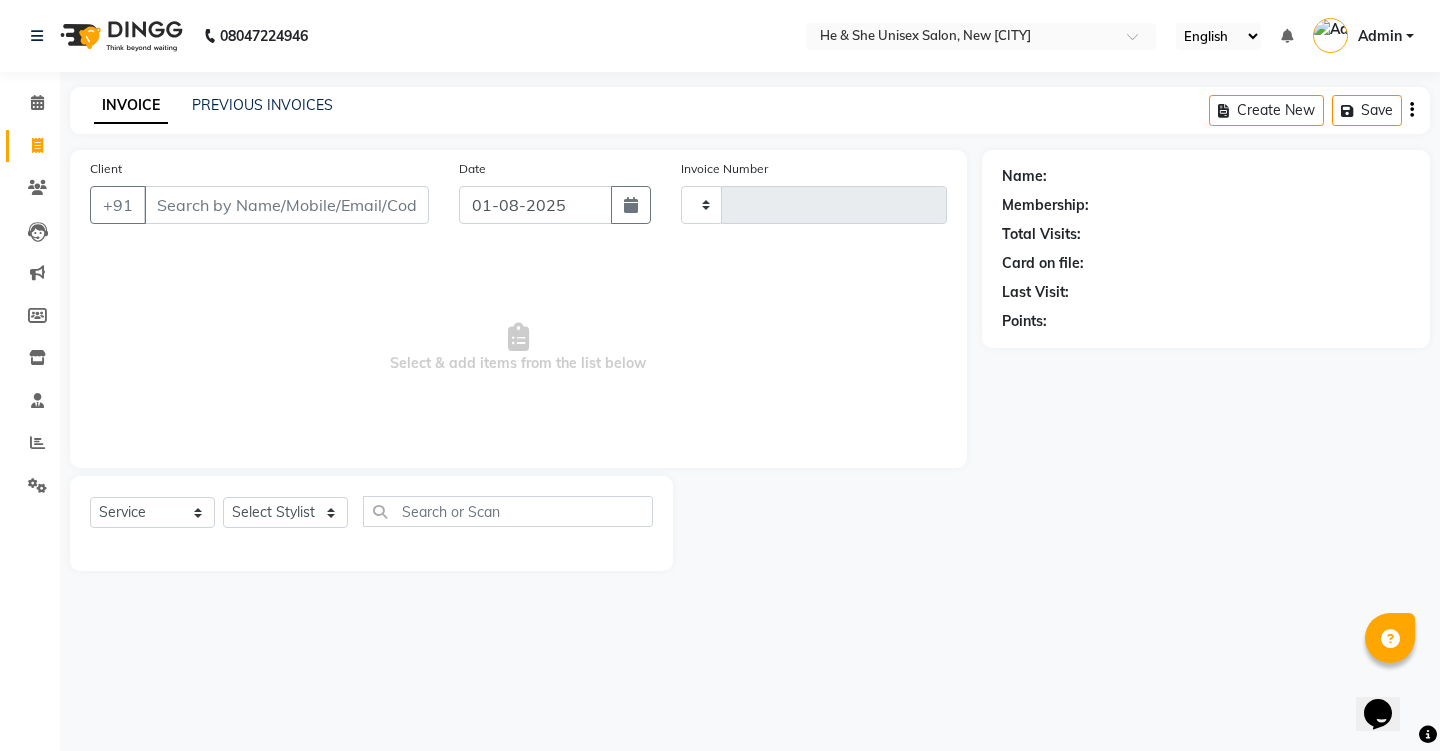 type on "1750" 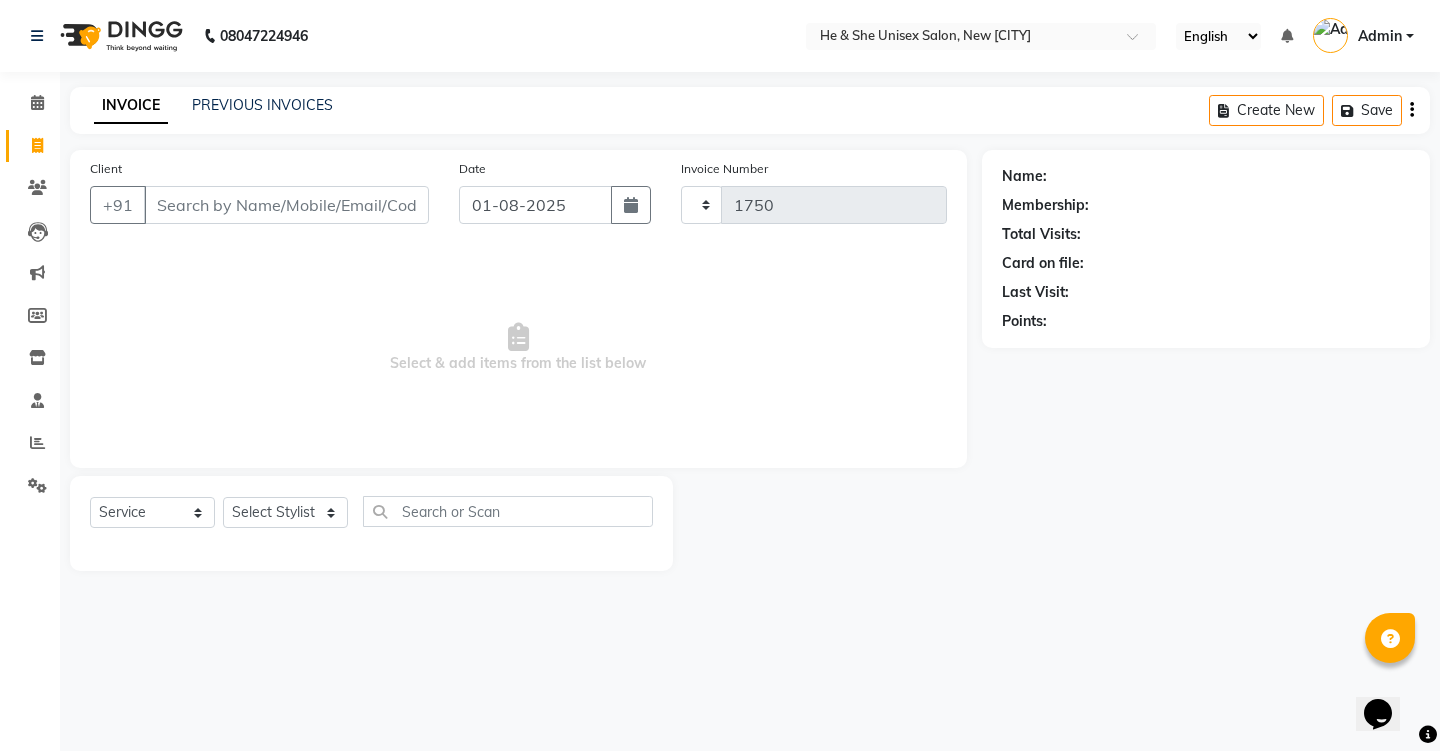 select on "4745" 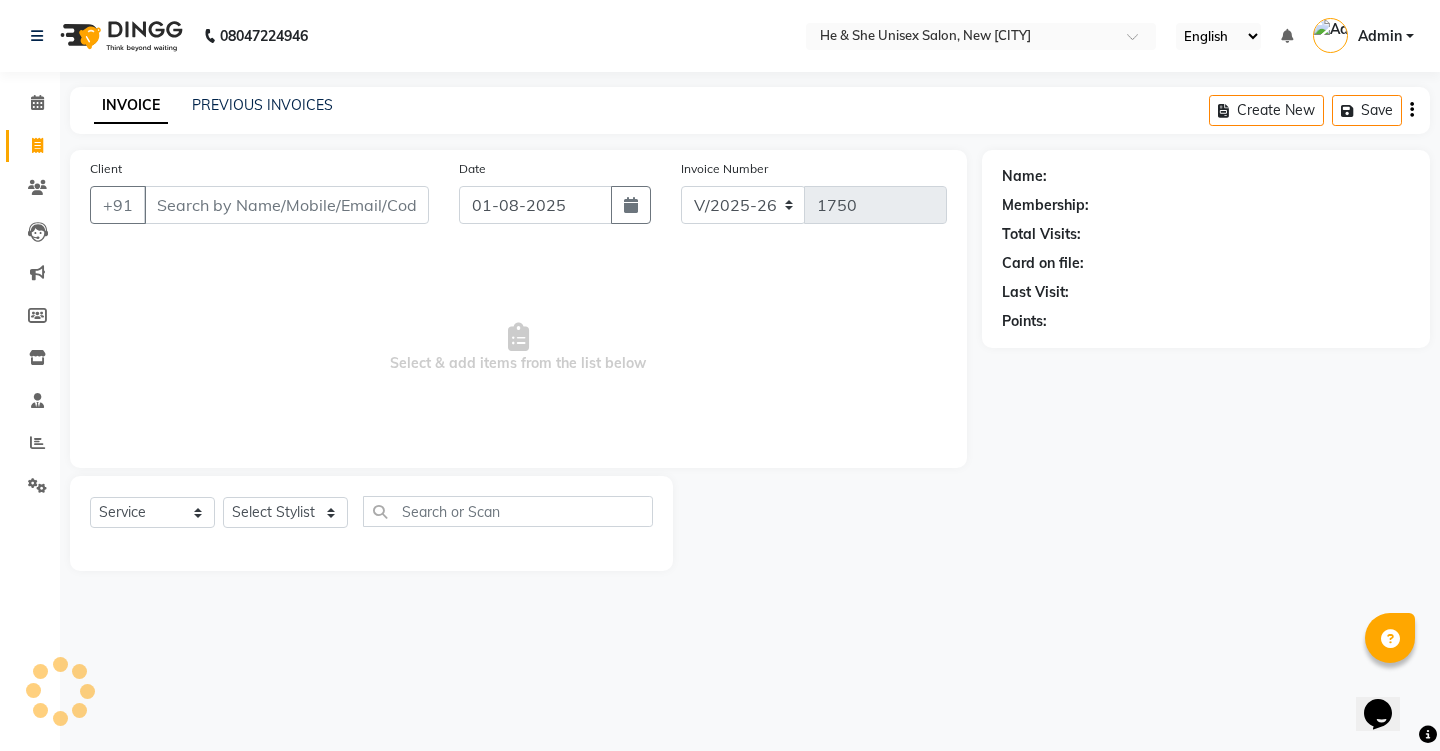 click on "Invoice" 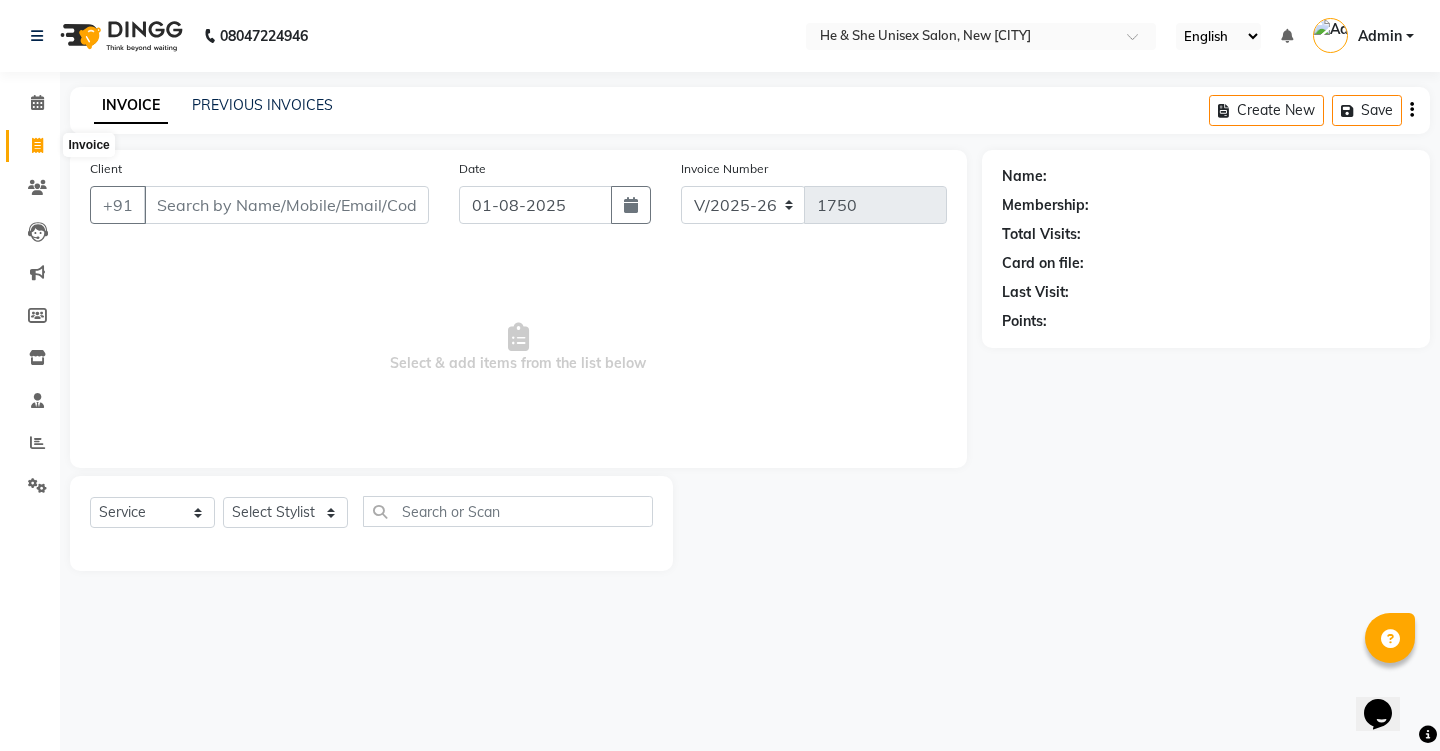 click 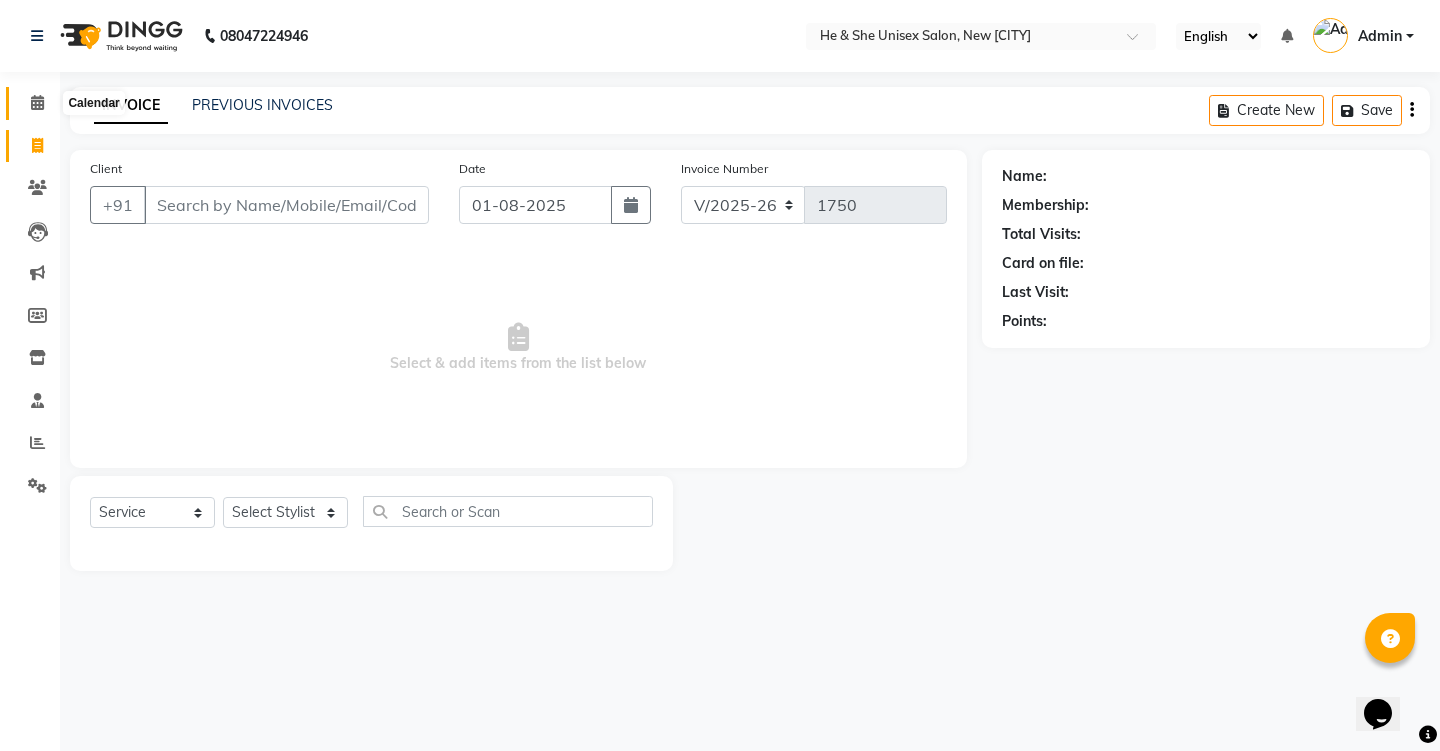 click 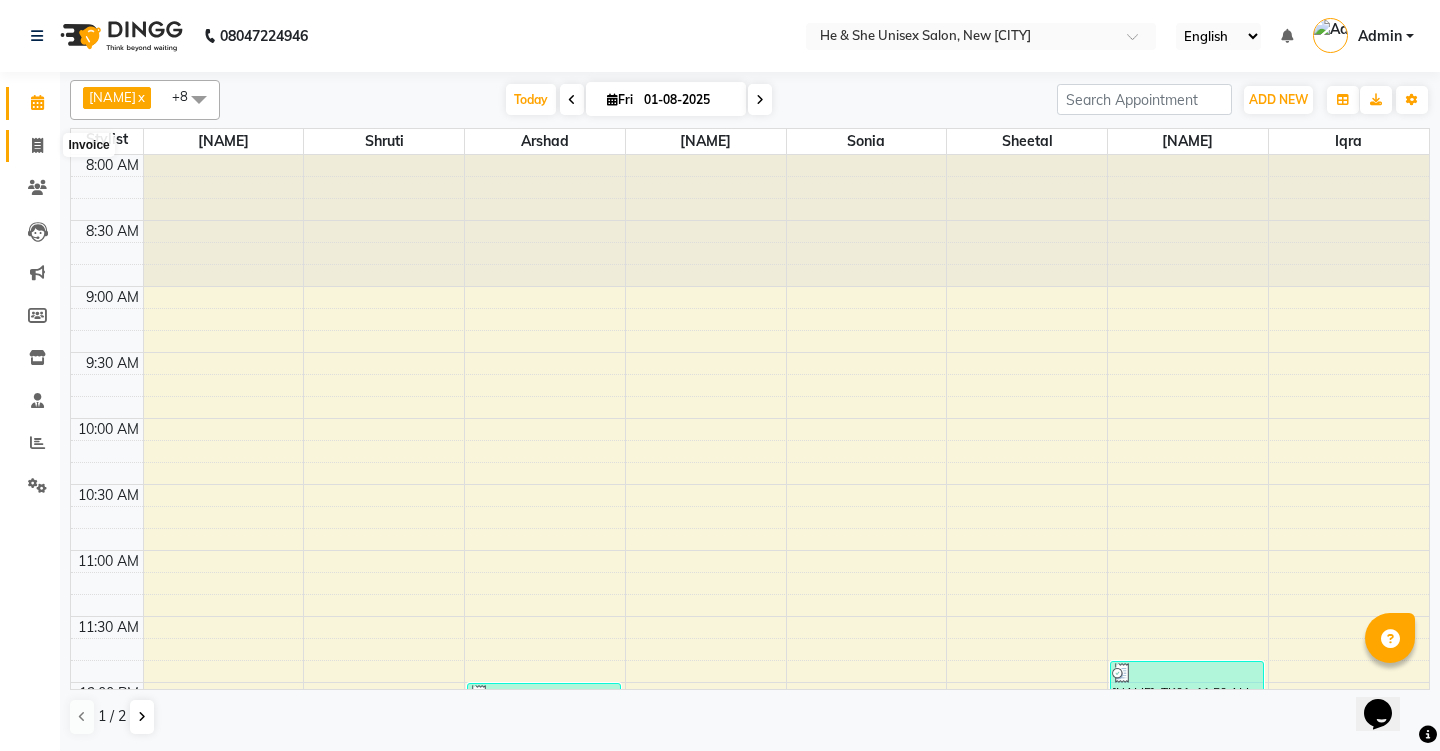 click 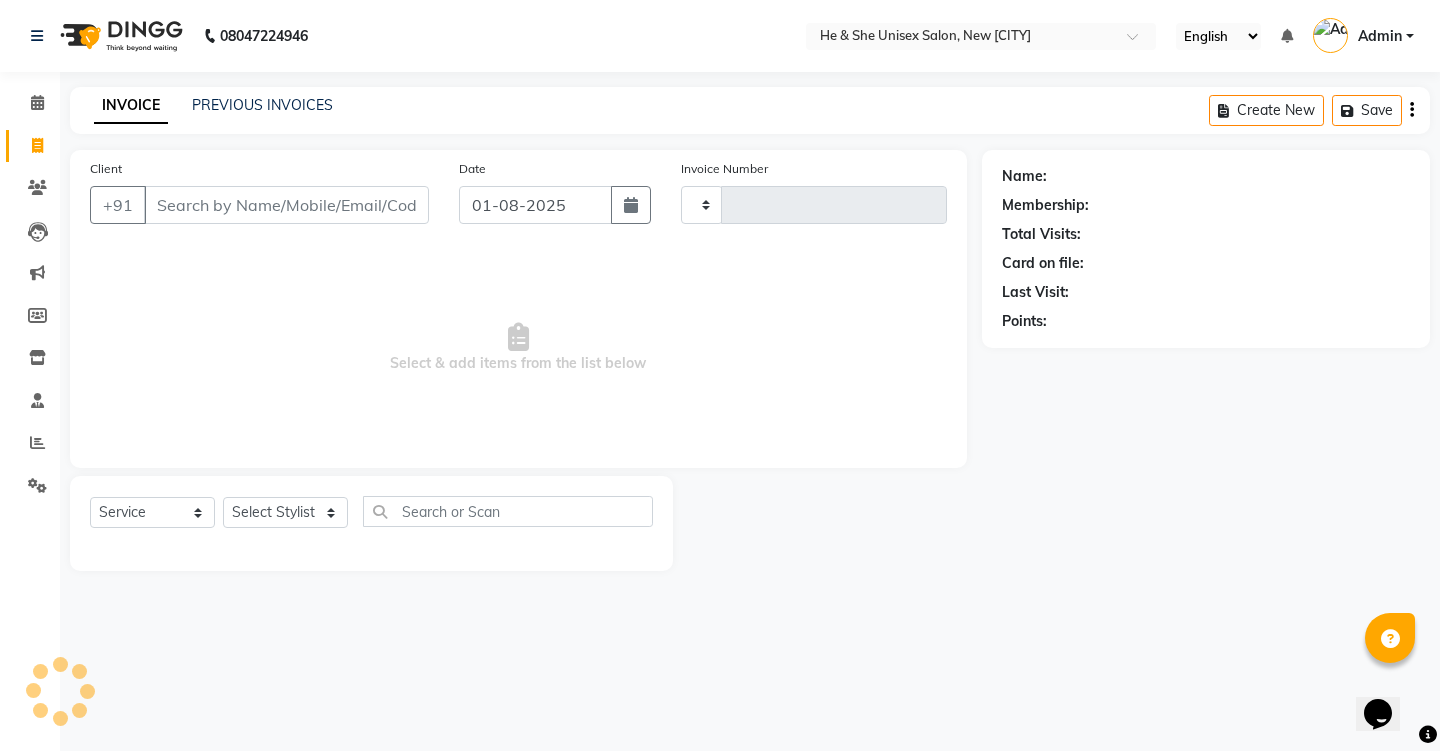 type on "1750" 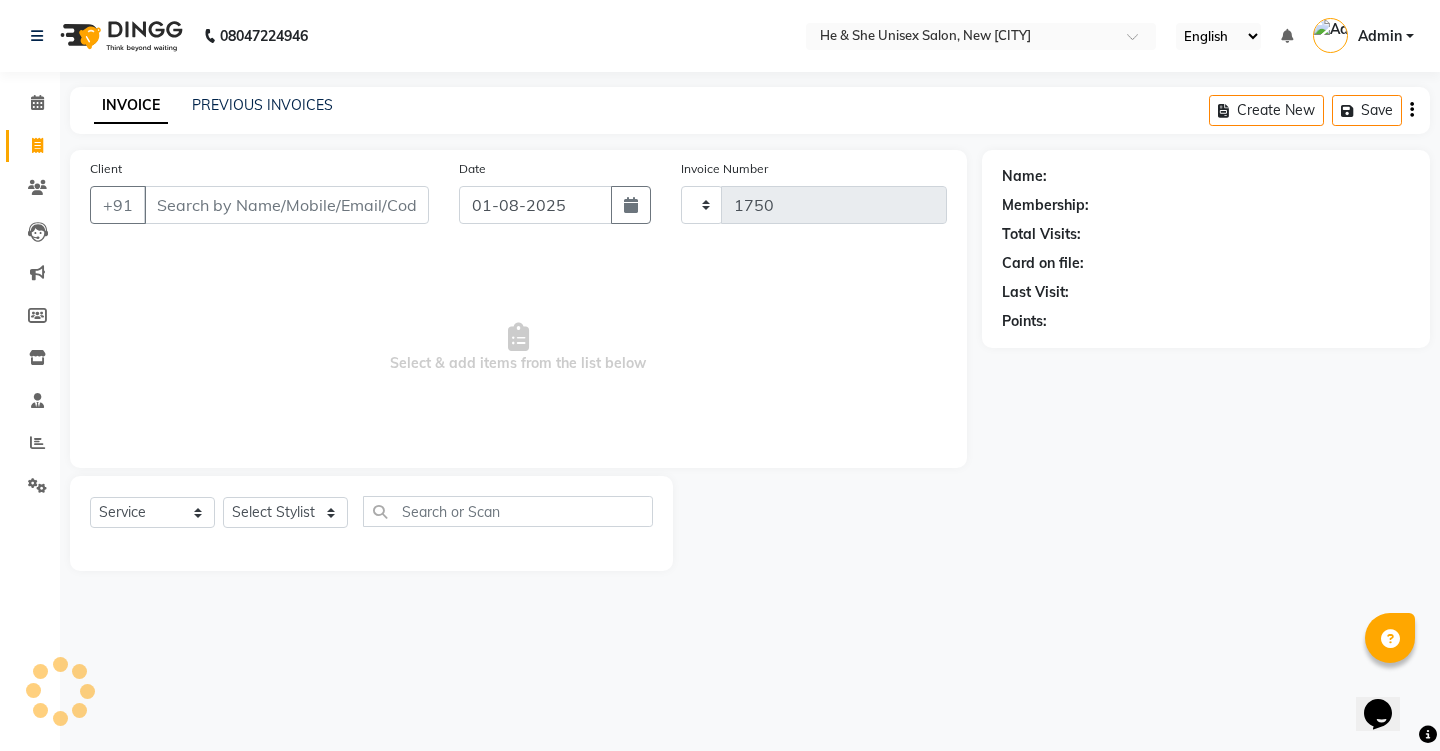 select on "4745" 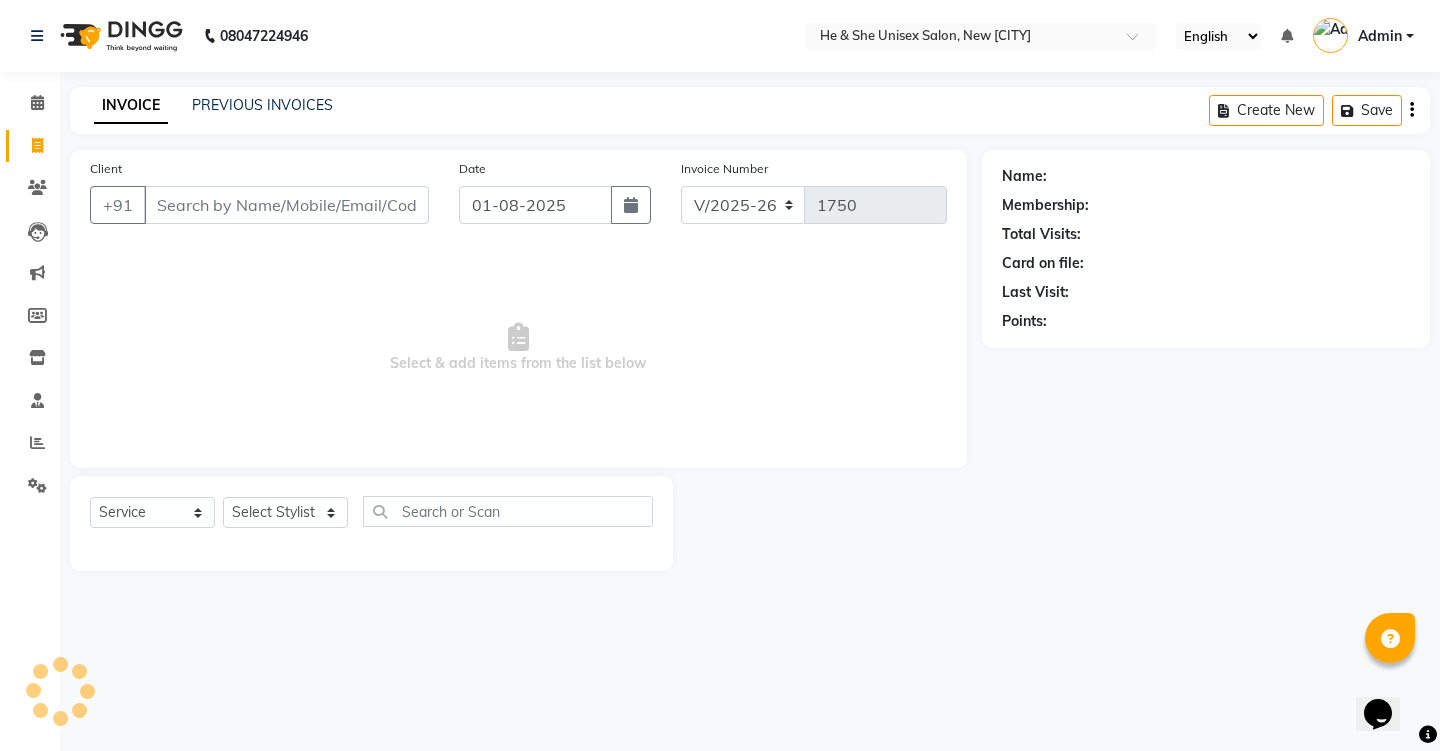 click on "Calendar" 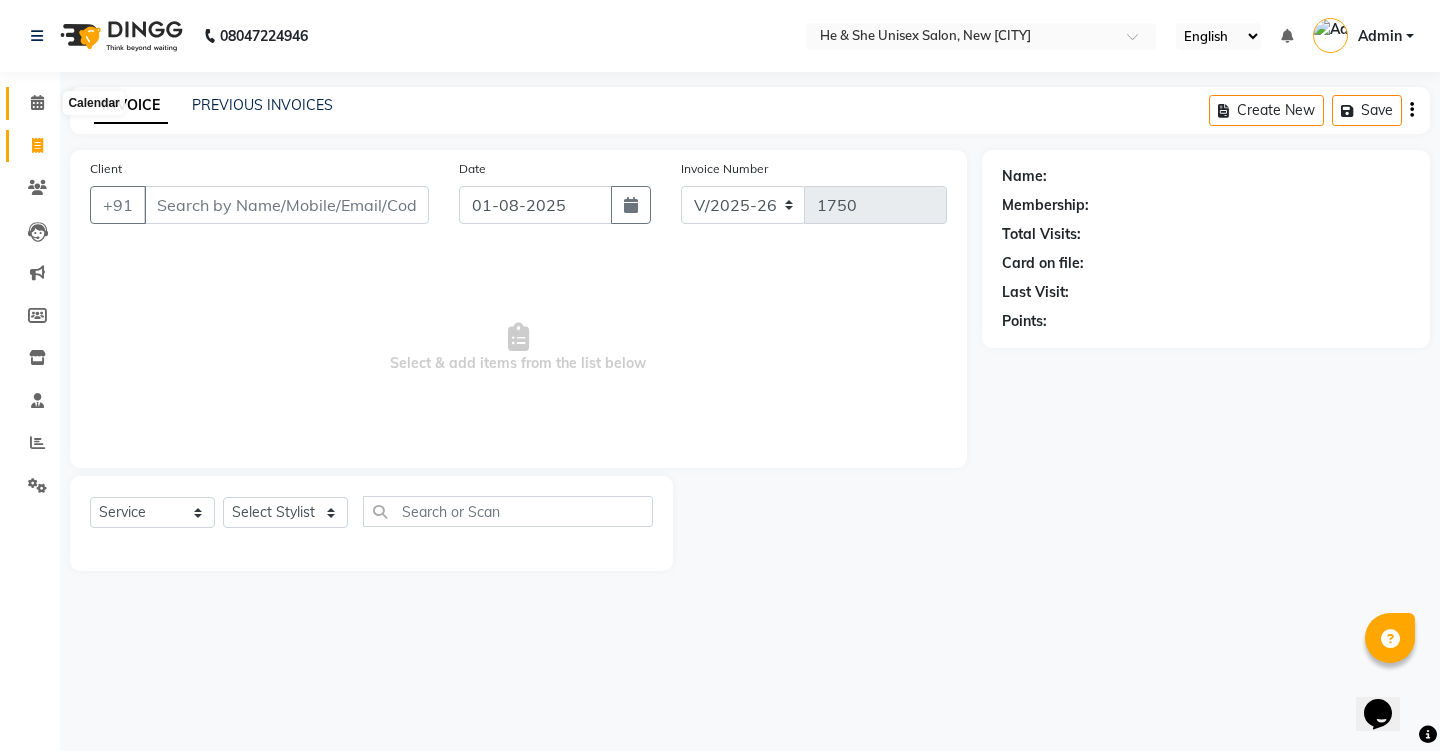 click 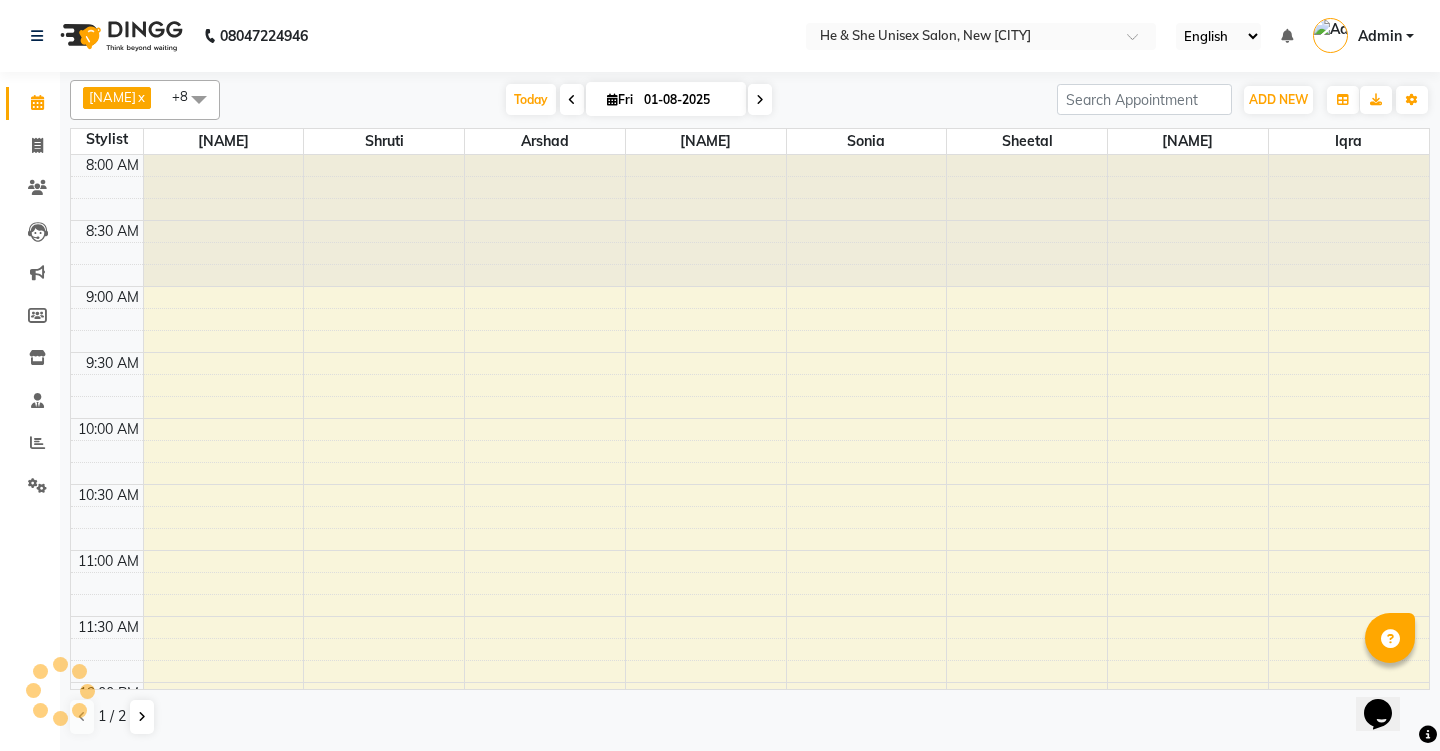 scroll, scrollTop: 0, scrollLeft: 0, axis: both 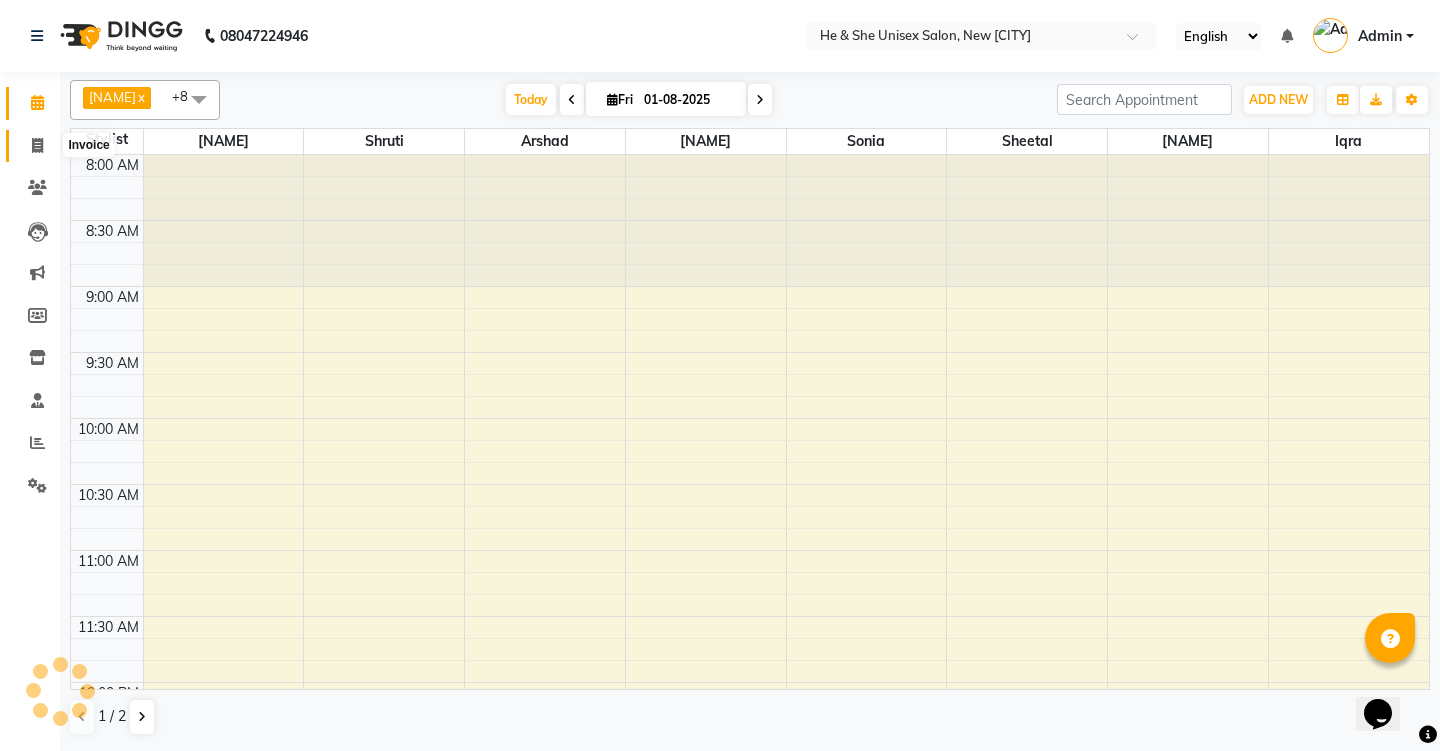 click 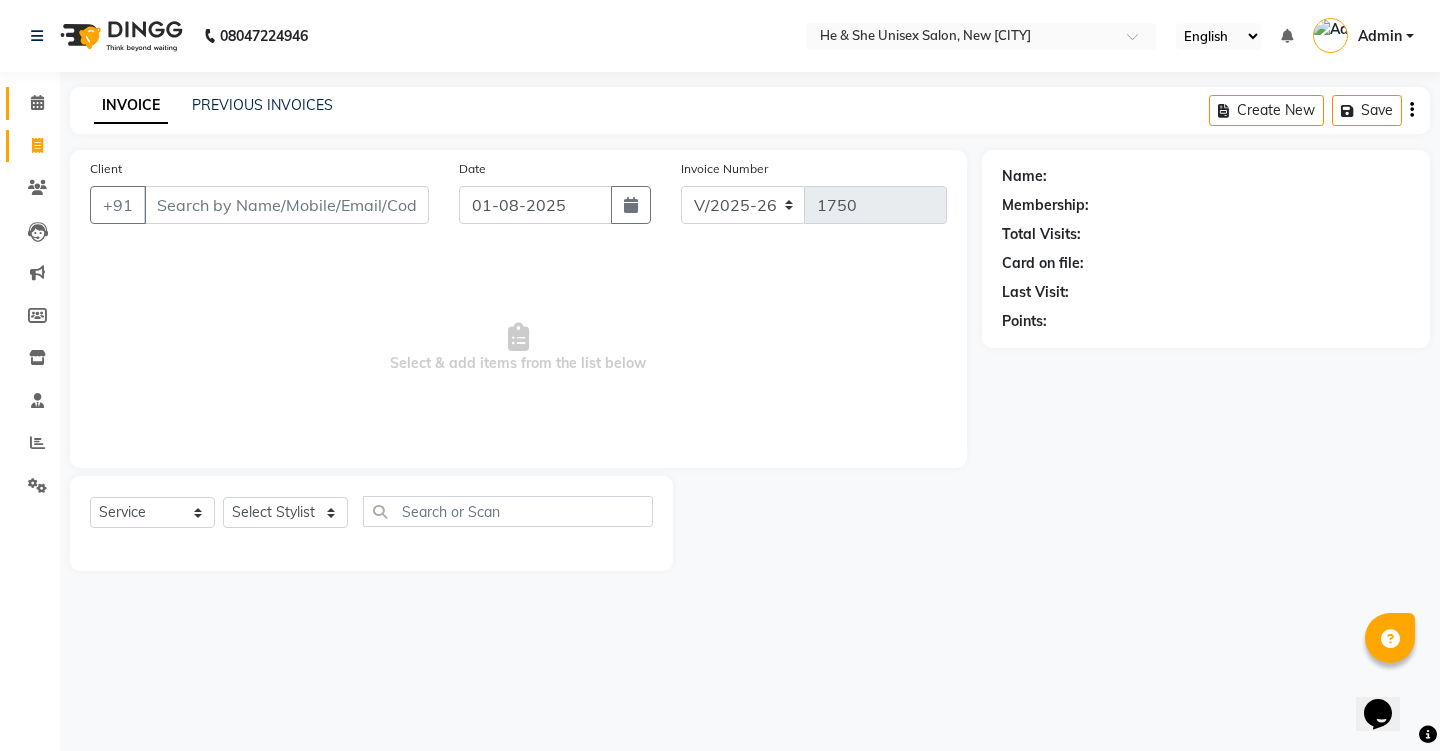 click 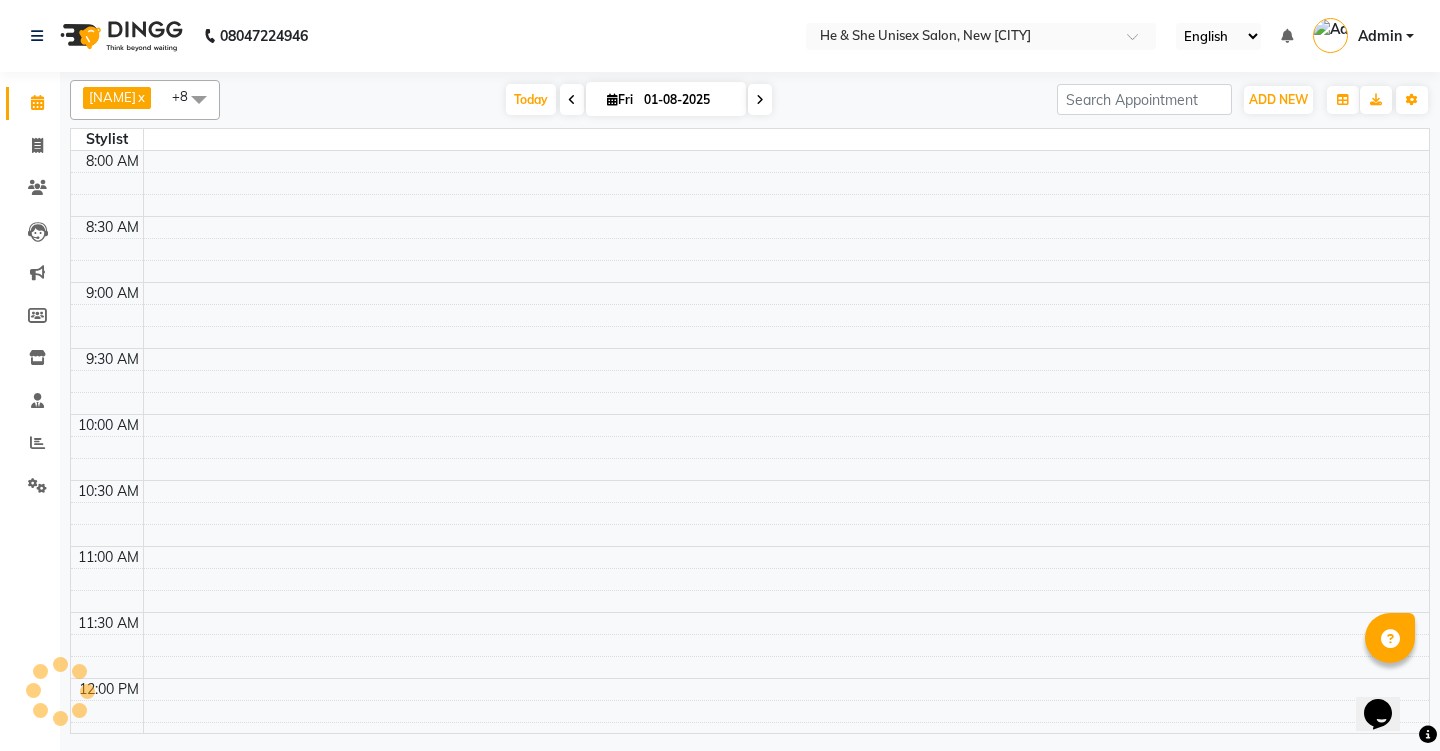 scroll, scrollTop: 1143, scrollLeft: 0, axis: vertical 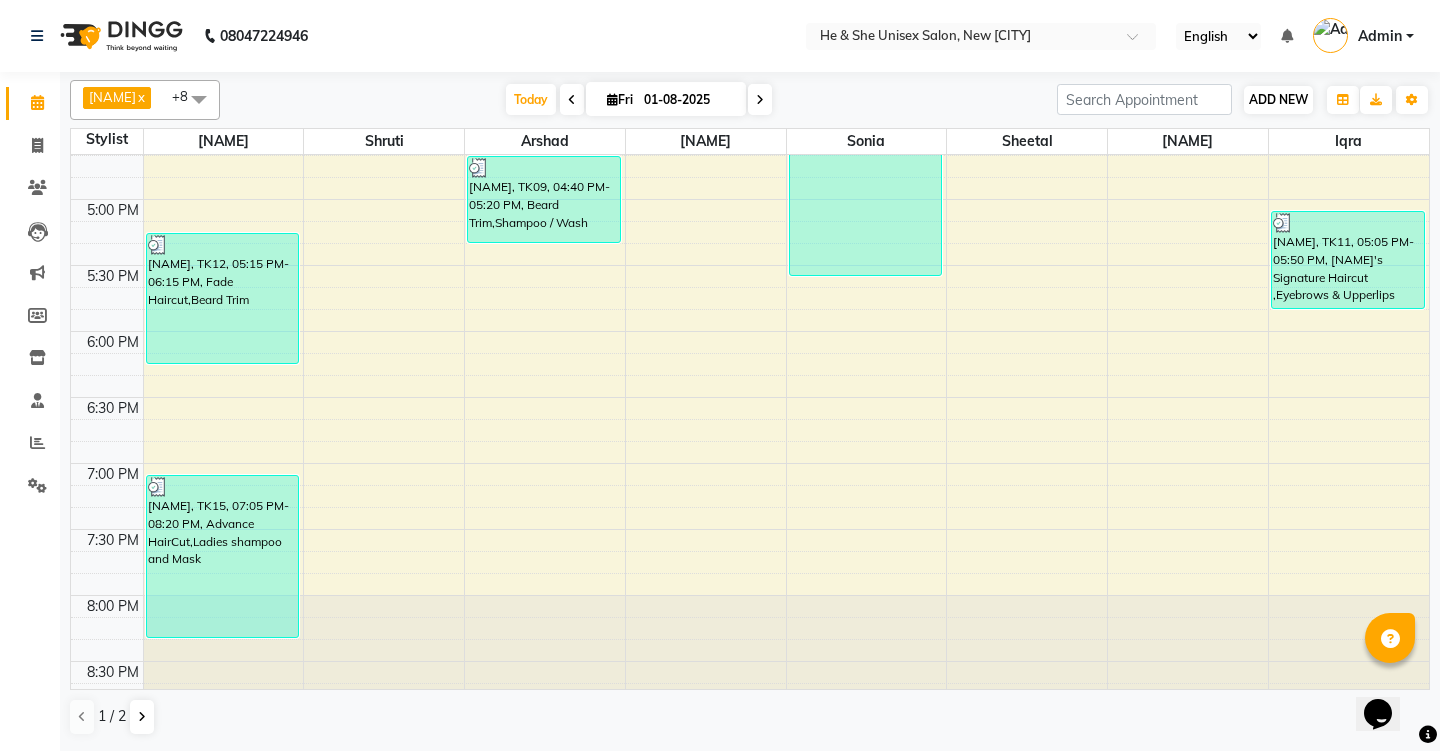 click on "ADD NEW" at bounding box center (1278, 99) 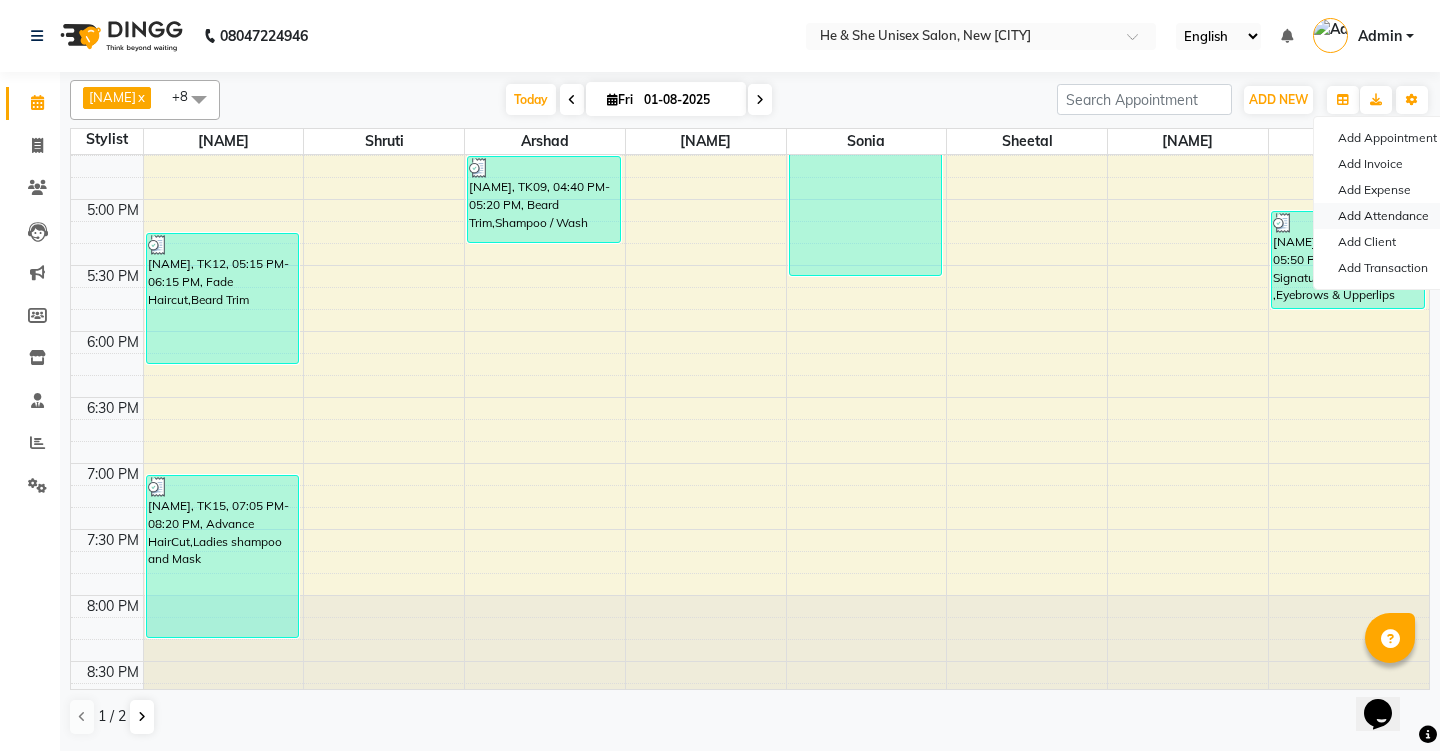 click on "Add Attendance" at bounding box center [1393, 216] 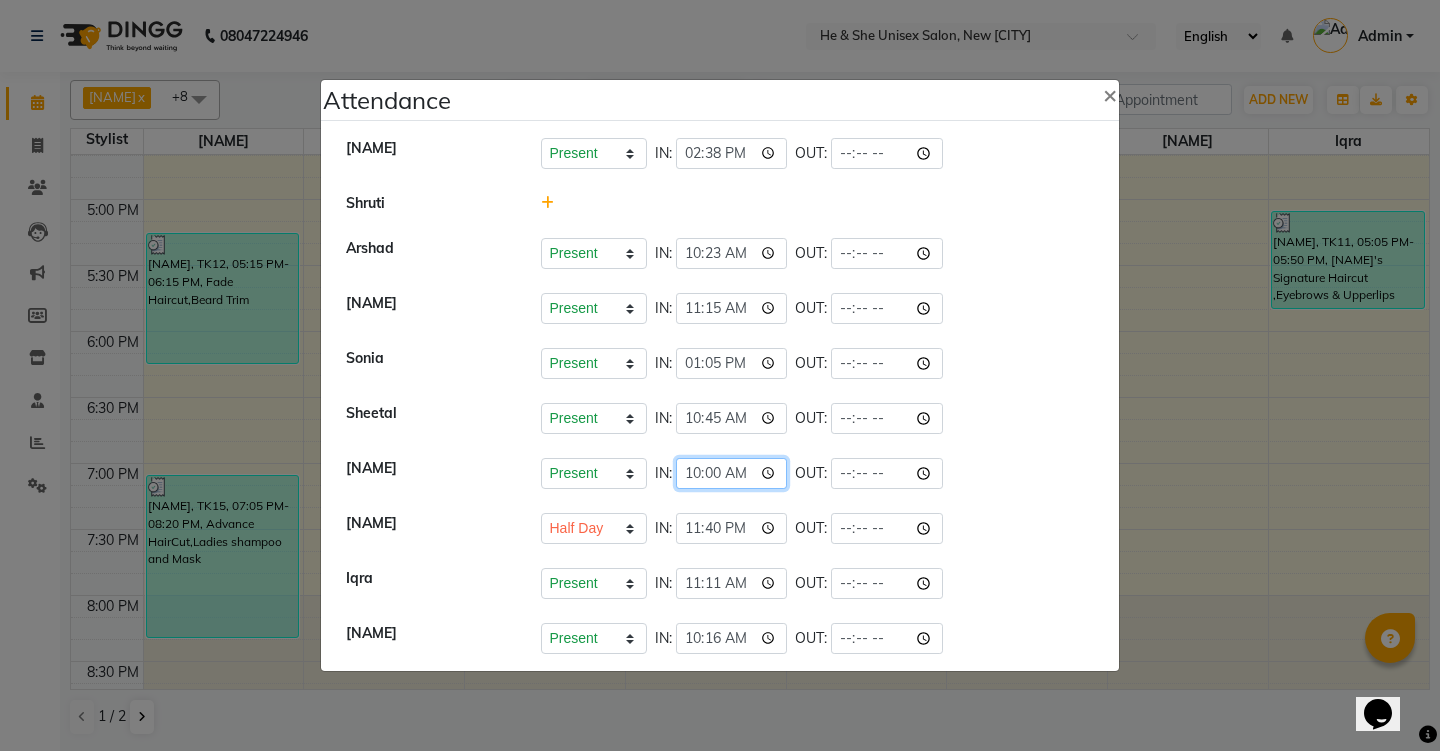 click on "10:00" 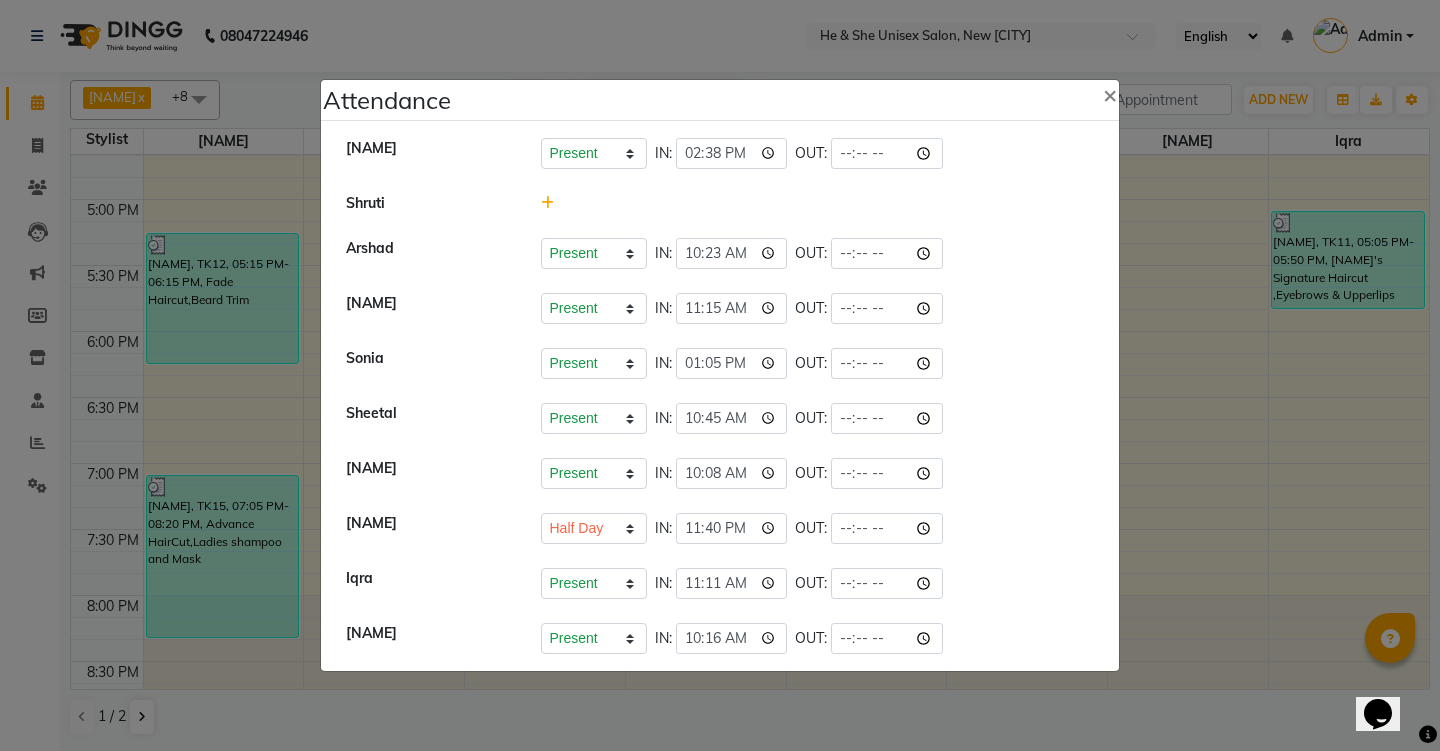click on "[NAME] Present Absent Late Half Day Weekly Off IN: 10:08 OUT:" 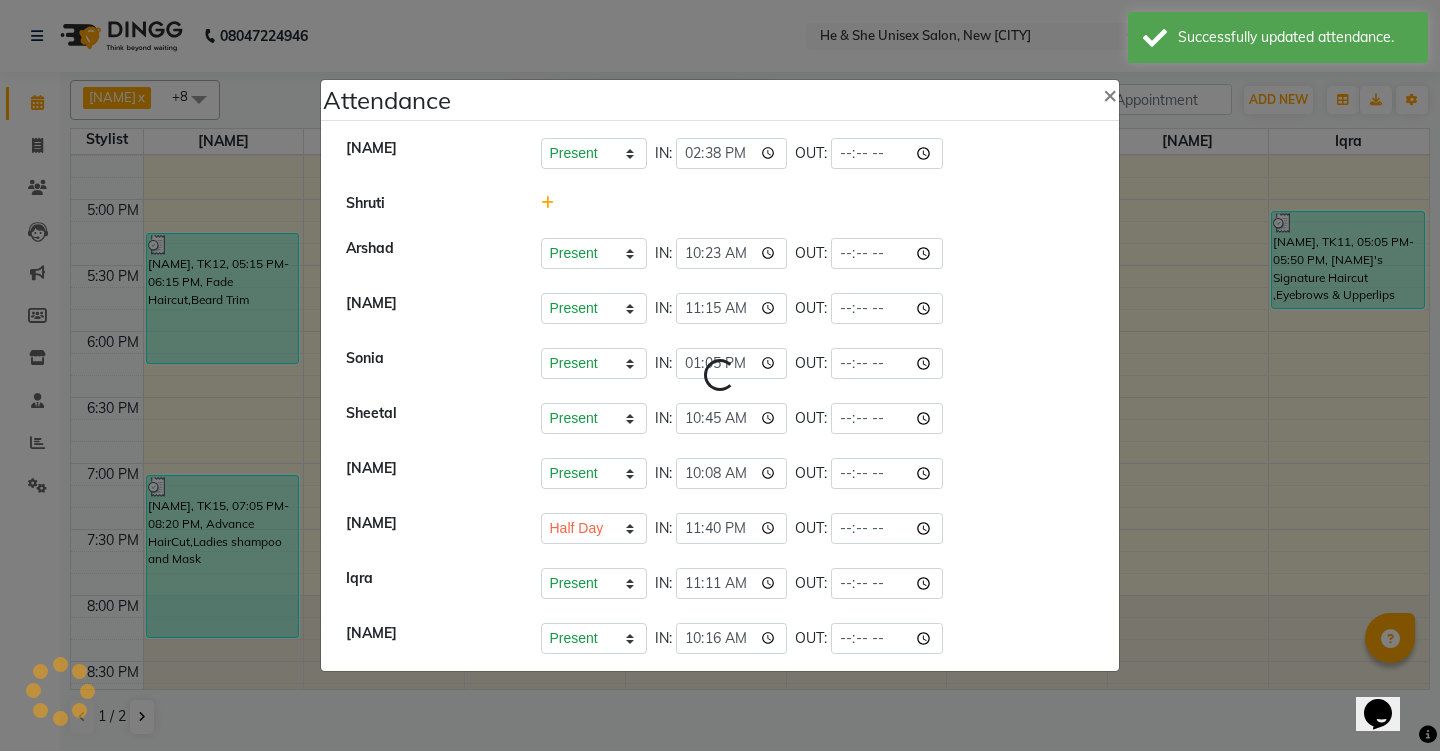 select on "H" 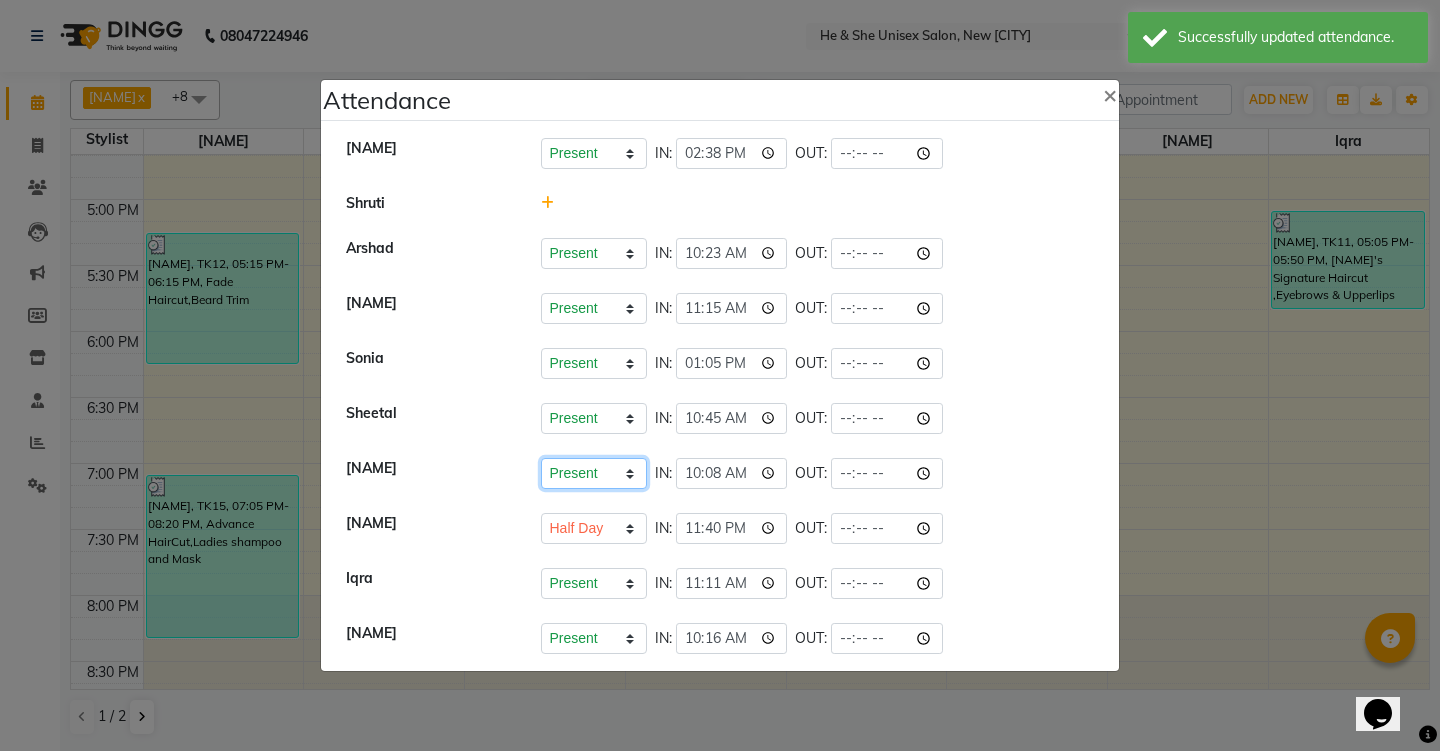 select on "H" 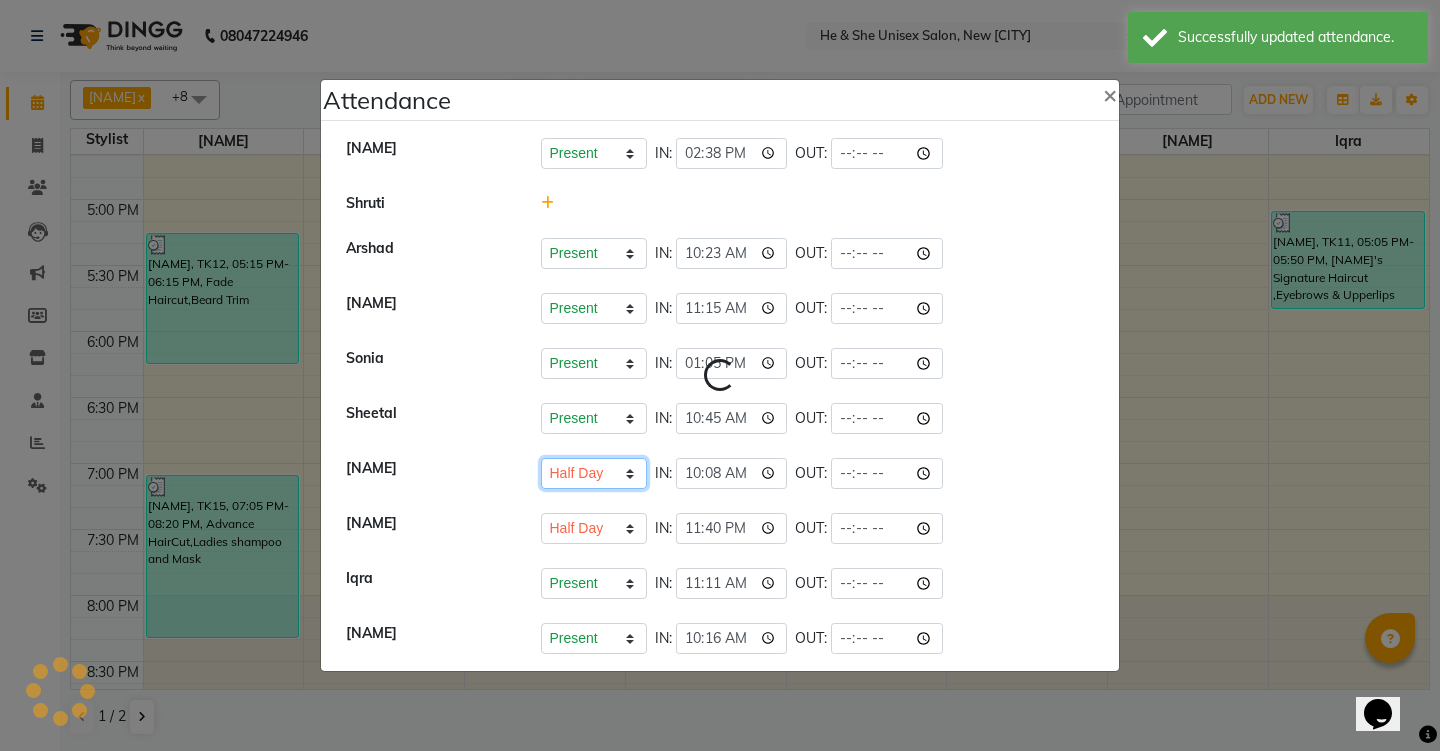 select on "H" 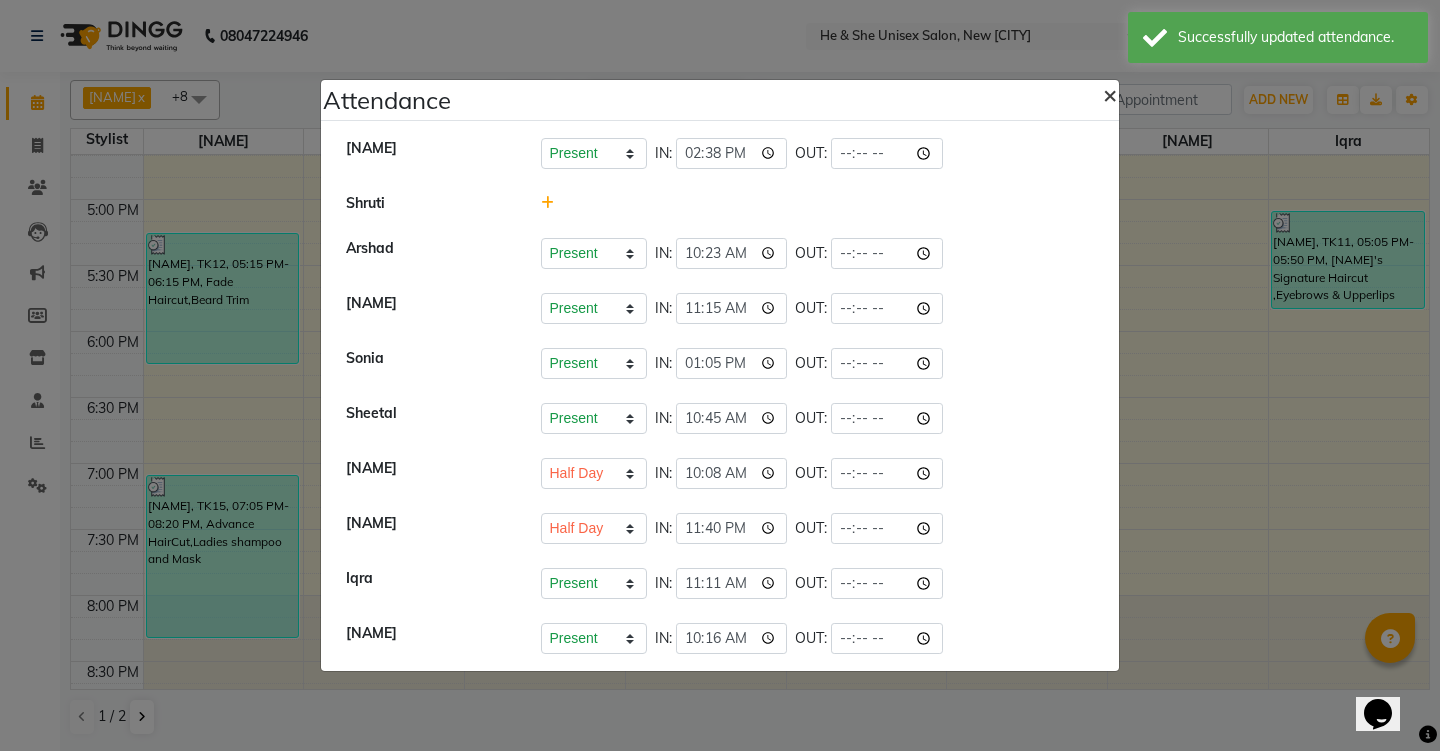 click on "×" 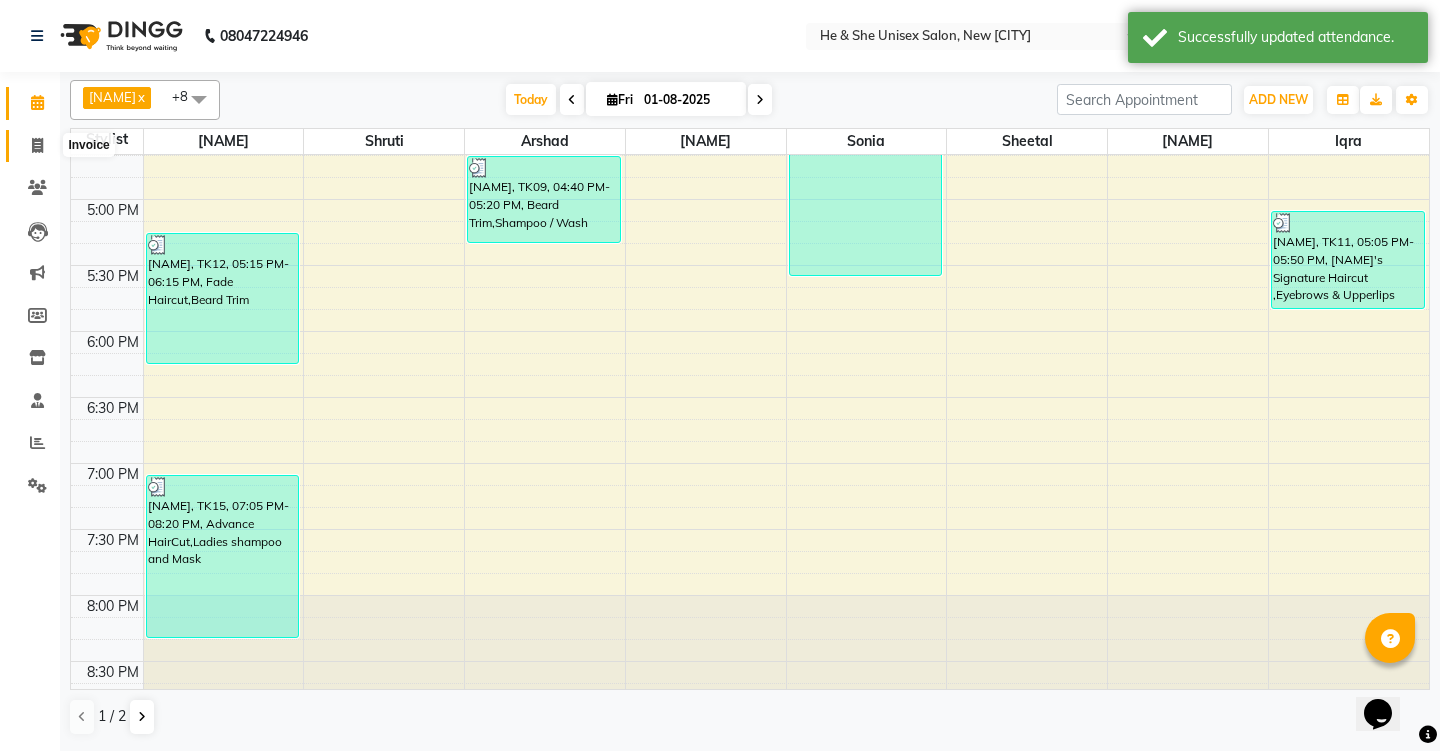 click 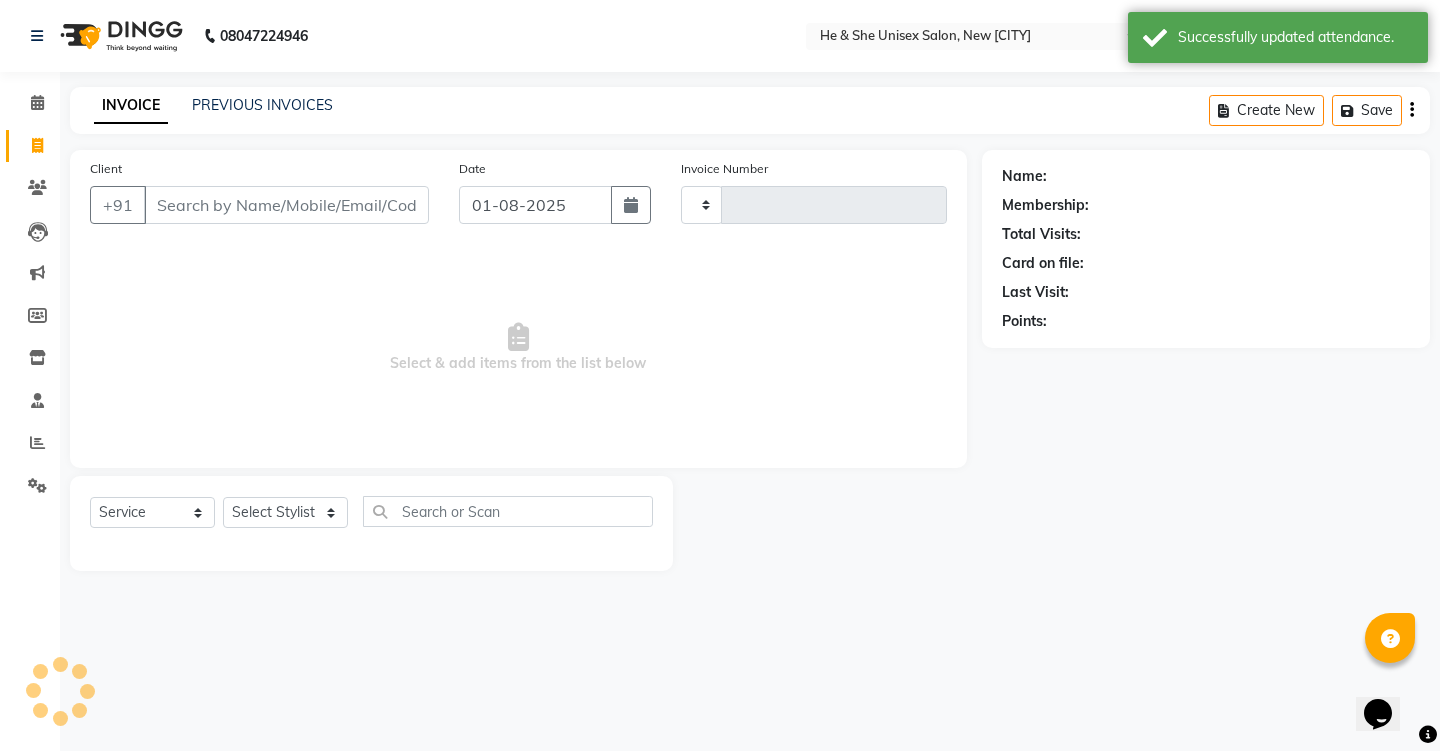 type on "1750" 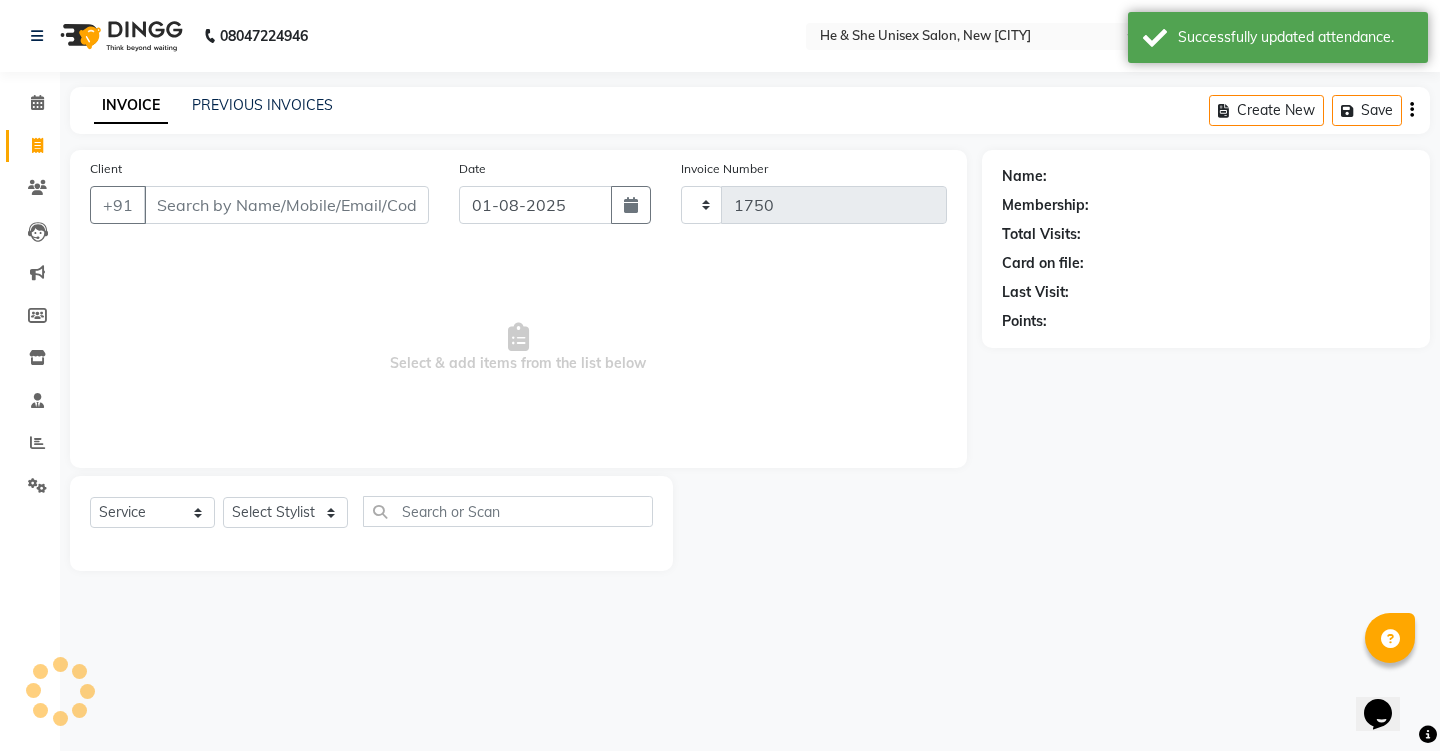 select on "4745" 